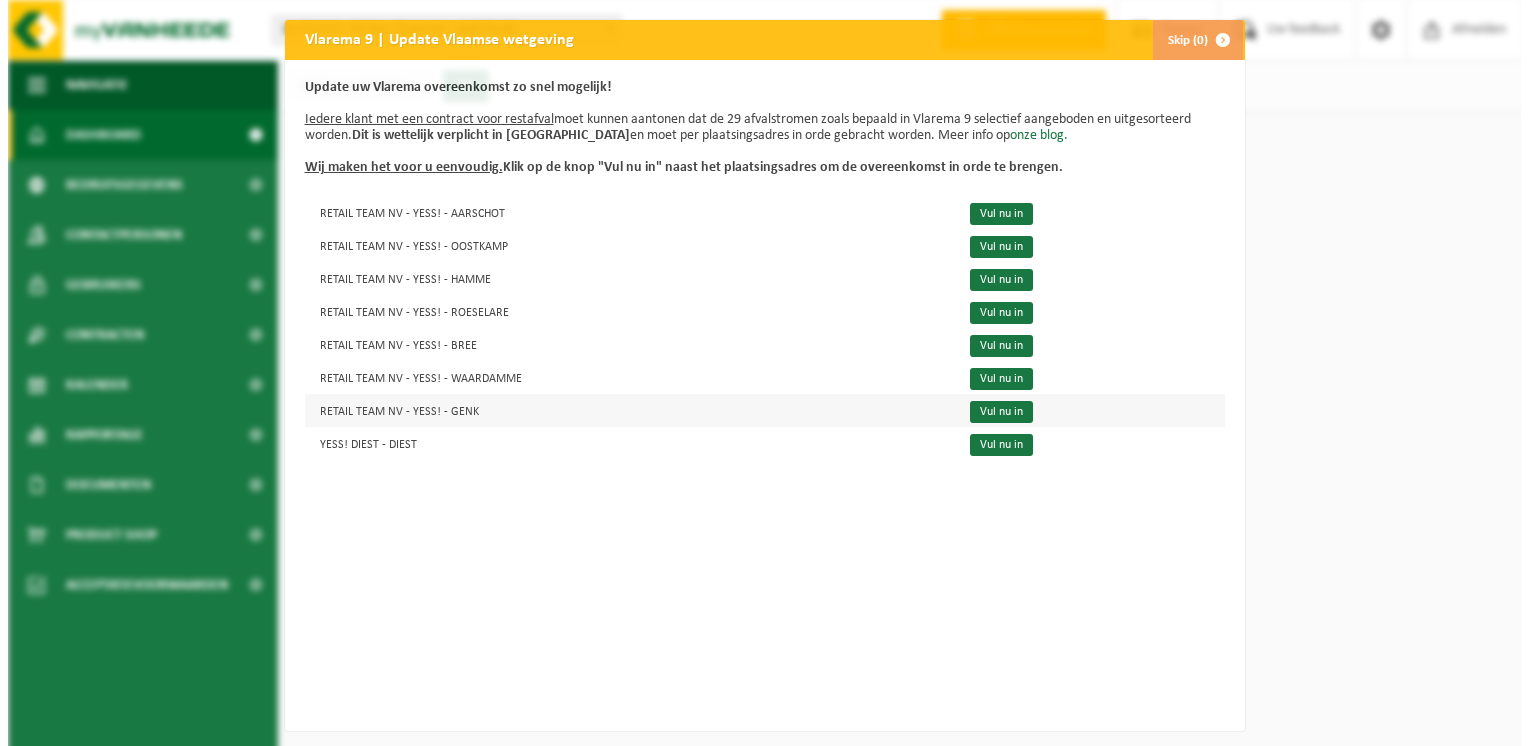scroll, scrollTop: 0, scrollLeft: 0, axis: both 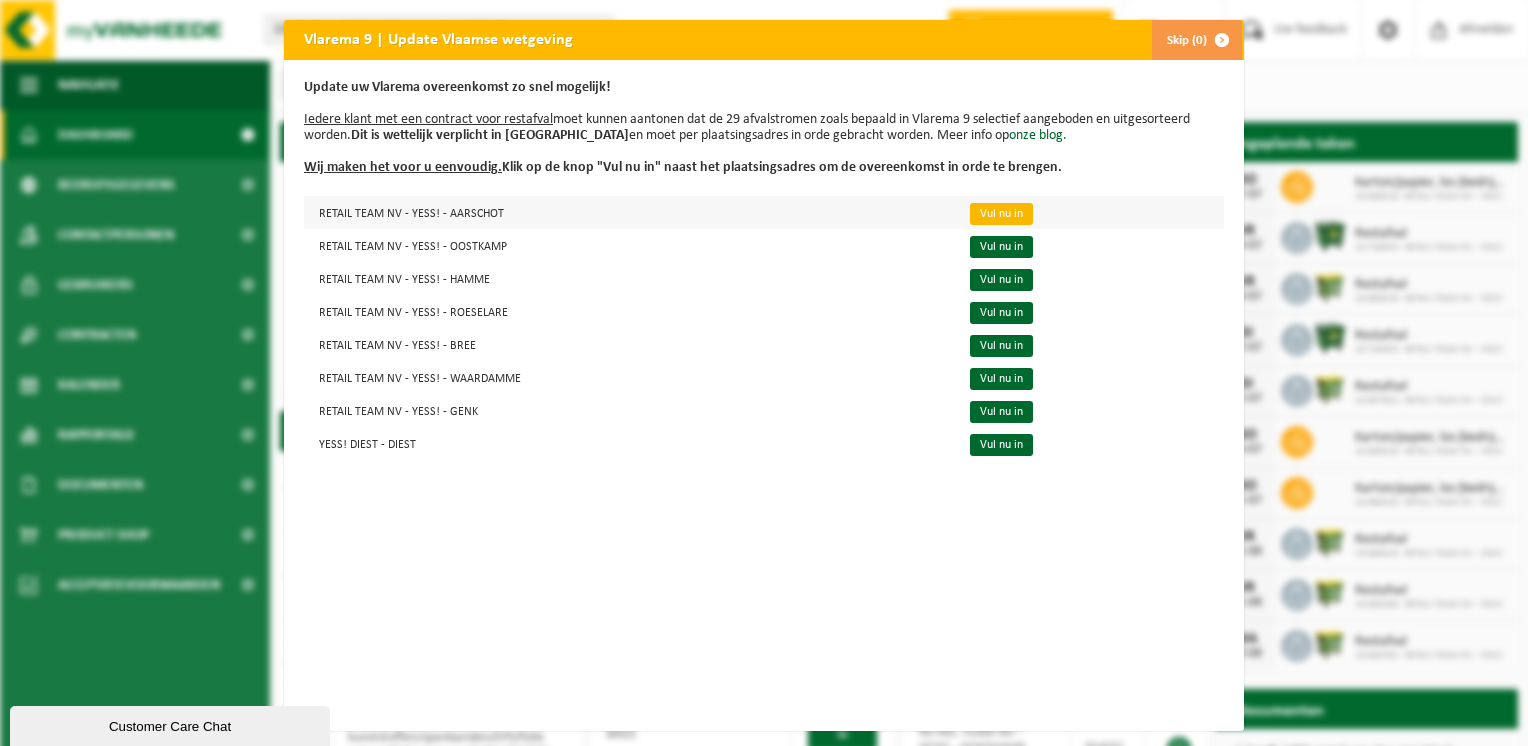 click on "Vul nu in" at bounding box center (1001, 214) 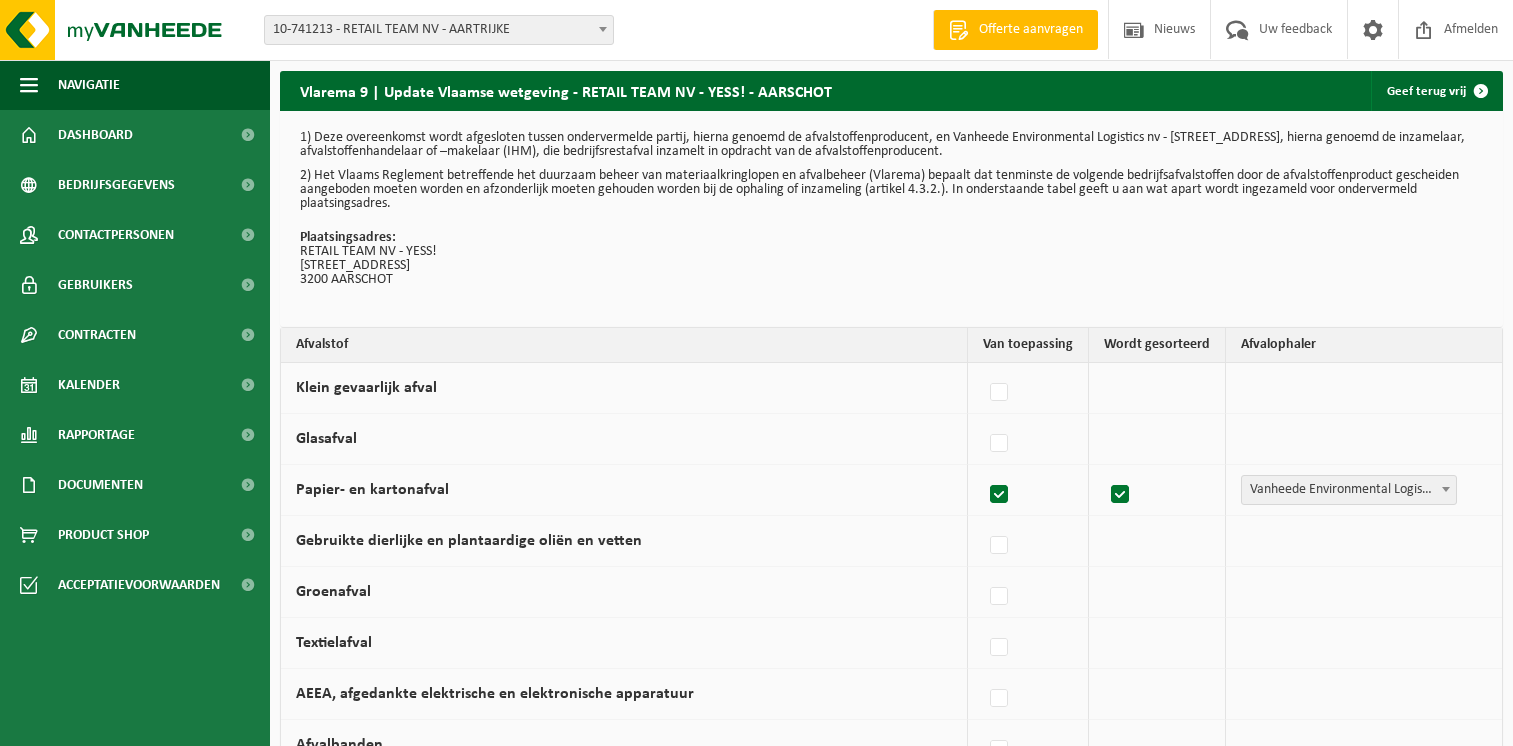 scroll, scrollTop: 0, scrollLeft: 0, axis: both 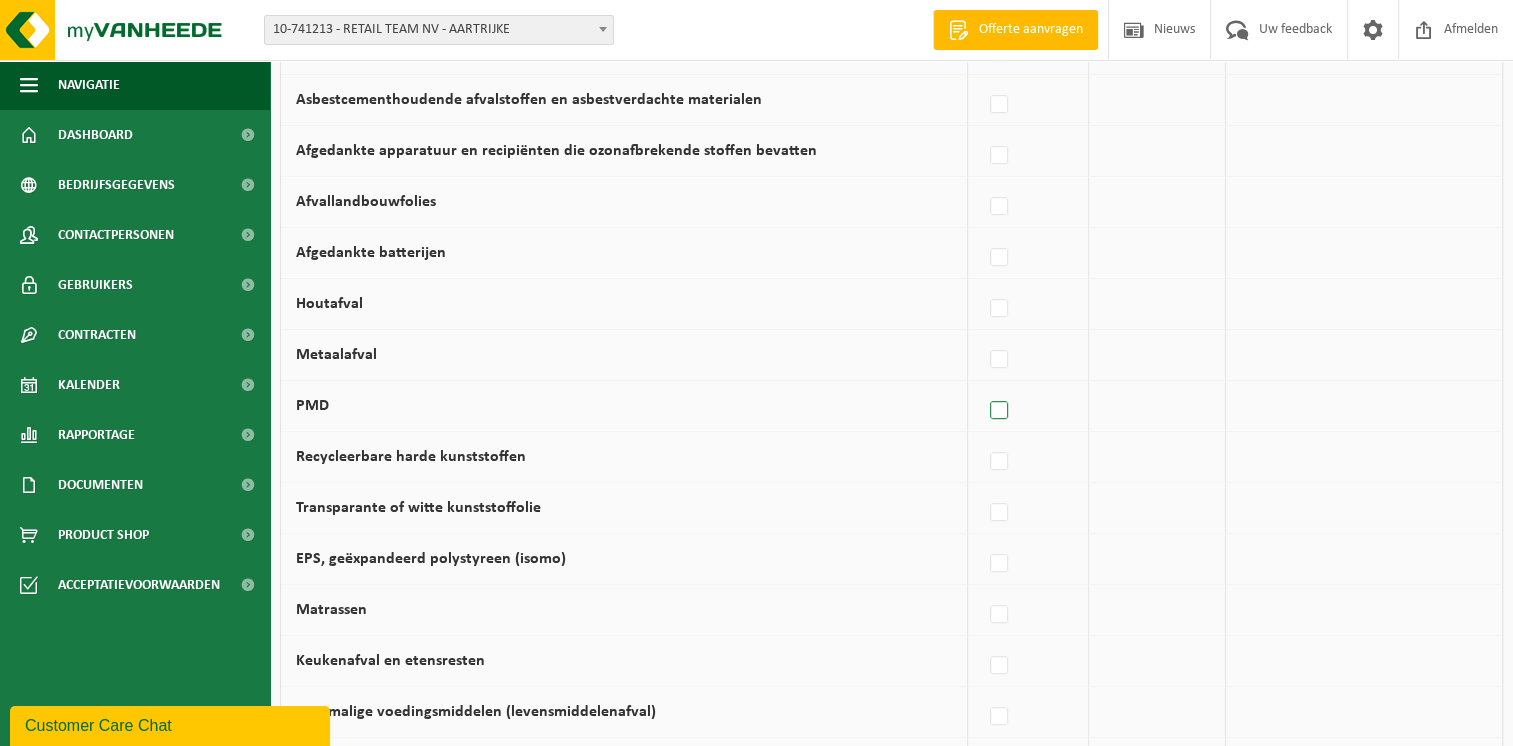 click at bounding box center (1000, 411) 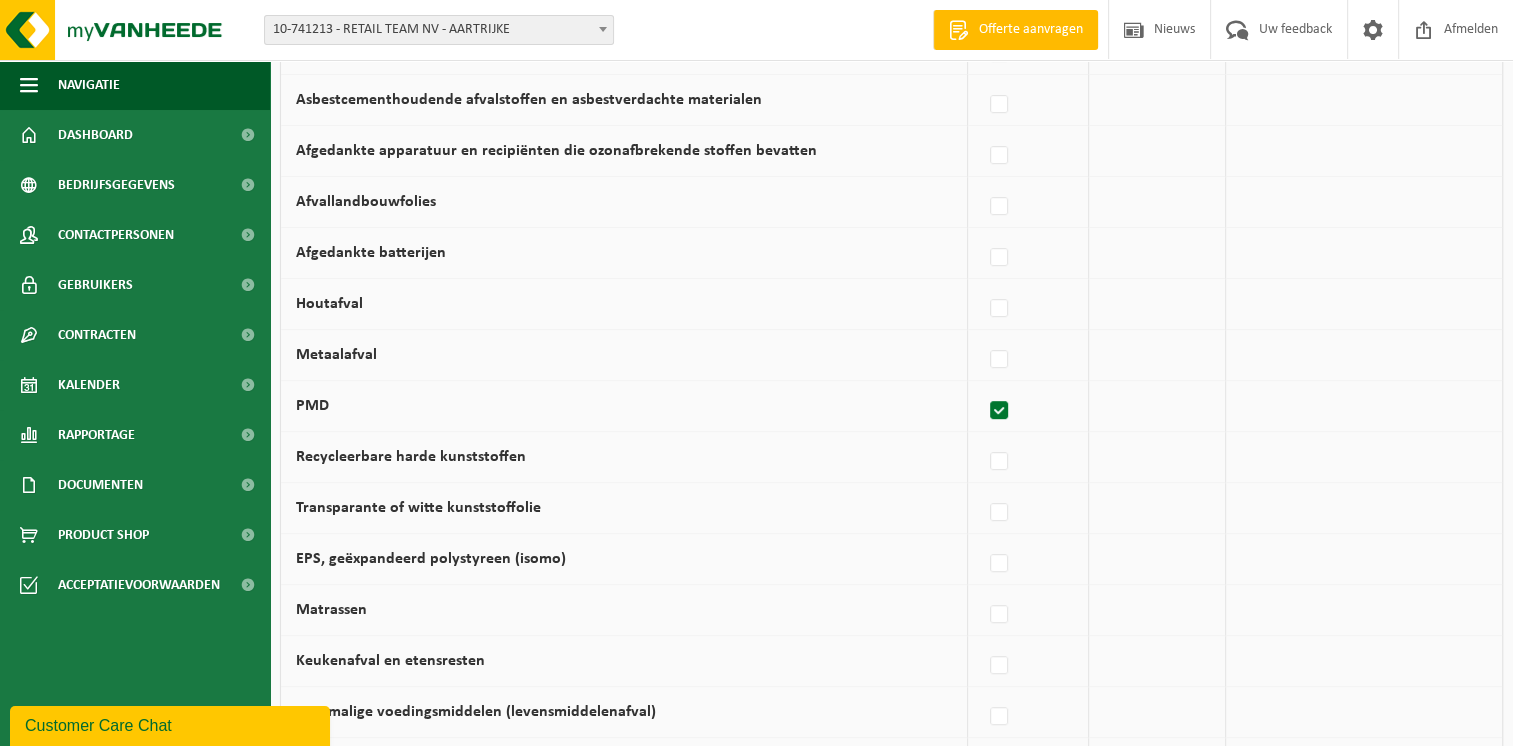 checkbox on "true" 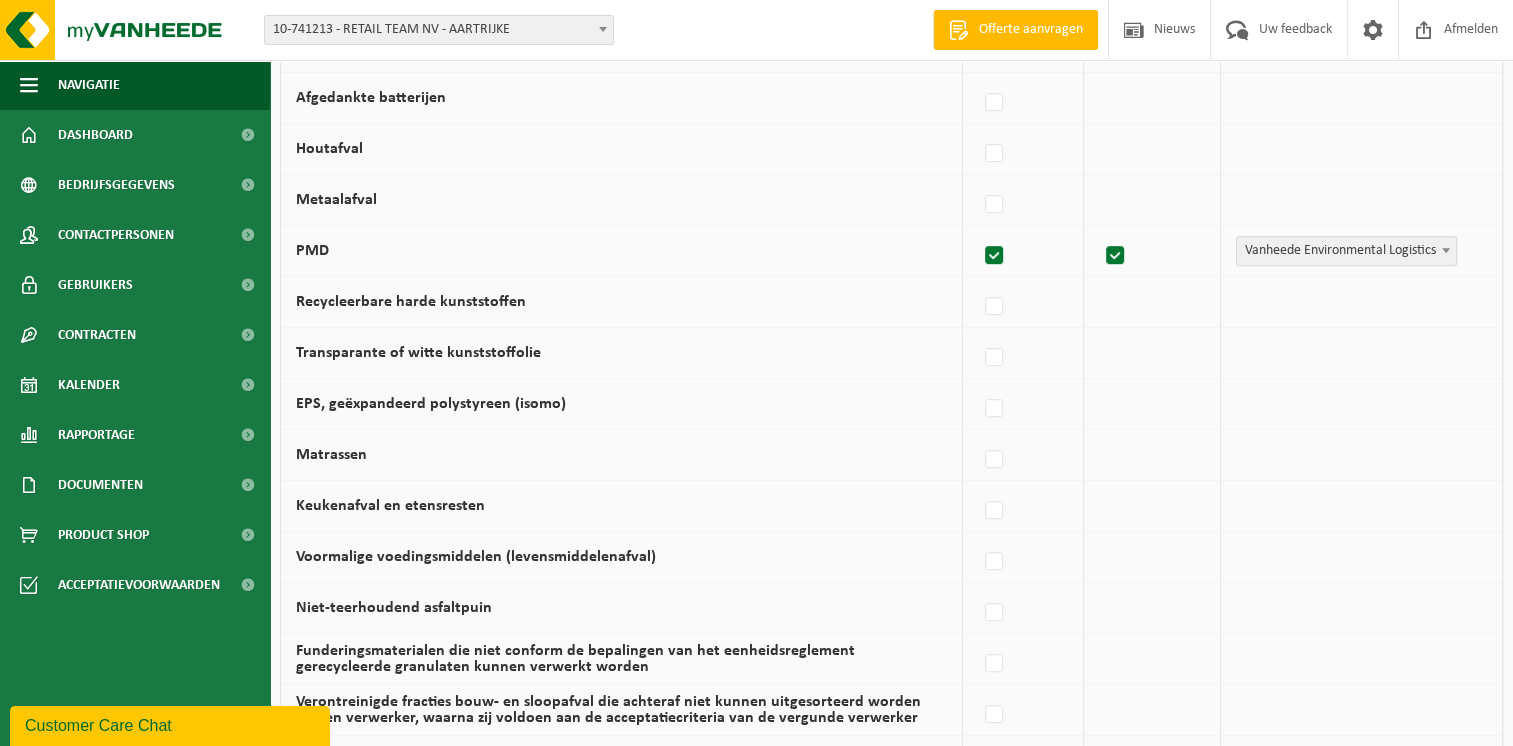 scroll, scrollTop: 1049, scrollLeft: 0, axis: vertical 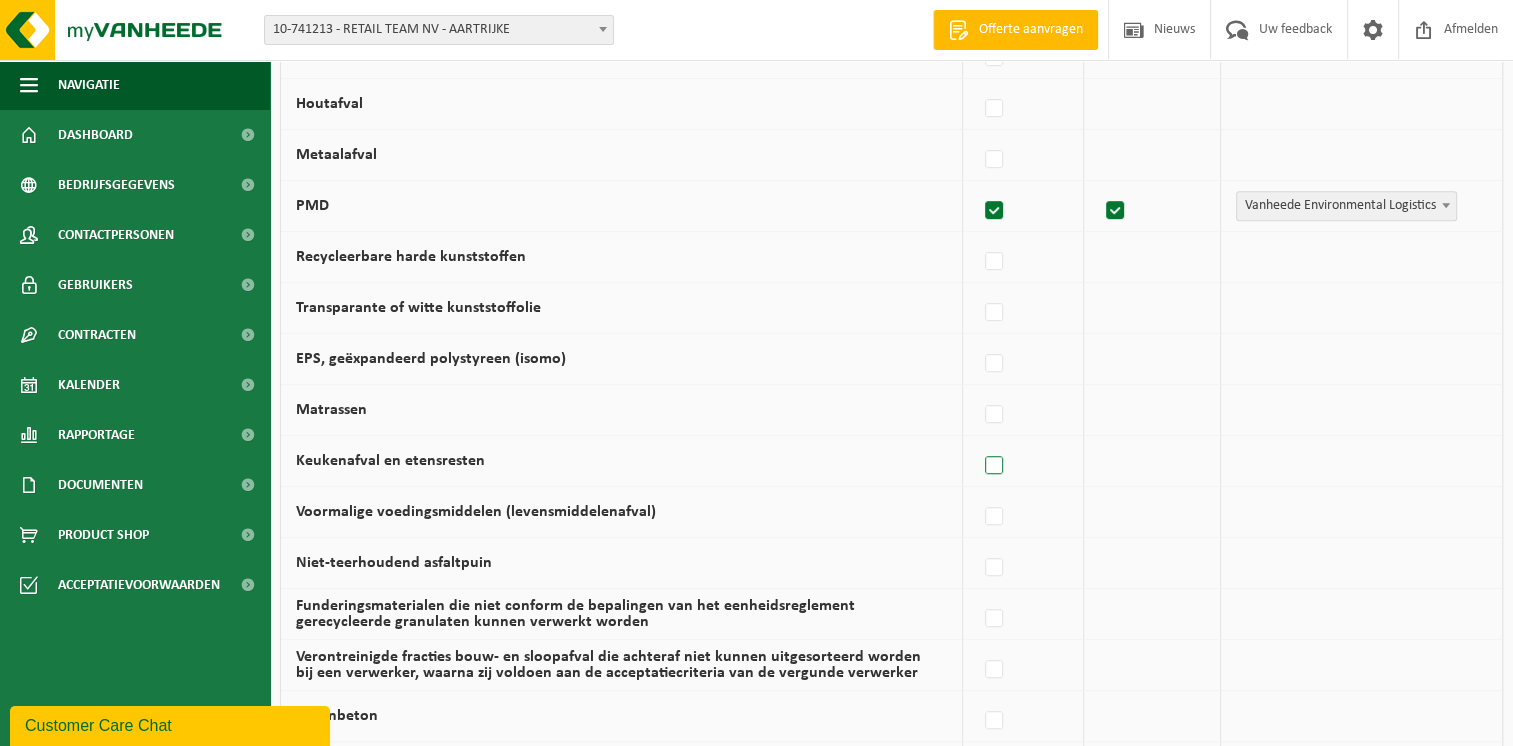 click at bounding box center (995, 466) 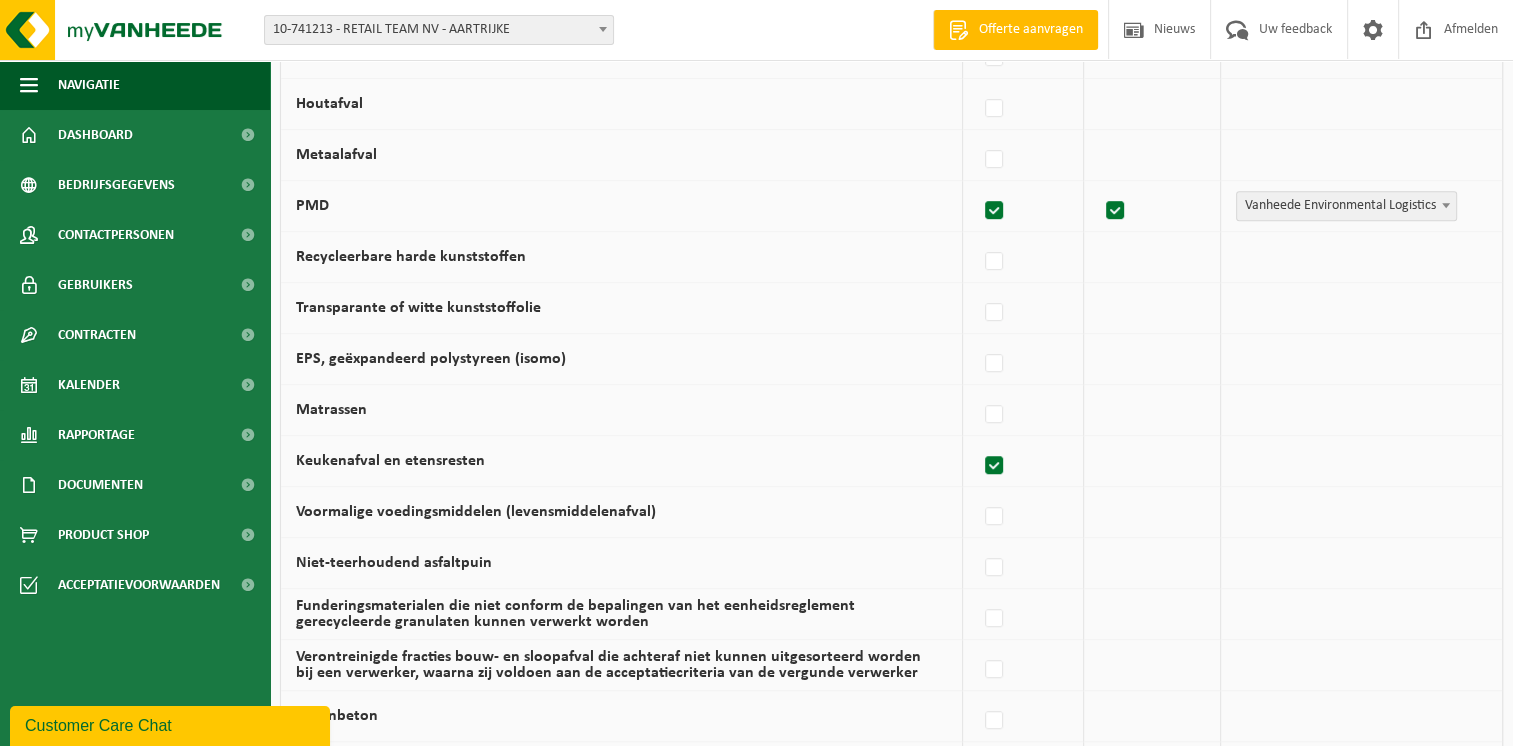 checkbox on "true" 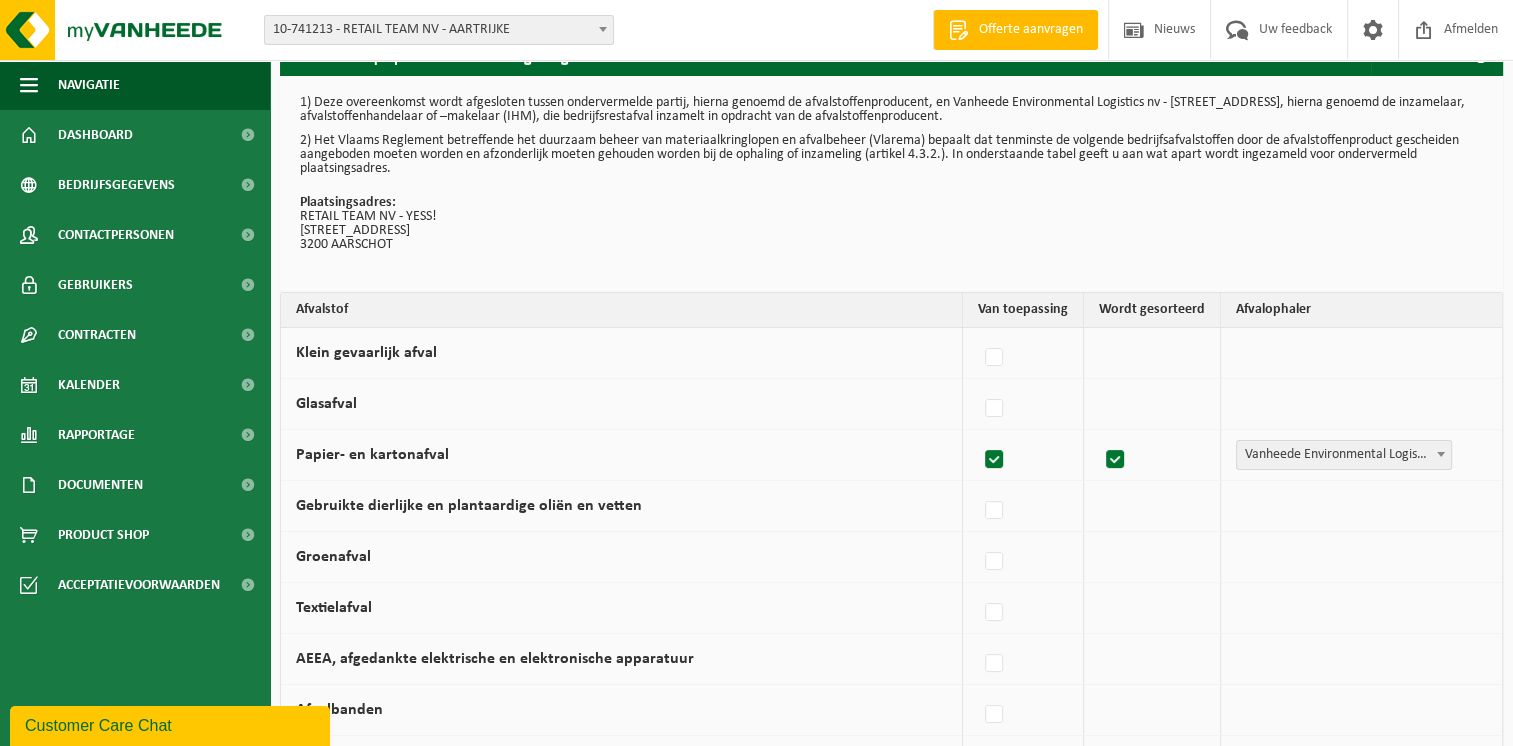 scroll, scrollTop: 0, scrollLeft: 0, axis: both 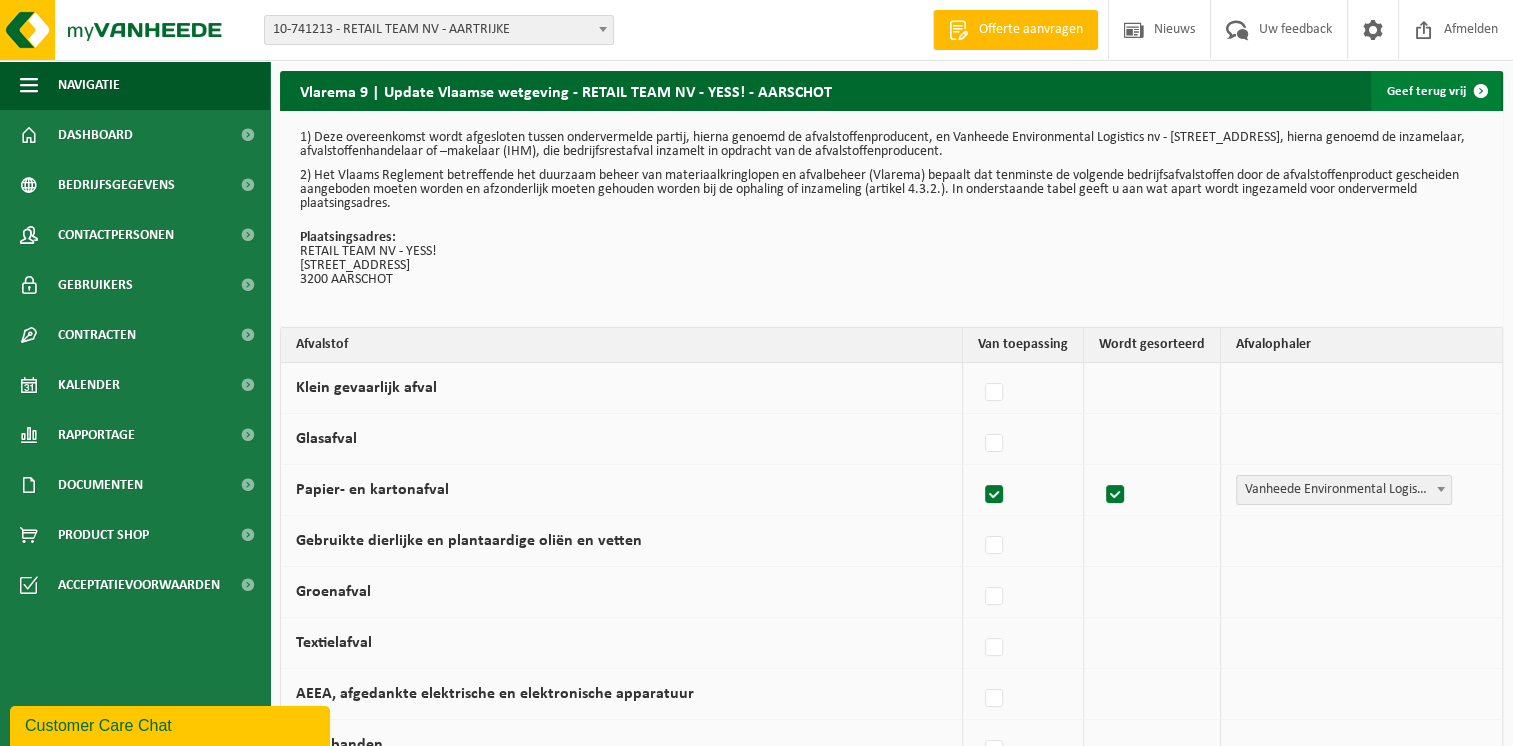 click at bounding box center (1481, 91) 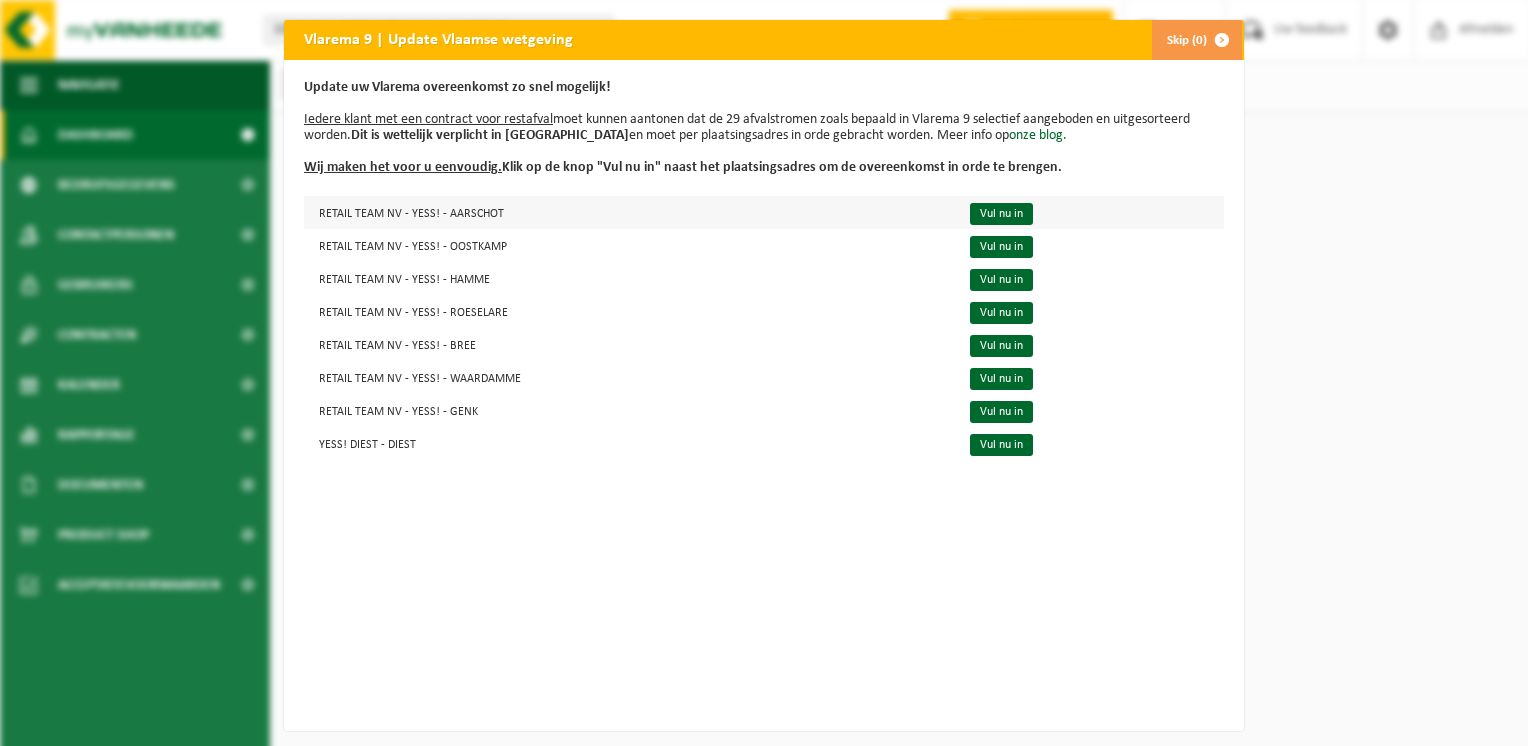 scroll, scrollTop: 0, scrollLeft: 0, axis: both 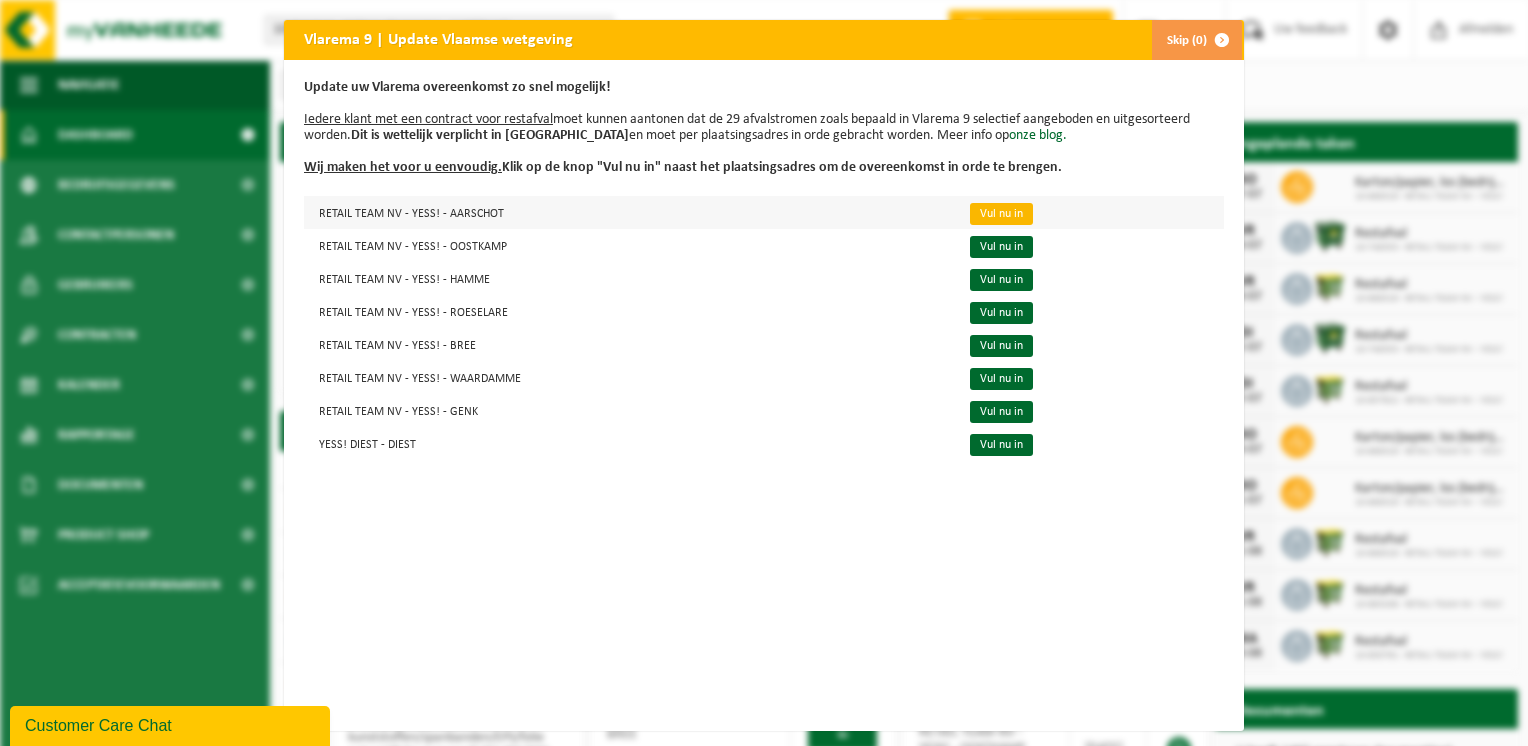 click on "Vul nu in" at bounding box center [1001, 214] 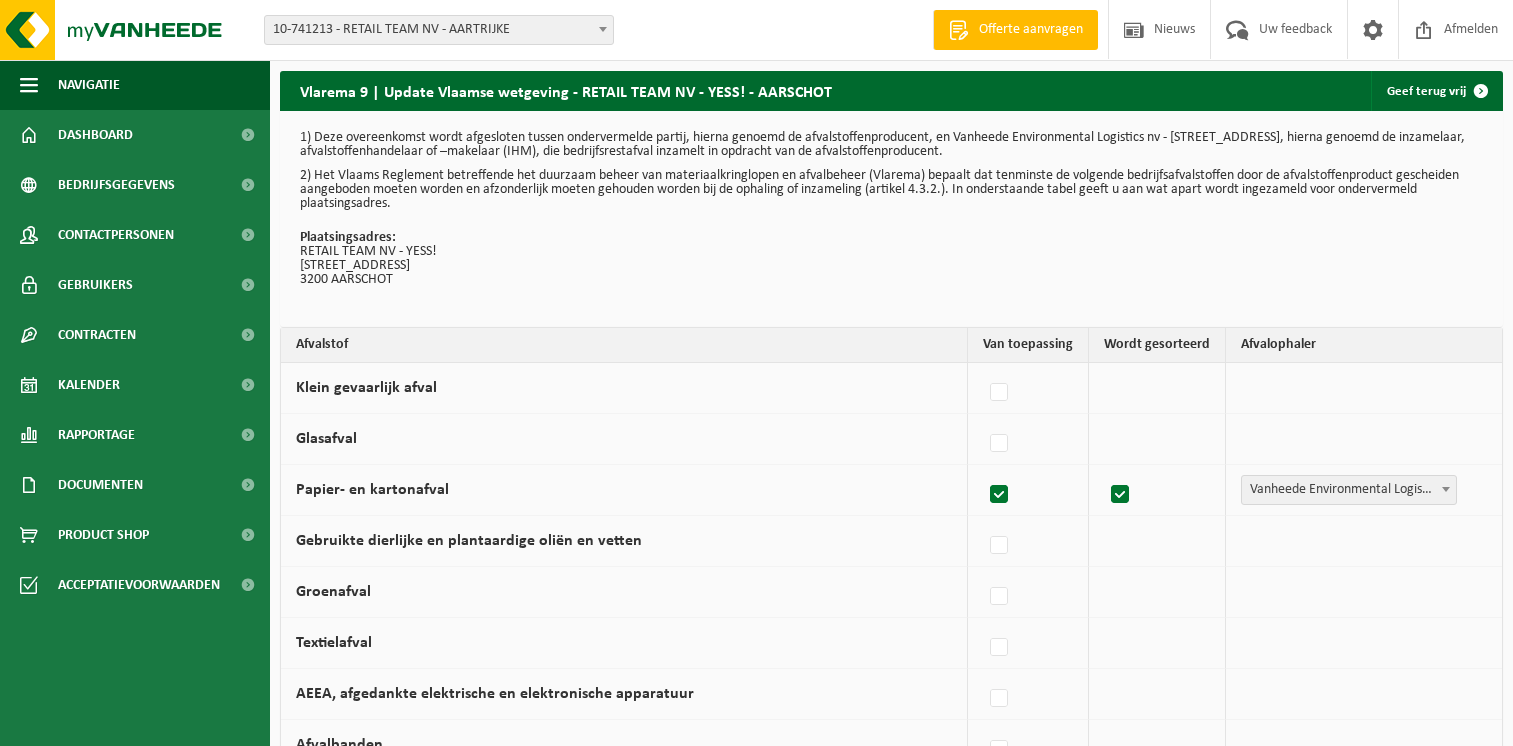 scroll, scrollTop: 0, scrollLeft: 0, axis: both 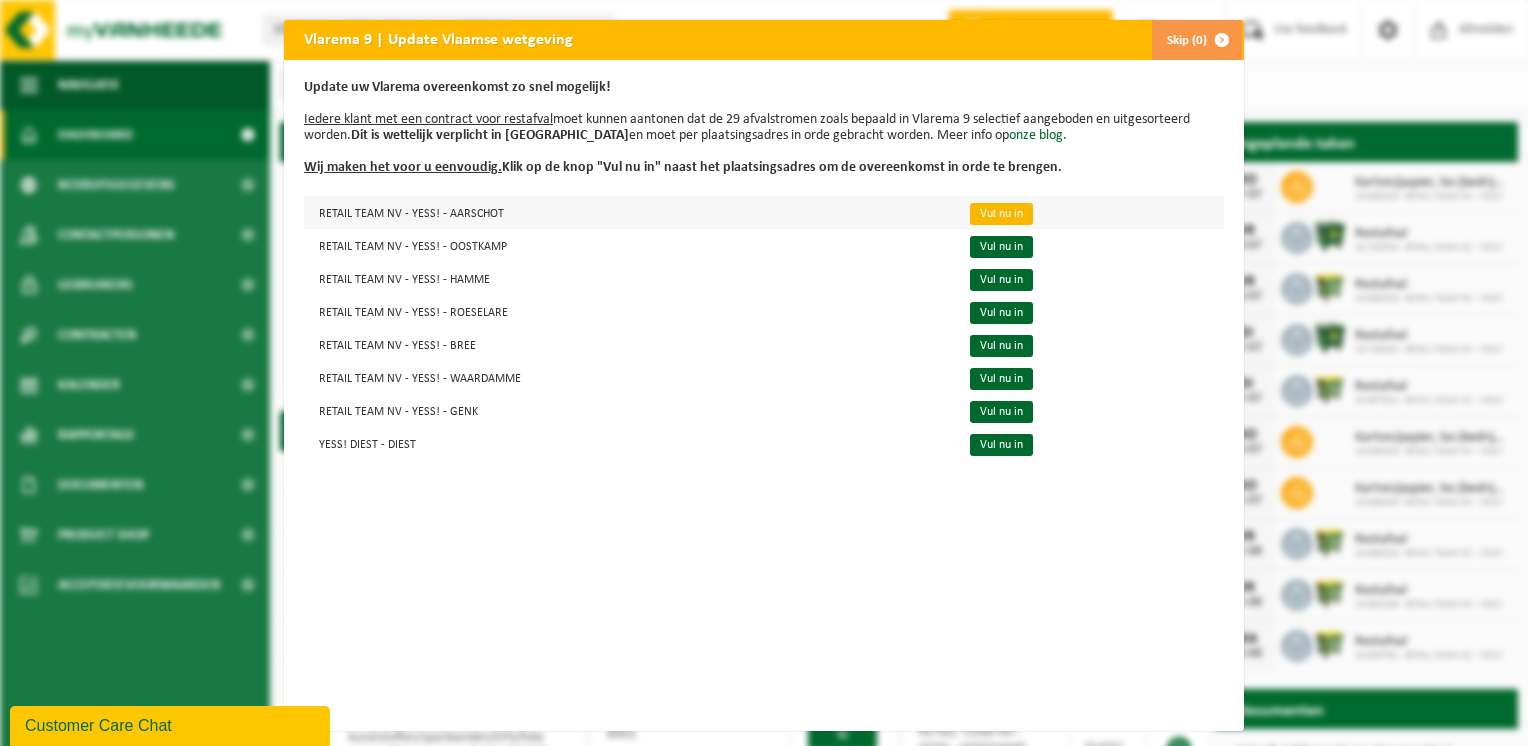 click on "Vul nu in" at bounding box center (1001, 214) 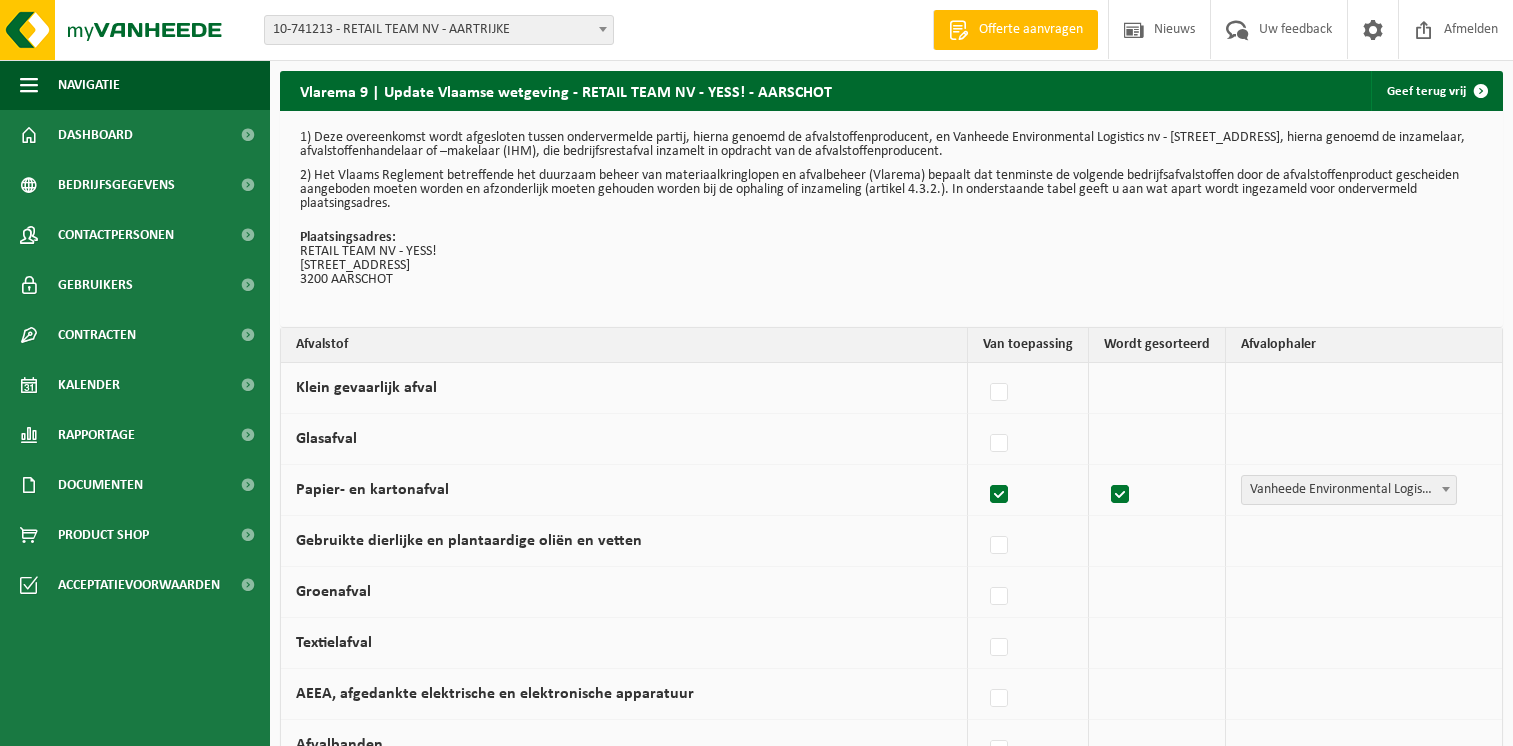 scroll, scrollTop: 0, scrollLeft: 0, axis: both 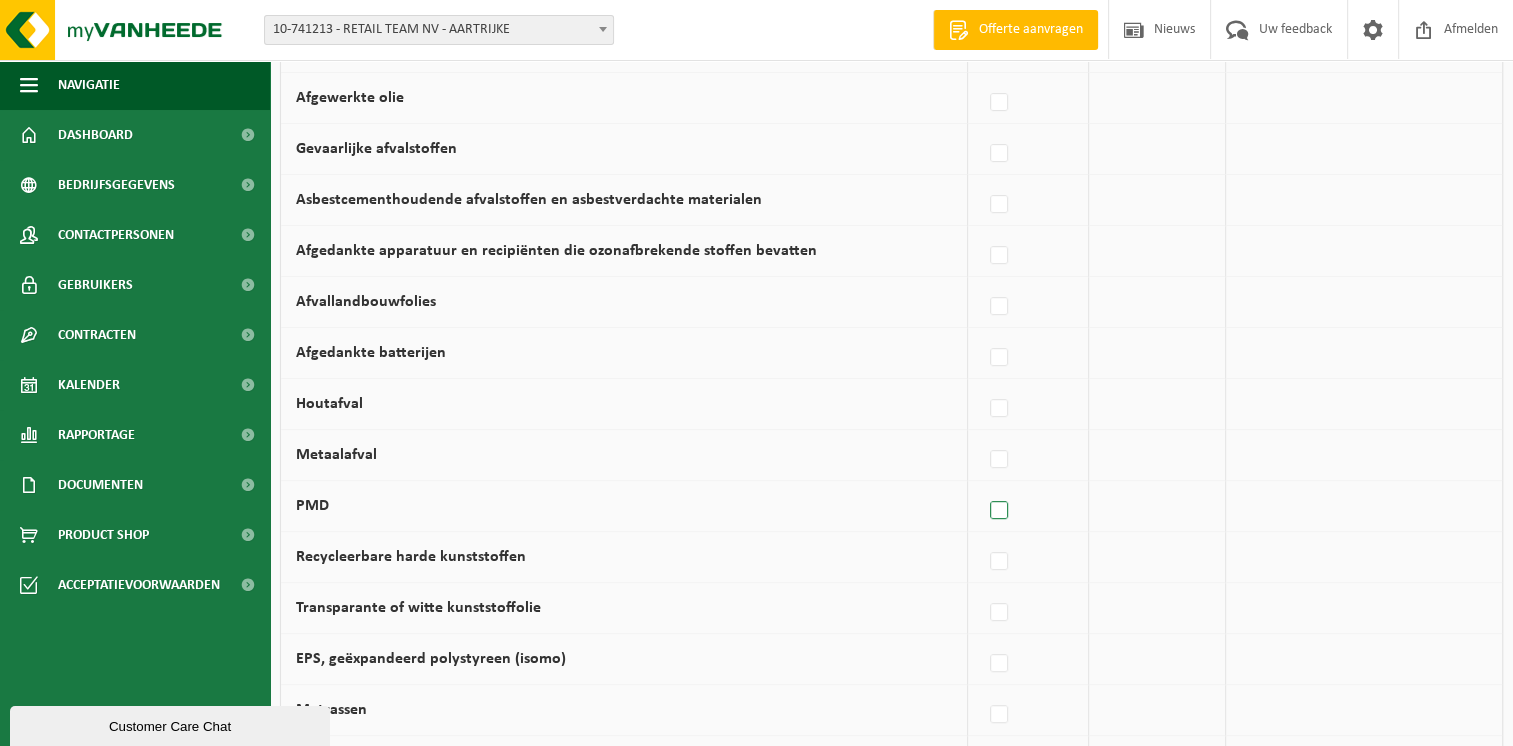 click at bounding box center [1000, 511] 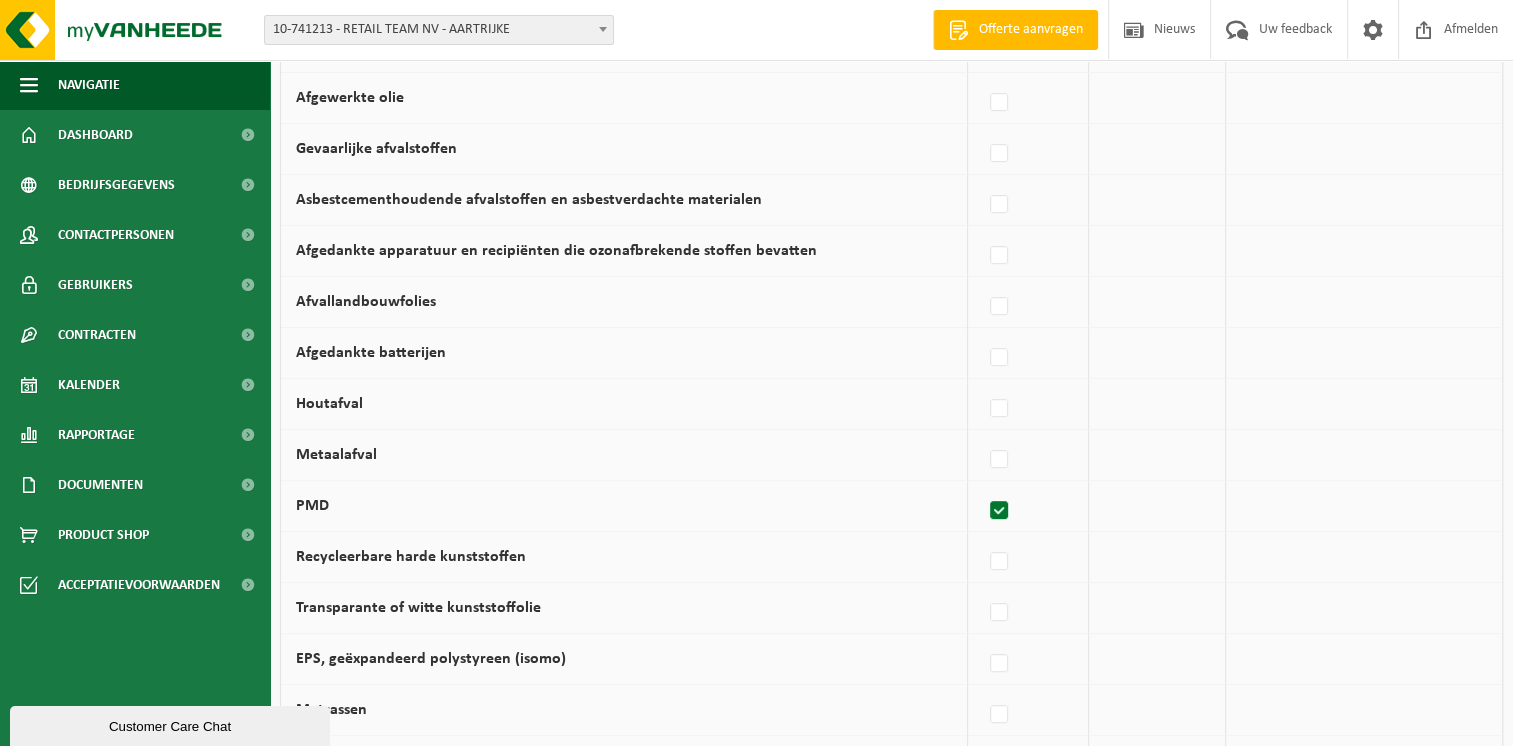 checkbox on "true" 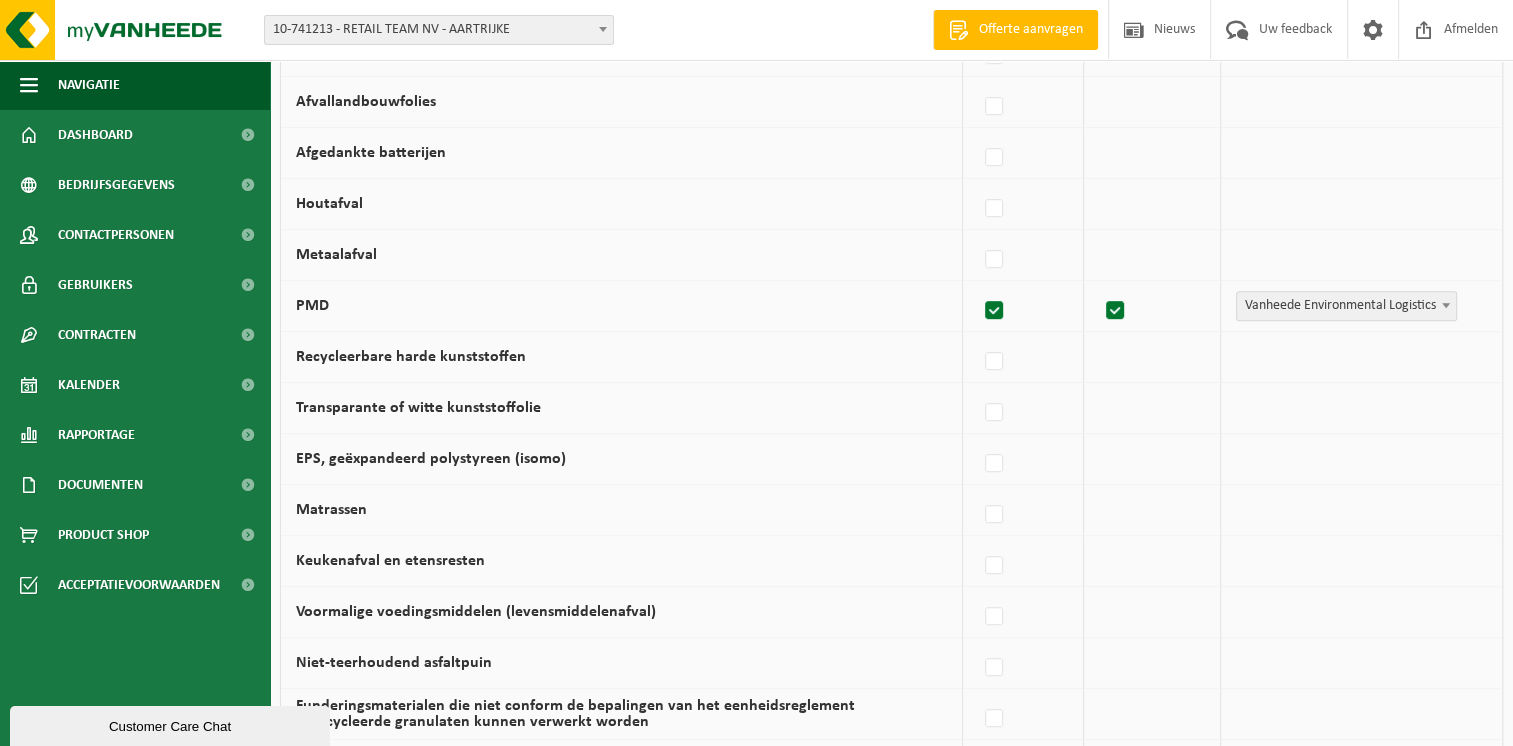 scroll, scrollTop: 1049, scrollLeft: 0, axis: vertical 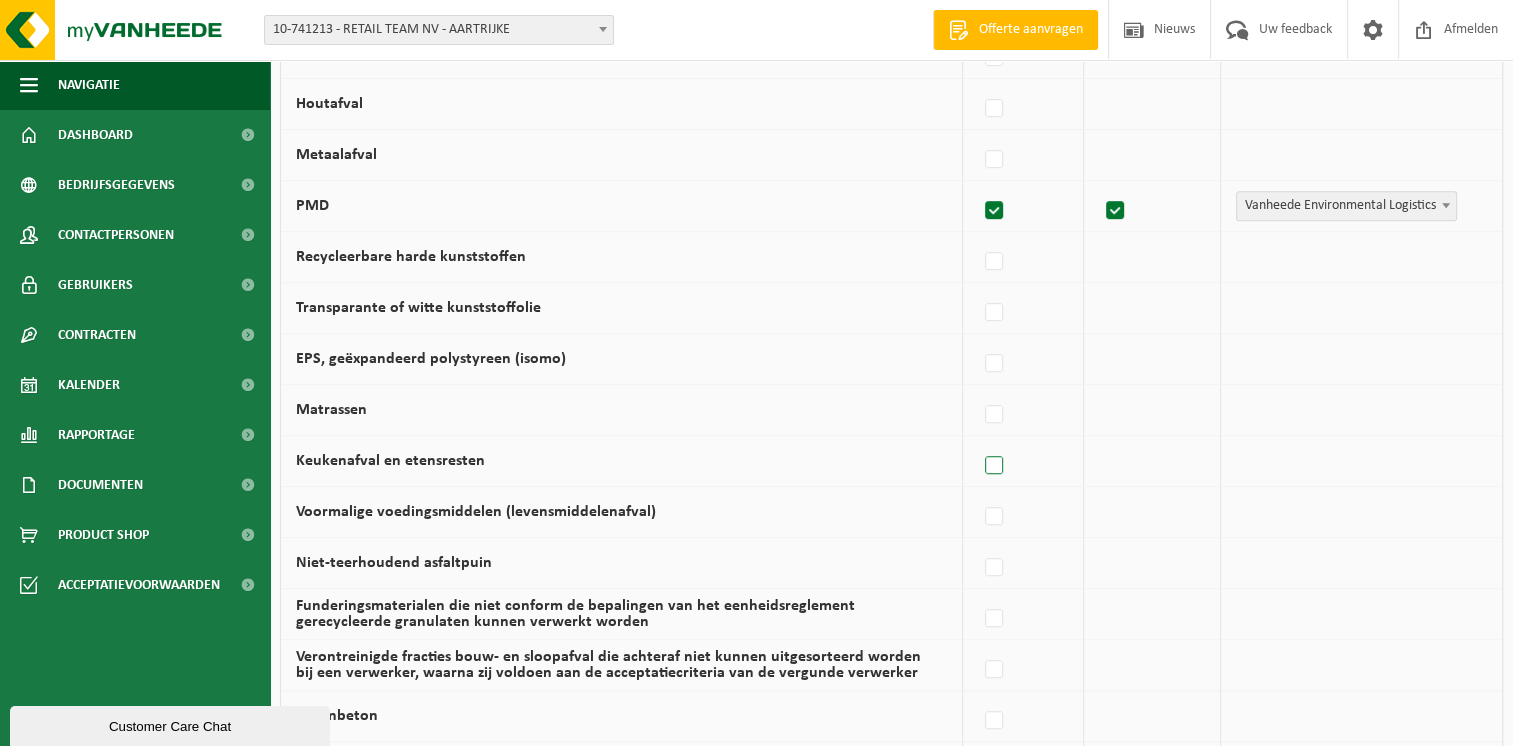 click at bounding box center [995, 466] 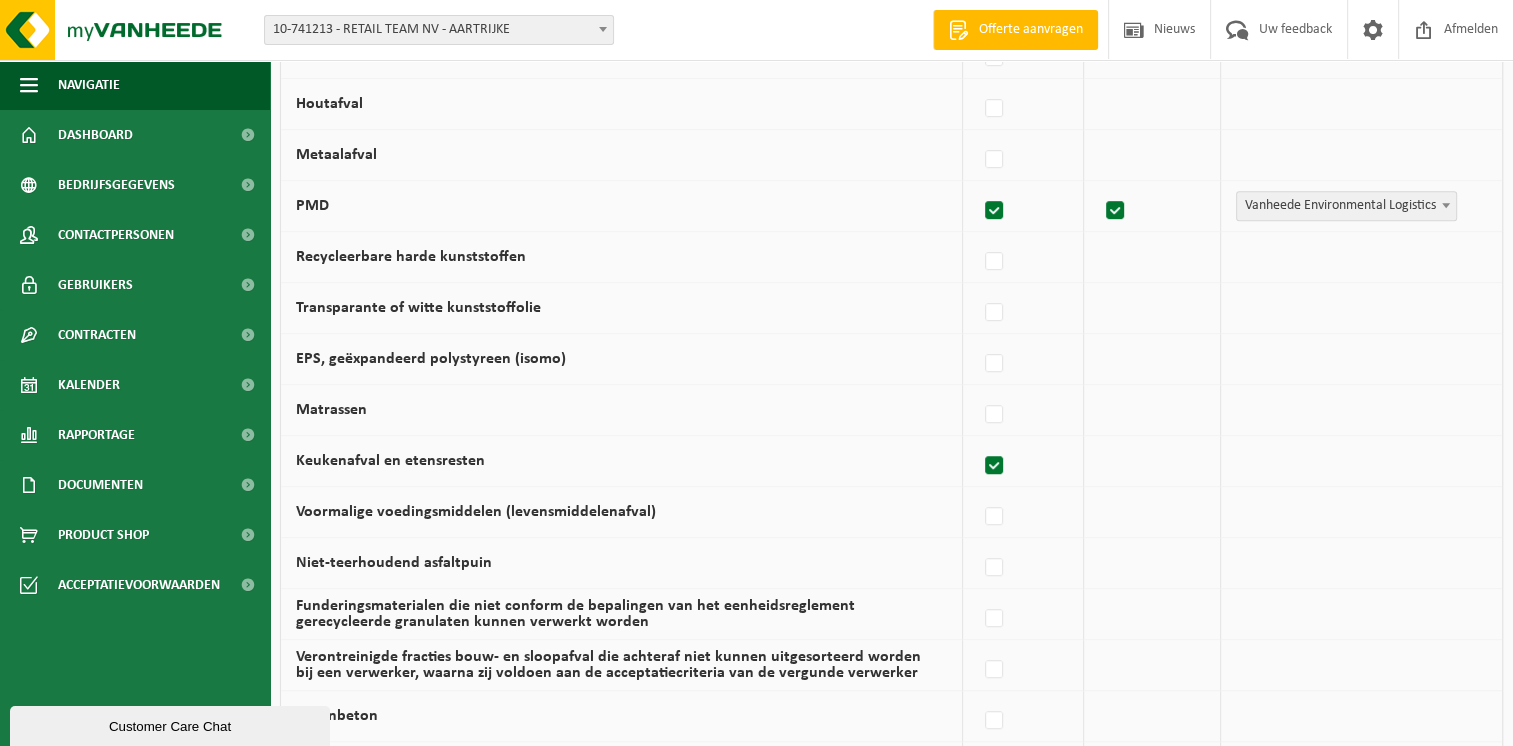 checkbox on "true" 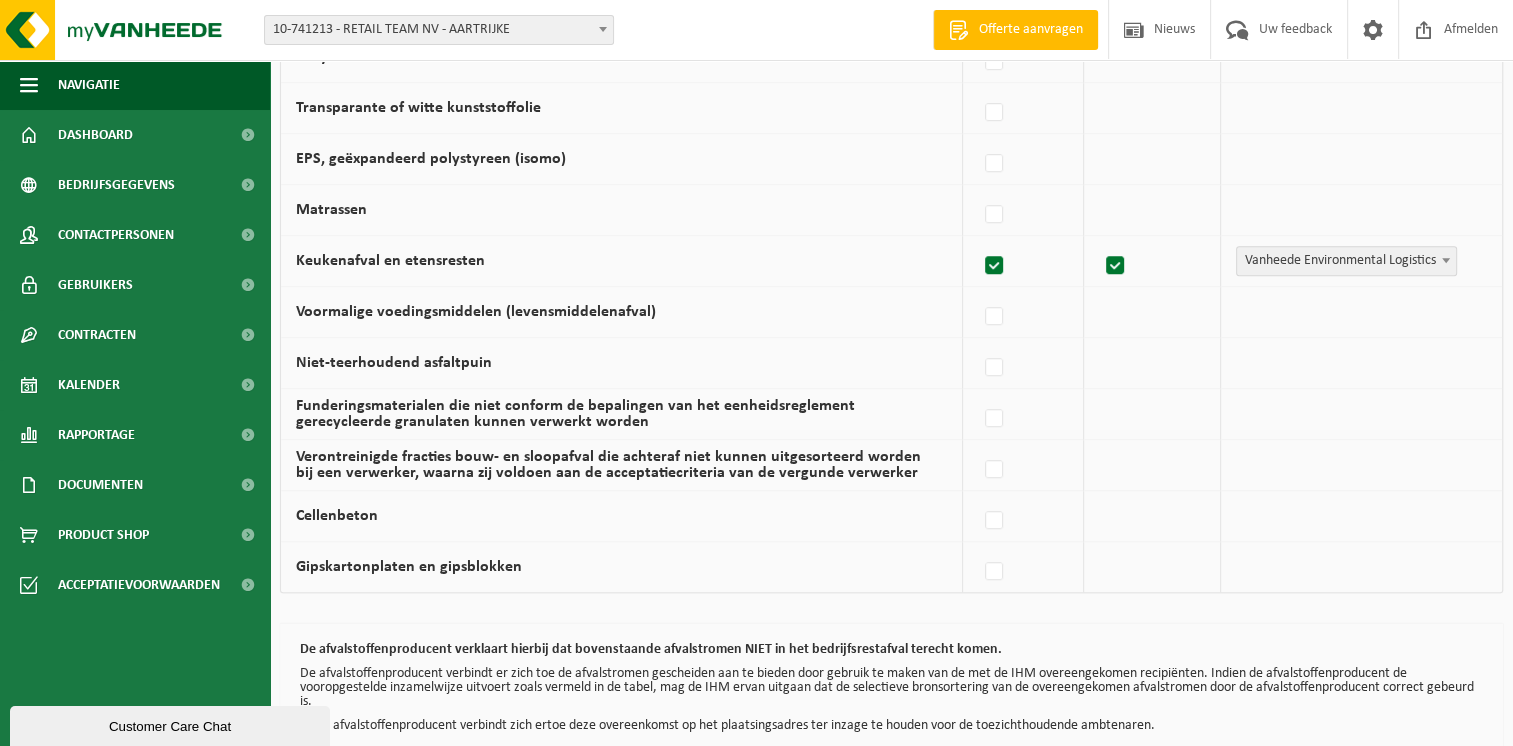 scroll, scrollTop: 1349, scrollLeft: 0, axis: vertical 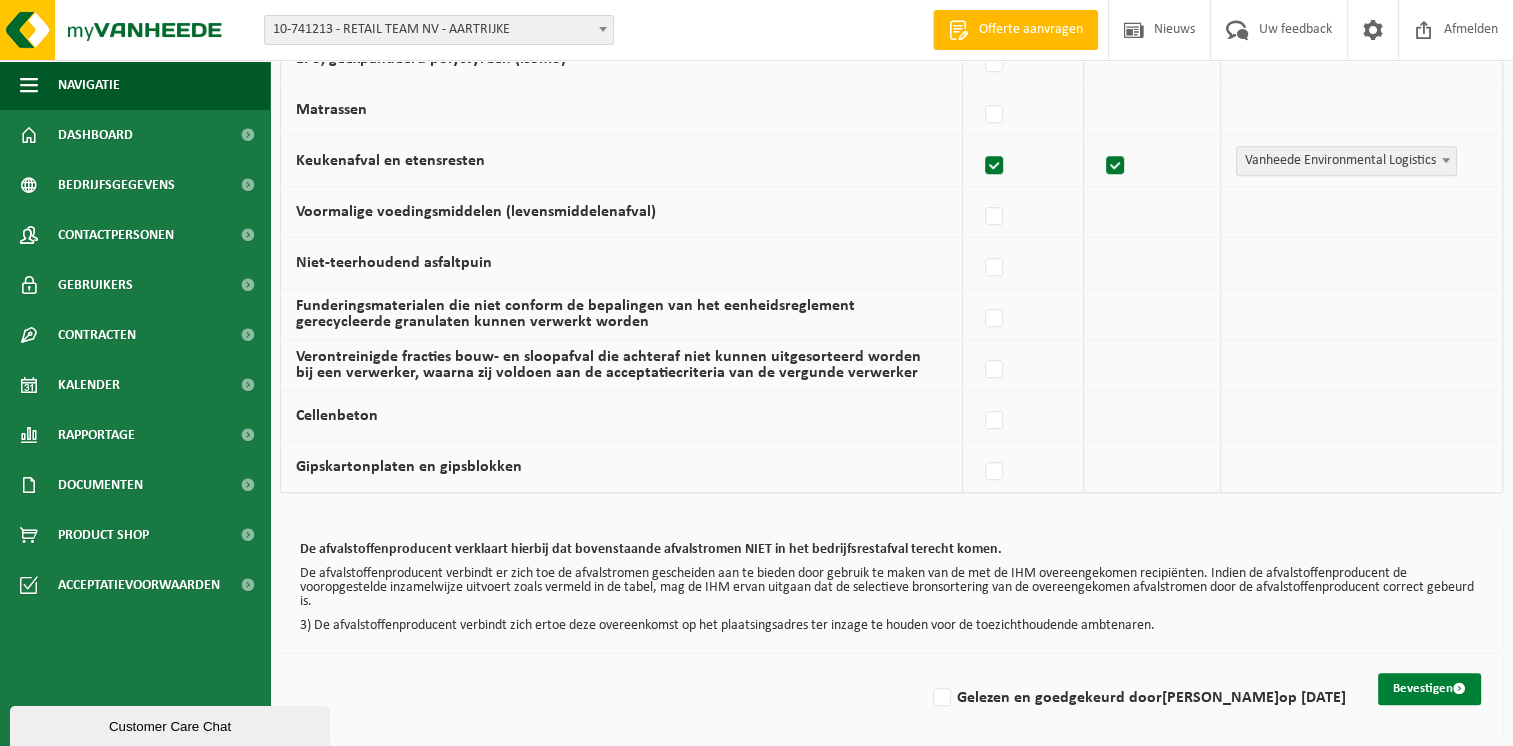 click on "Bevestigen" at bounding box center (1429, 689) 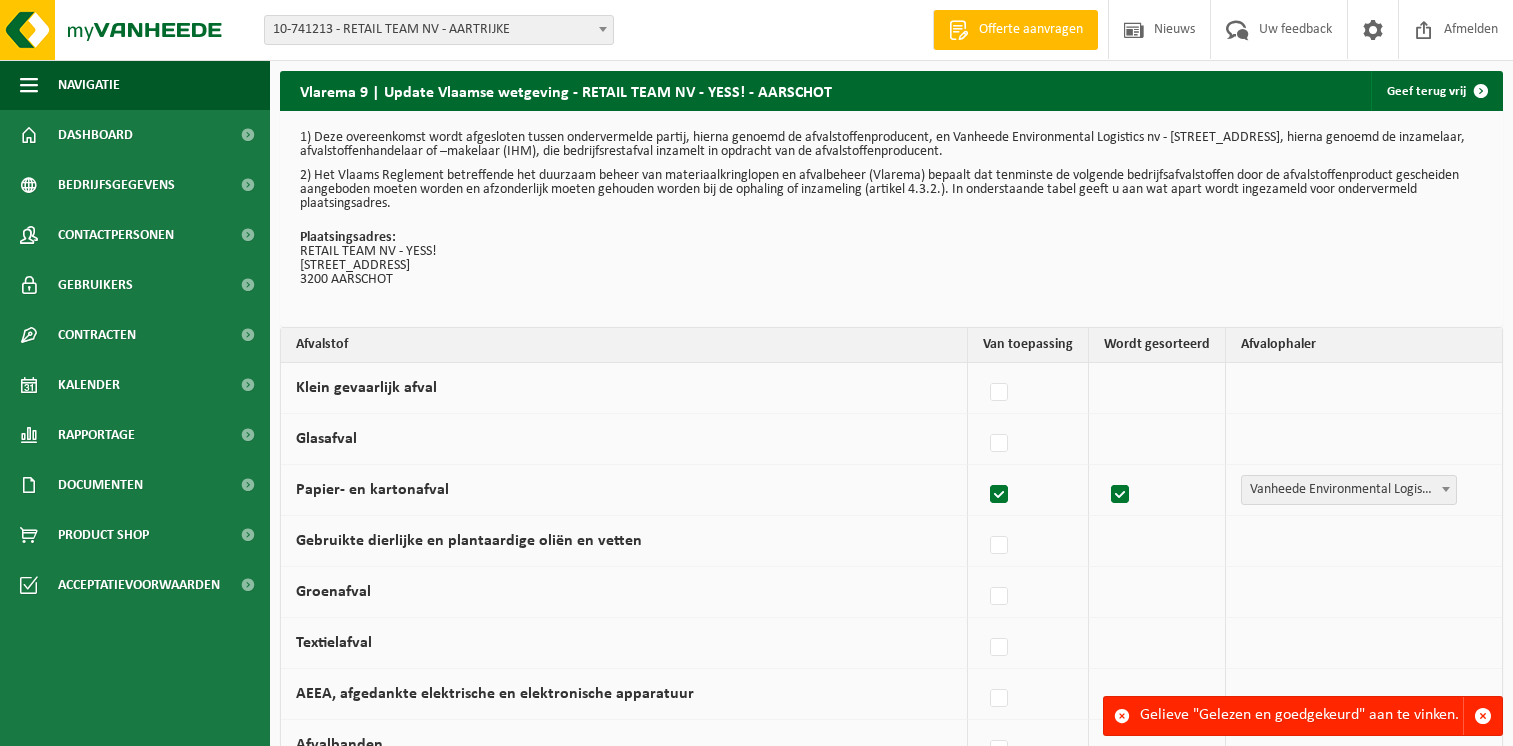 scroll, scrollTop: 0, scrollLeft: 0, axis: both 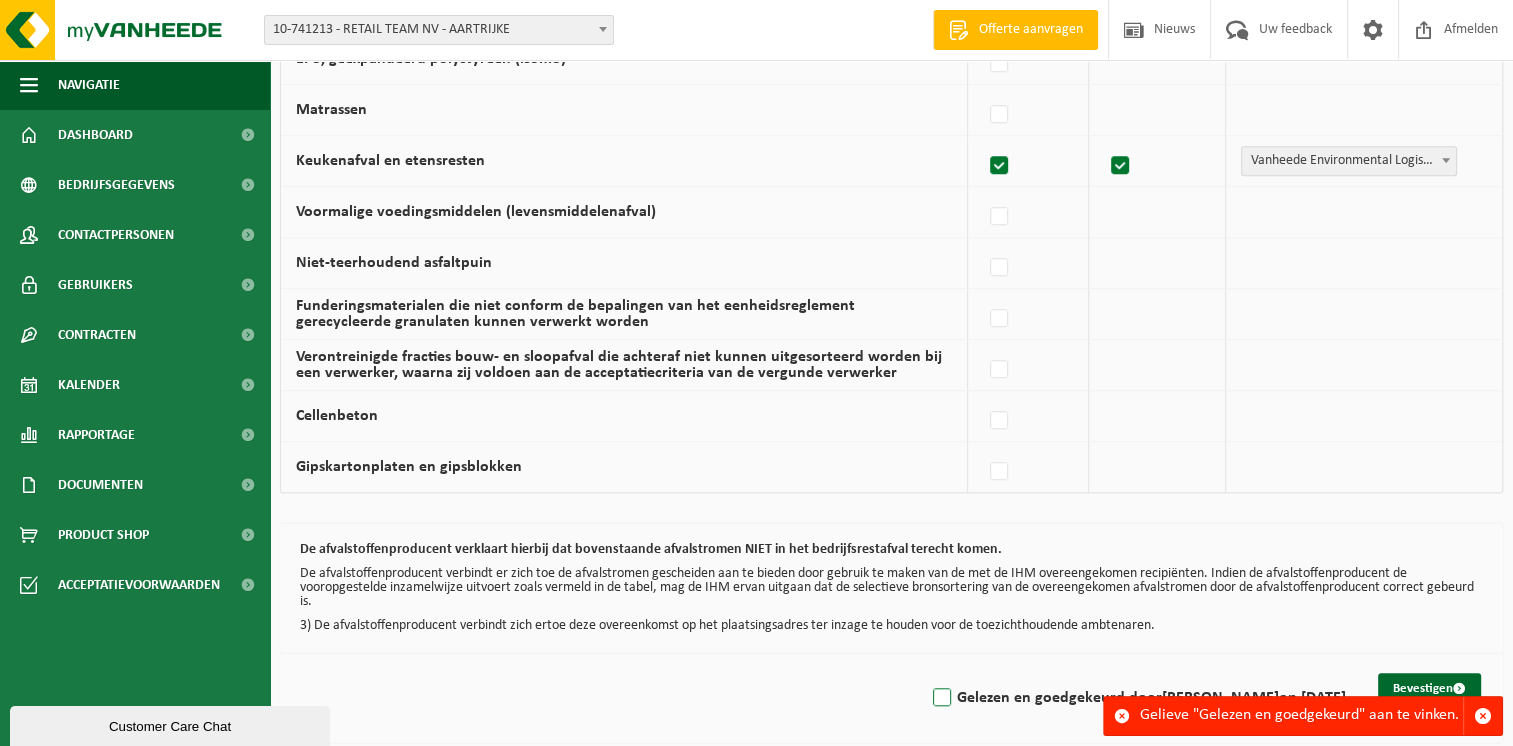 click on "Gelezen en goedgekeurd door  [PERSON_NAME]  op [DATE]" at bounding box center [1137, 698] 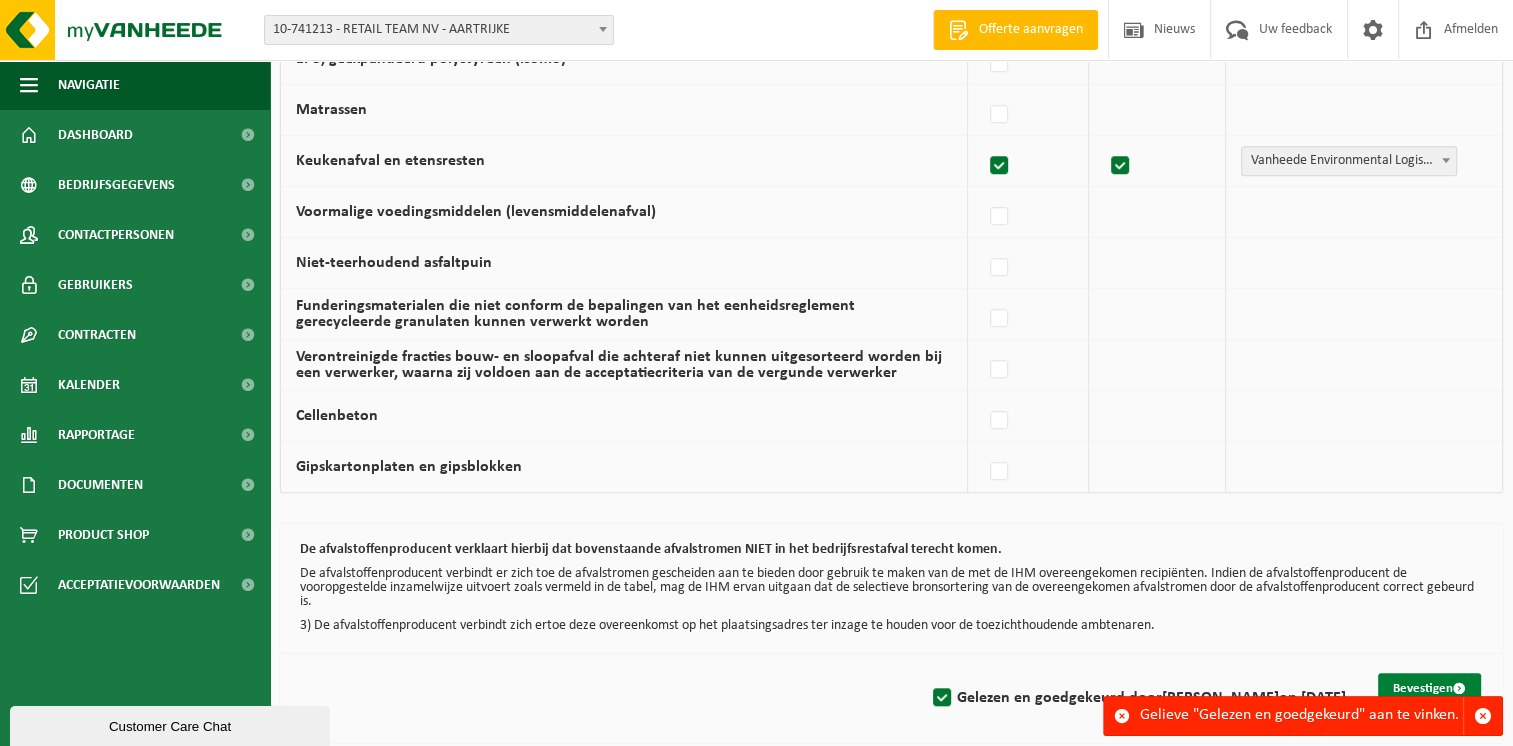 click on "Bevestigen" at bounding box center [1429, 689] 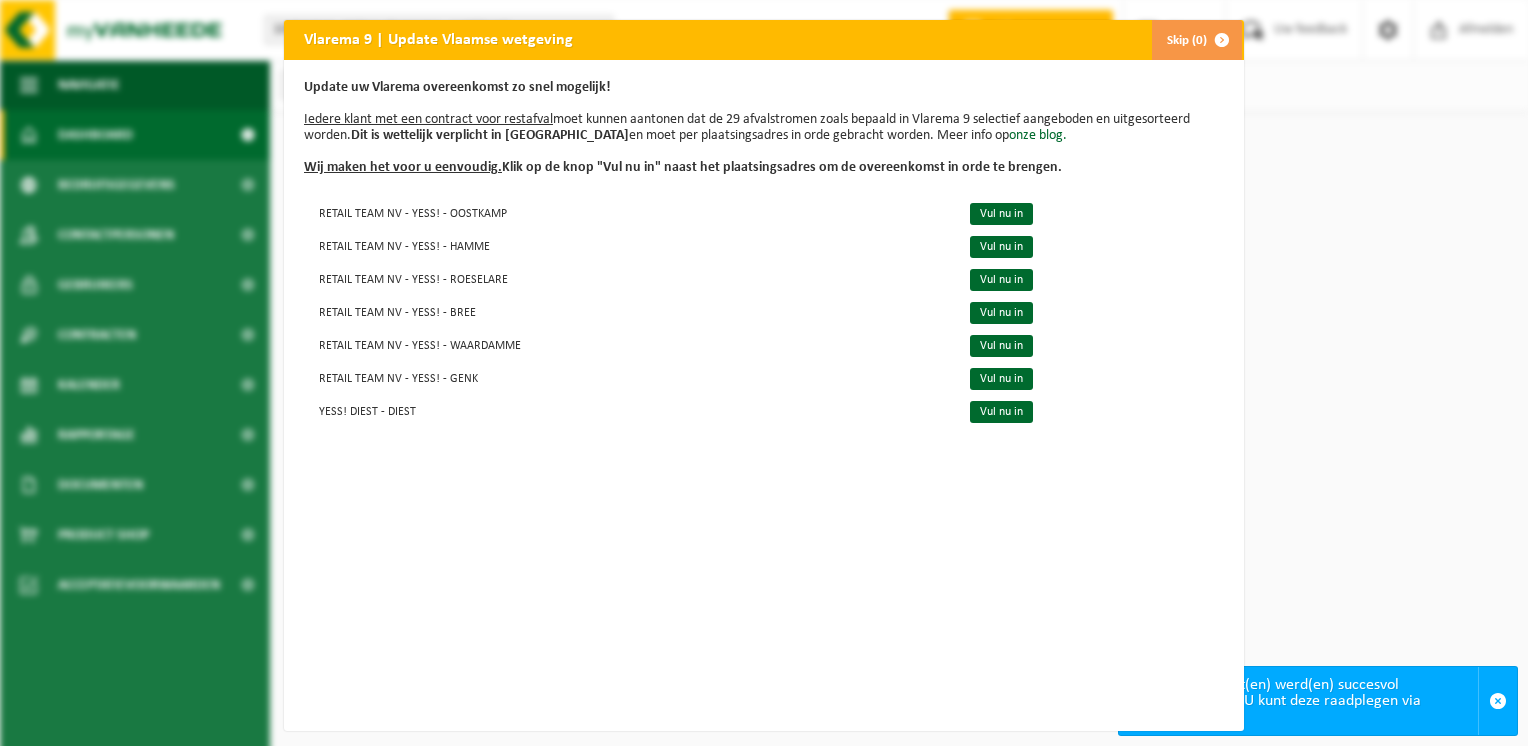 scroll, scrollTop: 0, scrollLeft: 0, axis: both 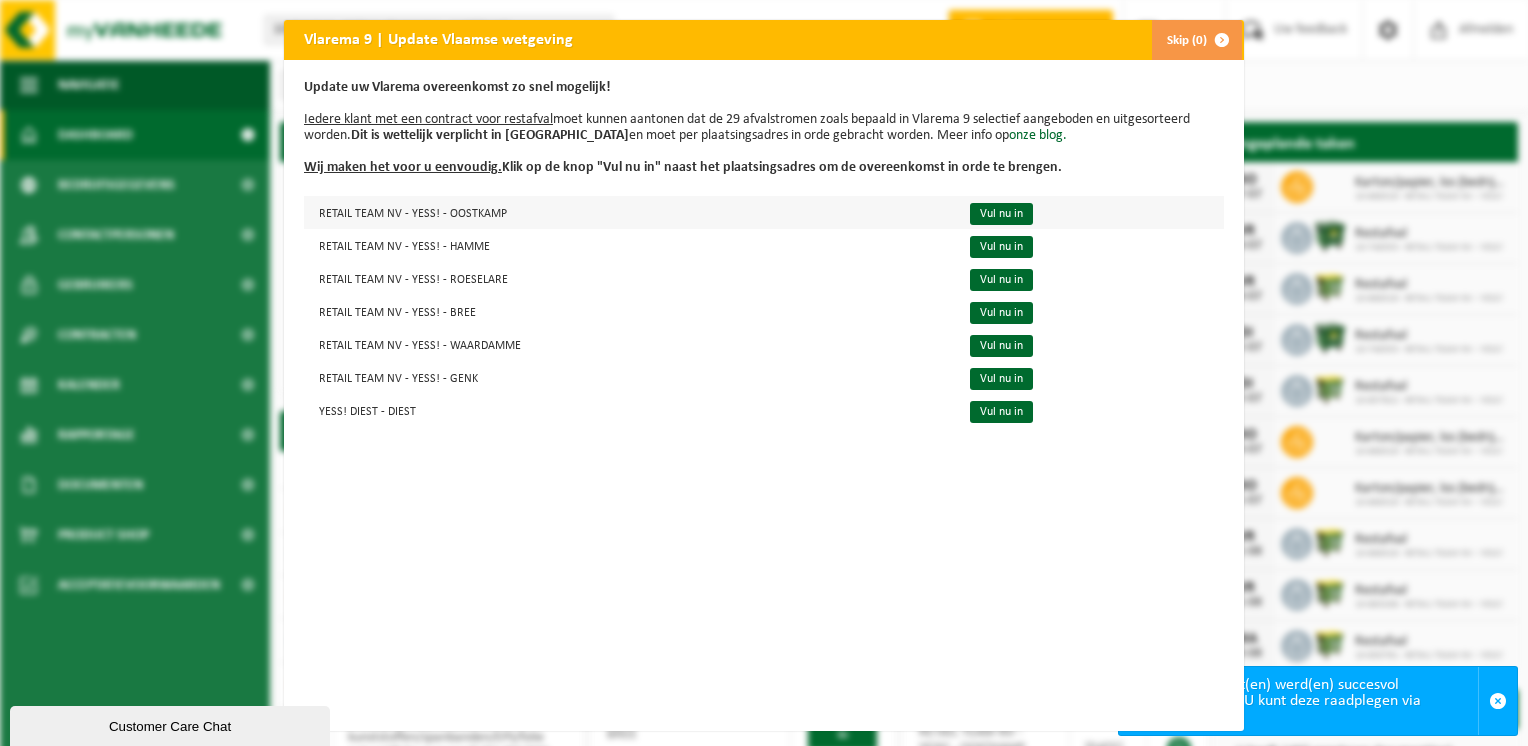 click on "RETAIL TEAM NV - YESS! - OOSTKAMP" at bounding box center [628, 212] 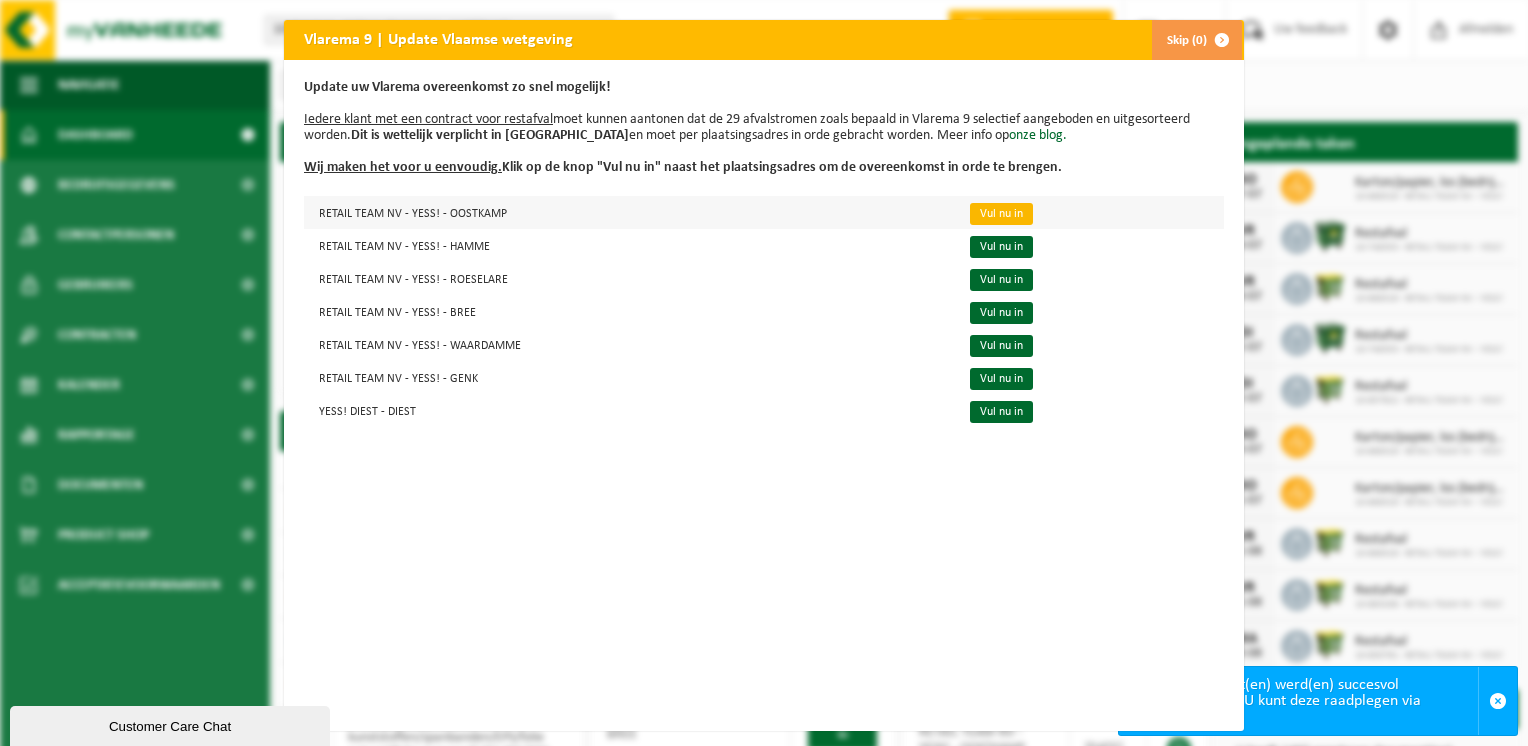 click on "Vul nu in" at bounding box center [1001, 214] 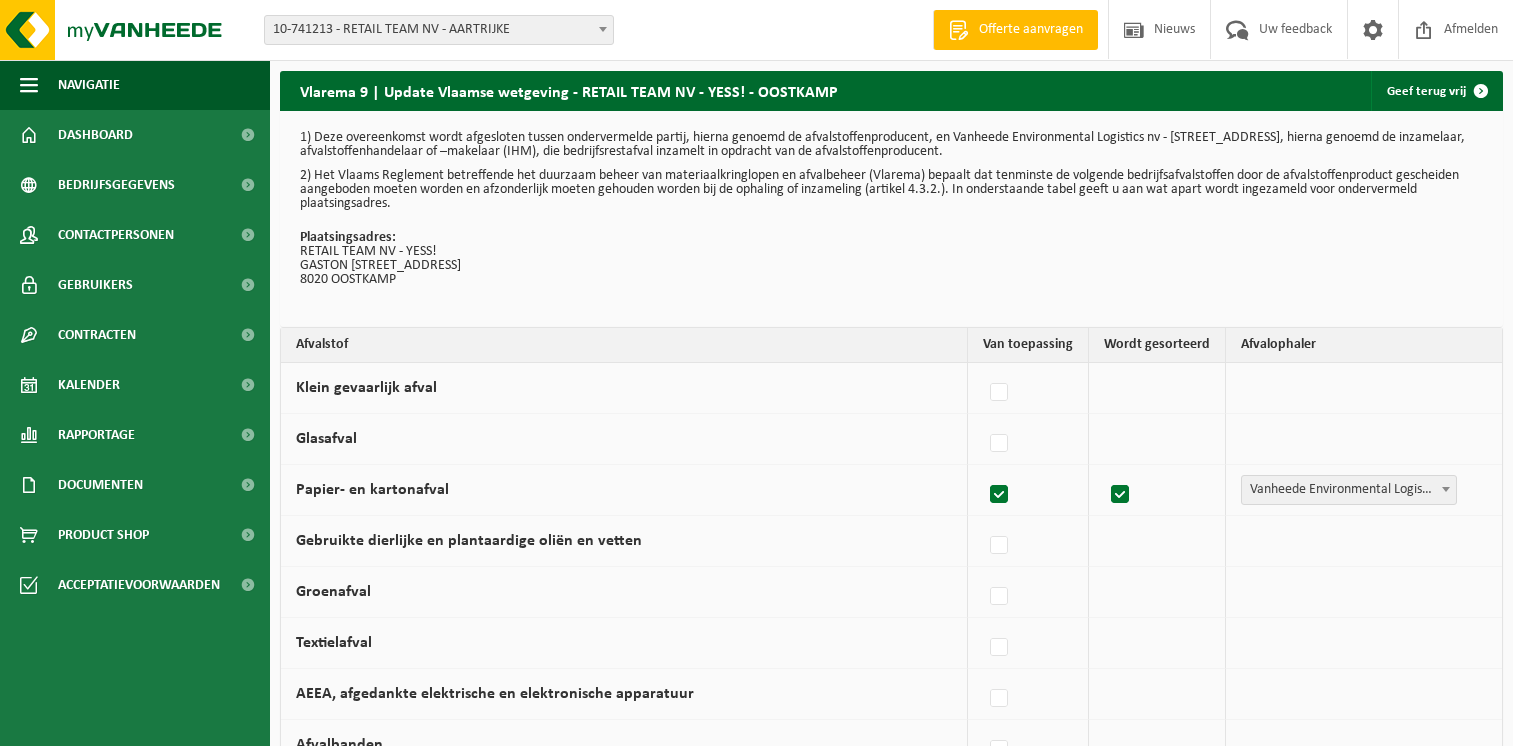 scroll, scrollTop: 0, scrollLeft: 0, axis: both 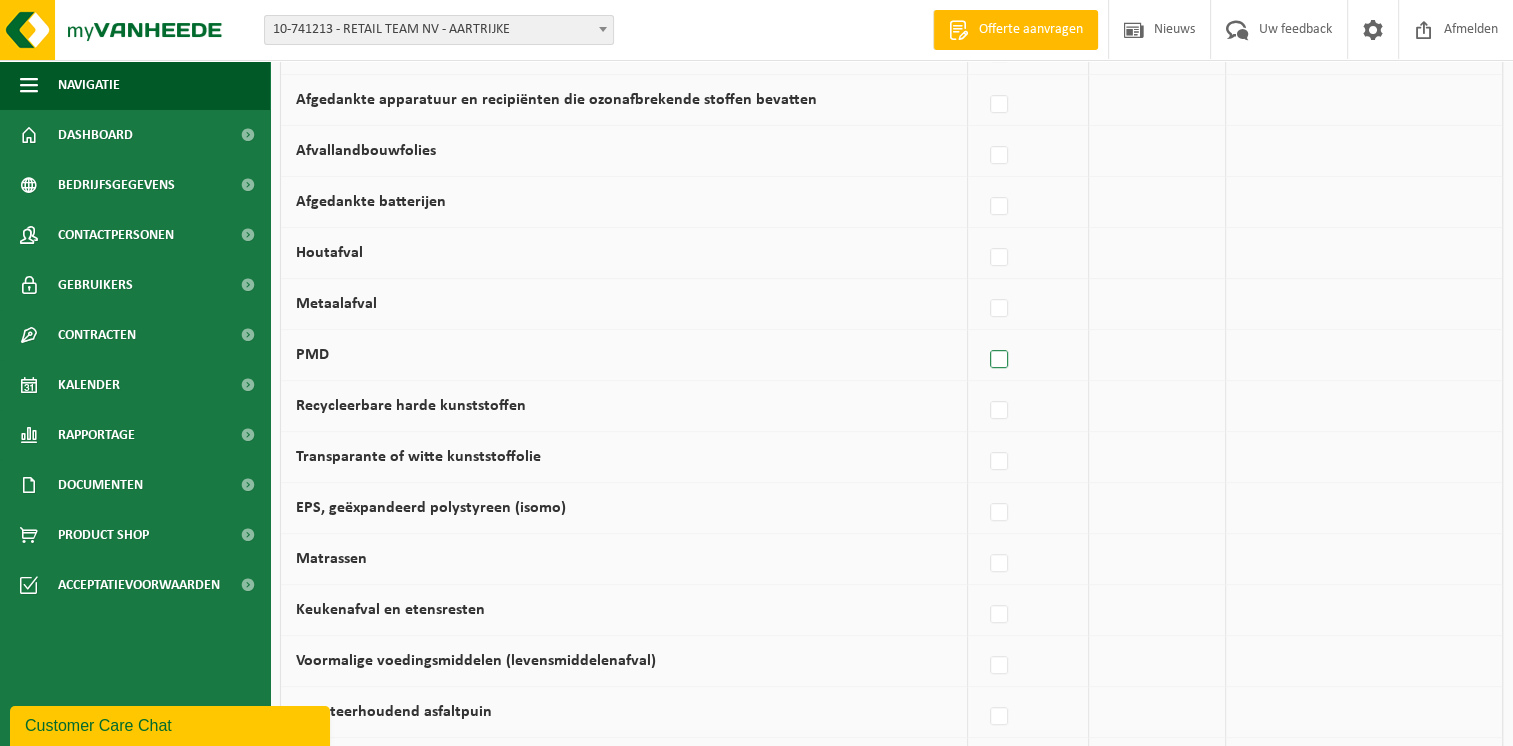 click at bounding box center (1000, 360) 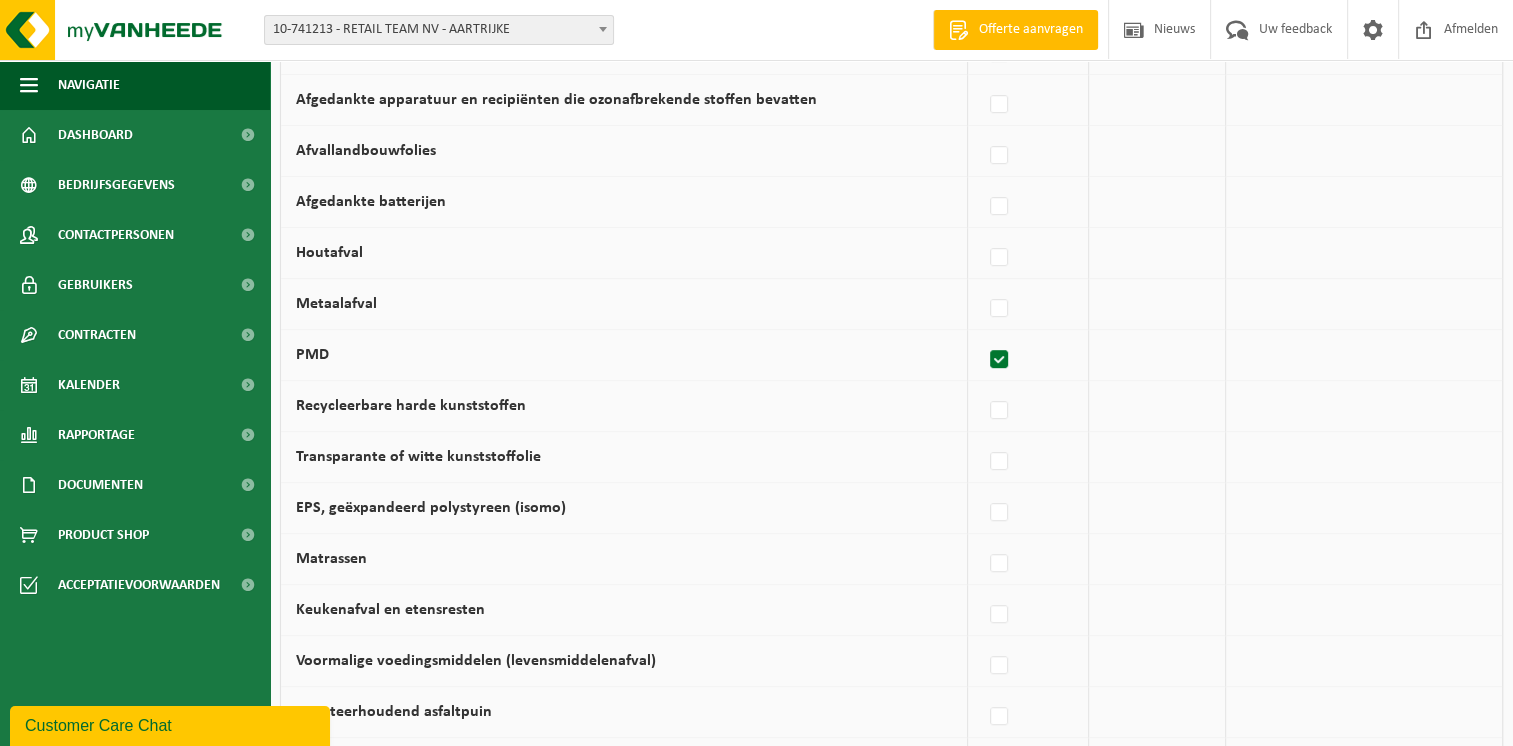 checkbox on "true" 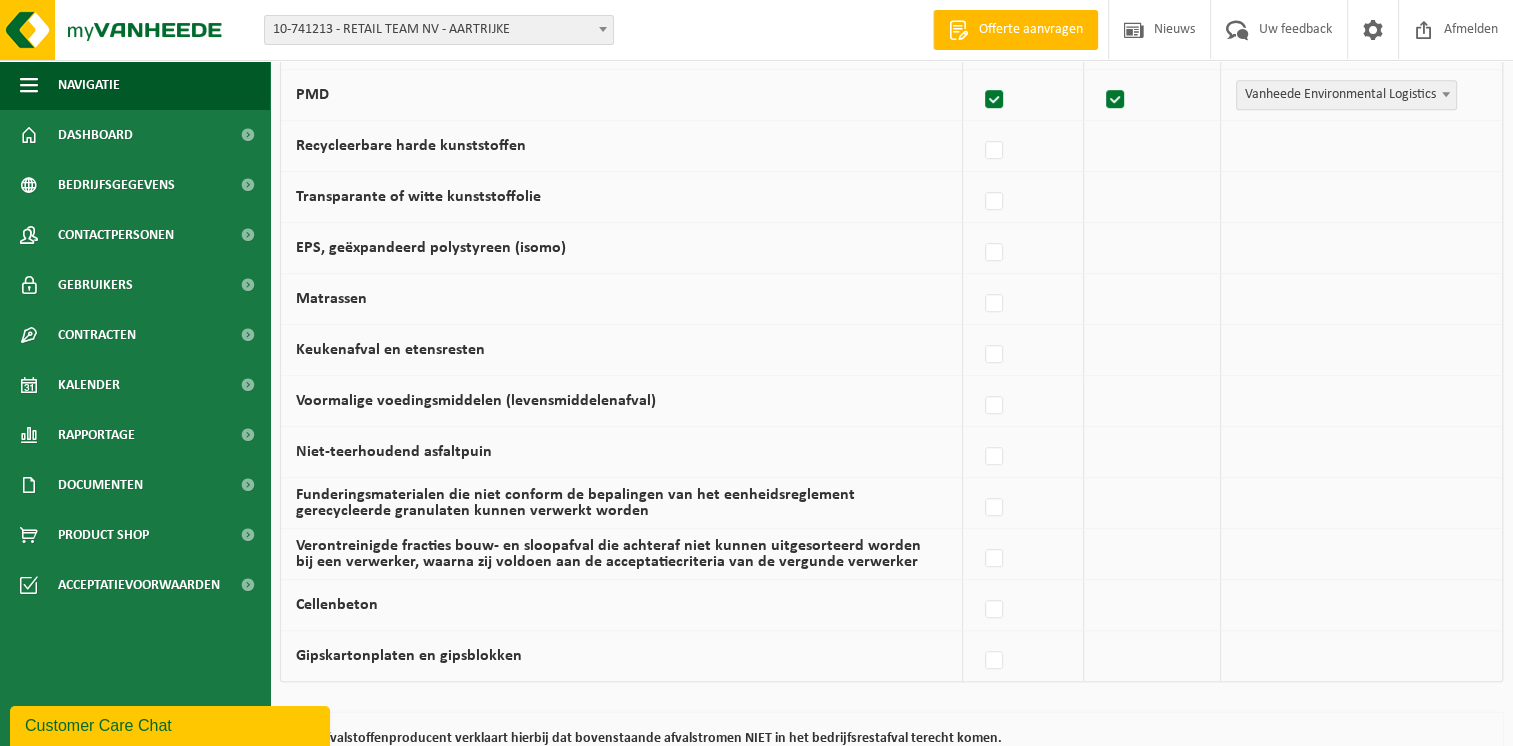scroll, scrollTop: 1149, scrollLeft: 0, axis: vertical 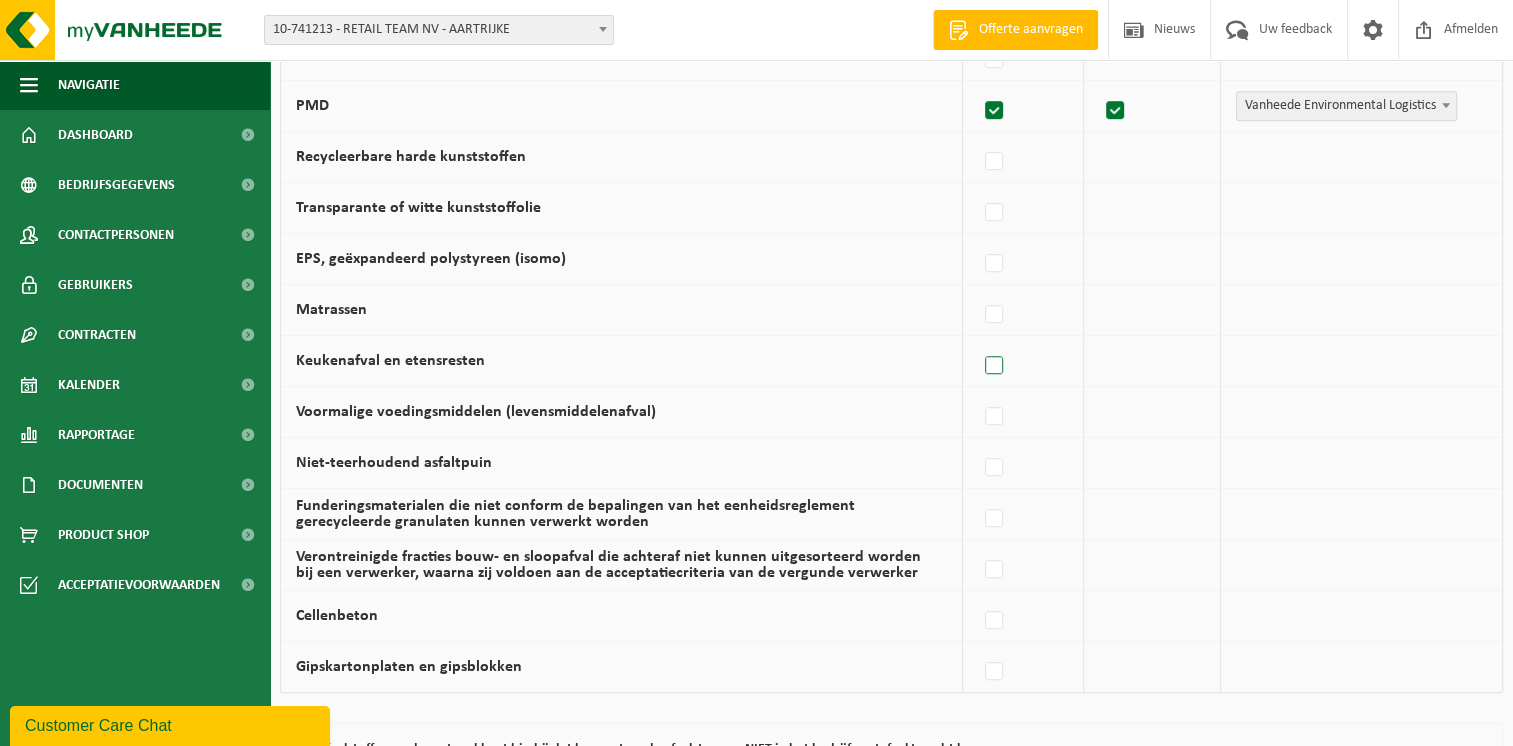 click at bounding box center [995, 366] 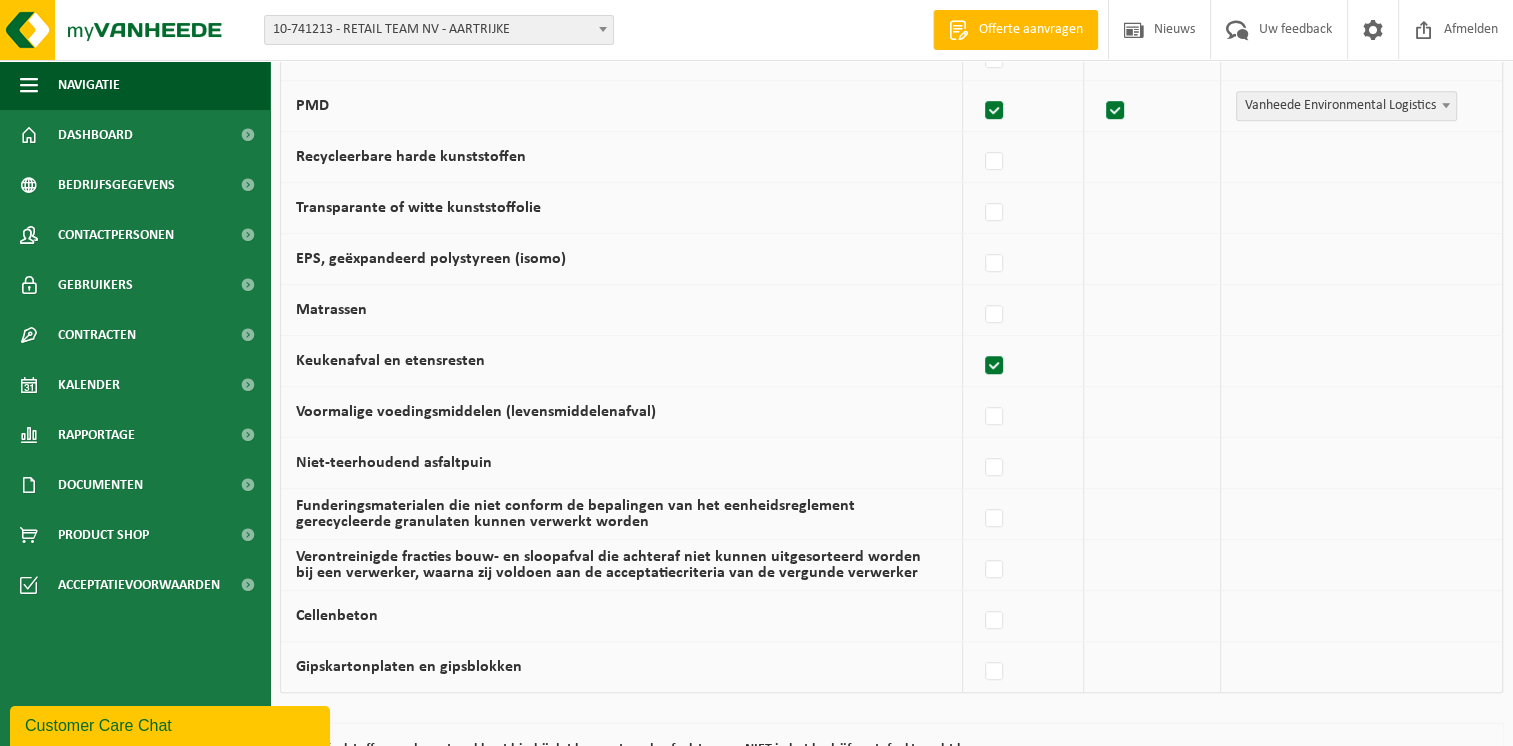 checkbox on "true" 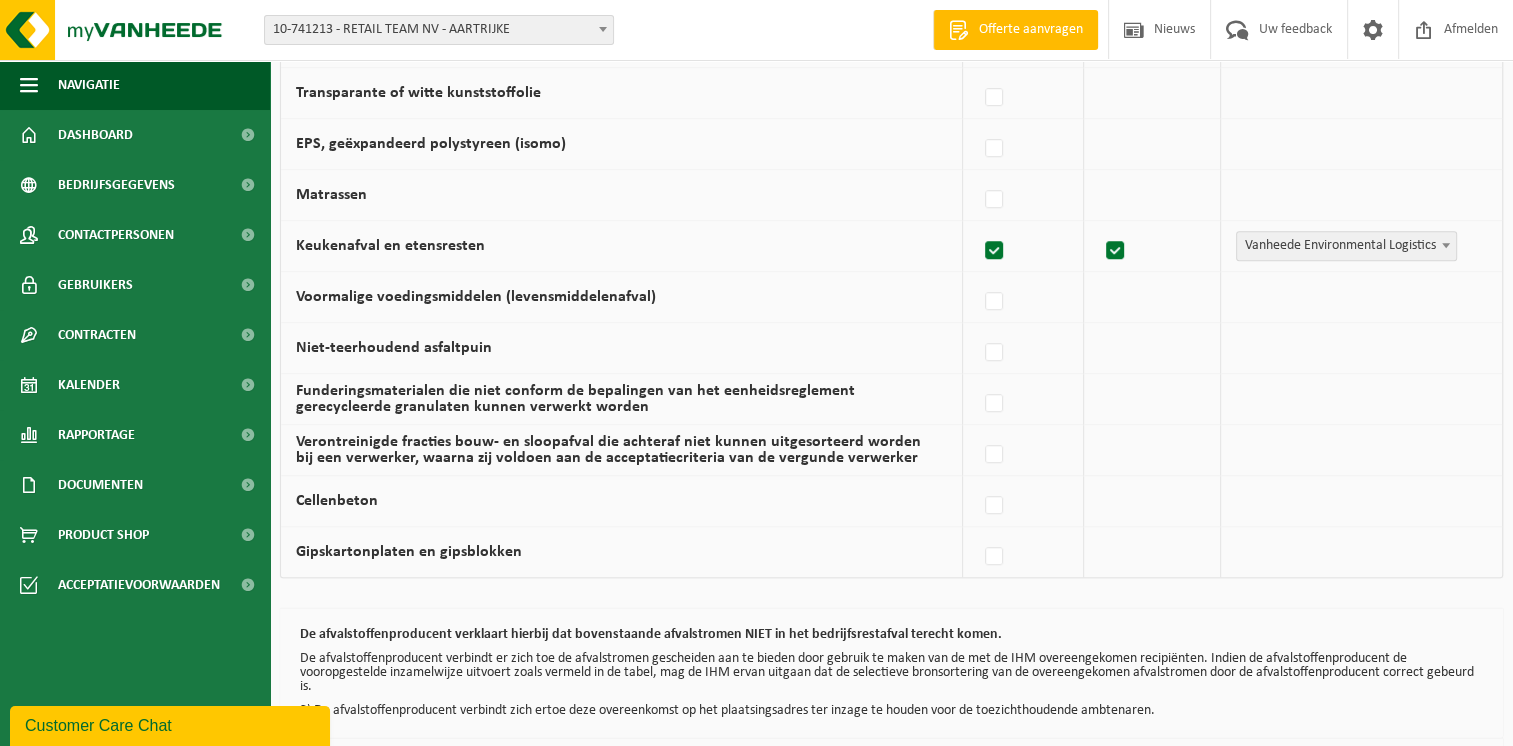 scroll, scrollTop: 1349, scrollLeft: 0, axis: vertical 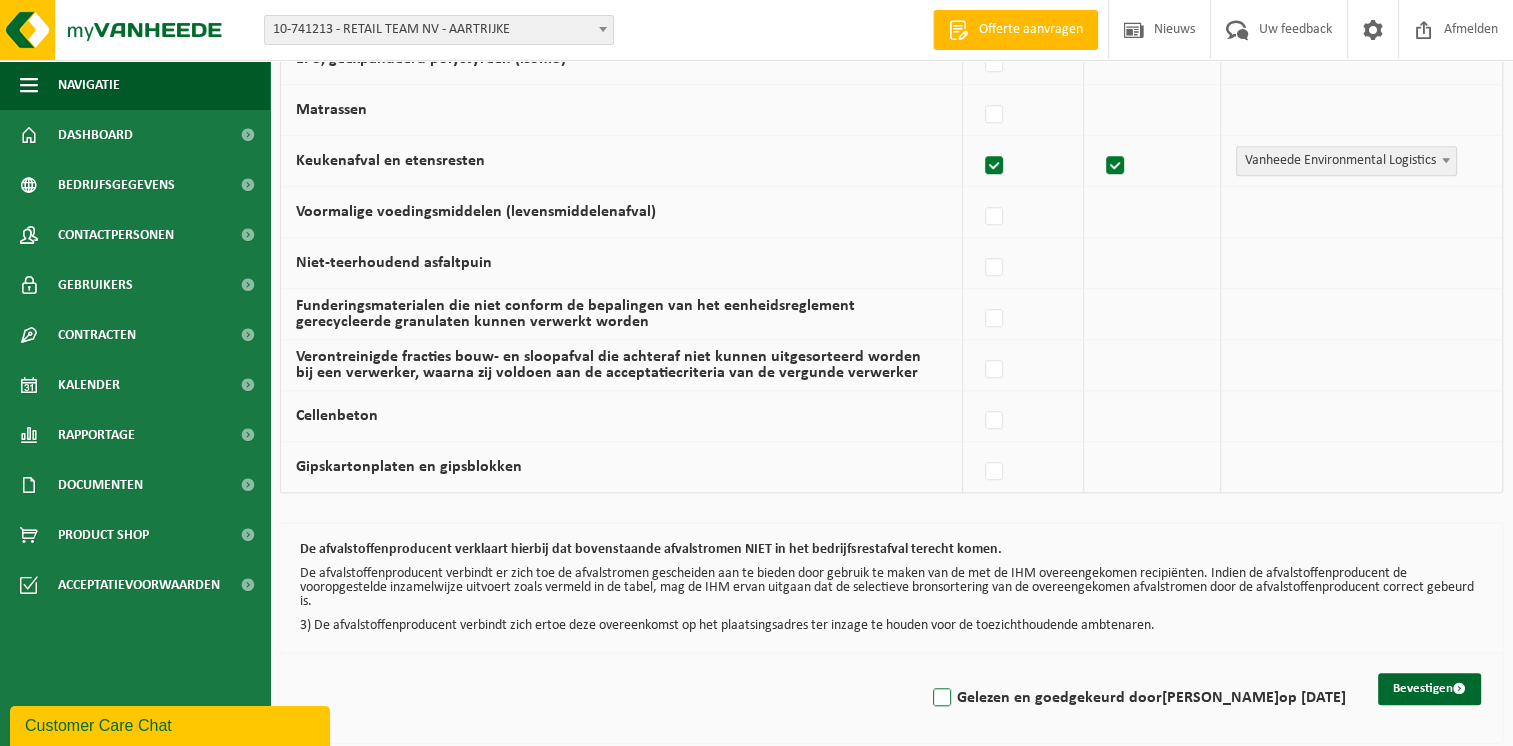 click on "Gelezen en goedgekeurd door  [PERSON_NAME]  op [DATE]" at bounding box center [1137, 698] 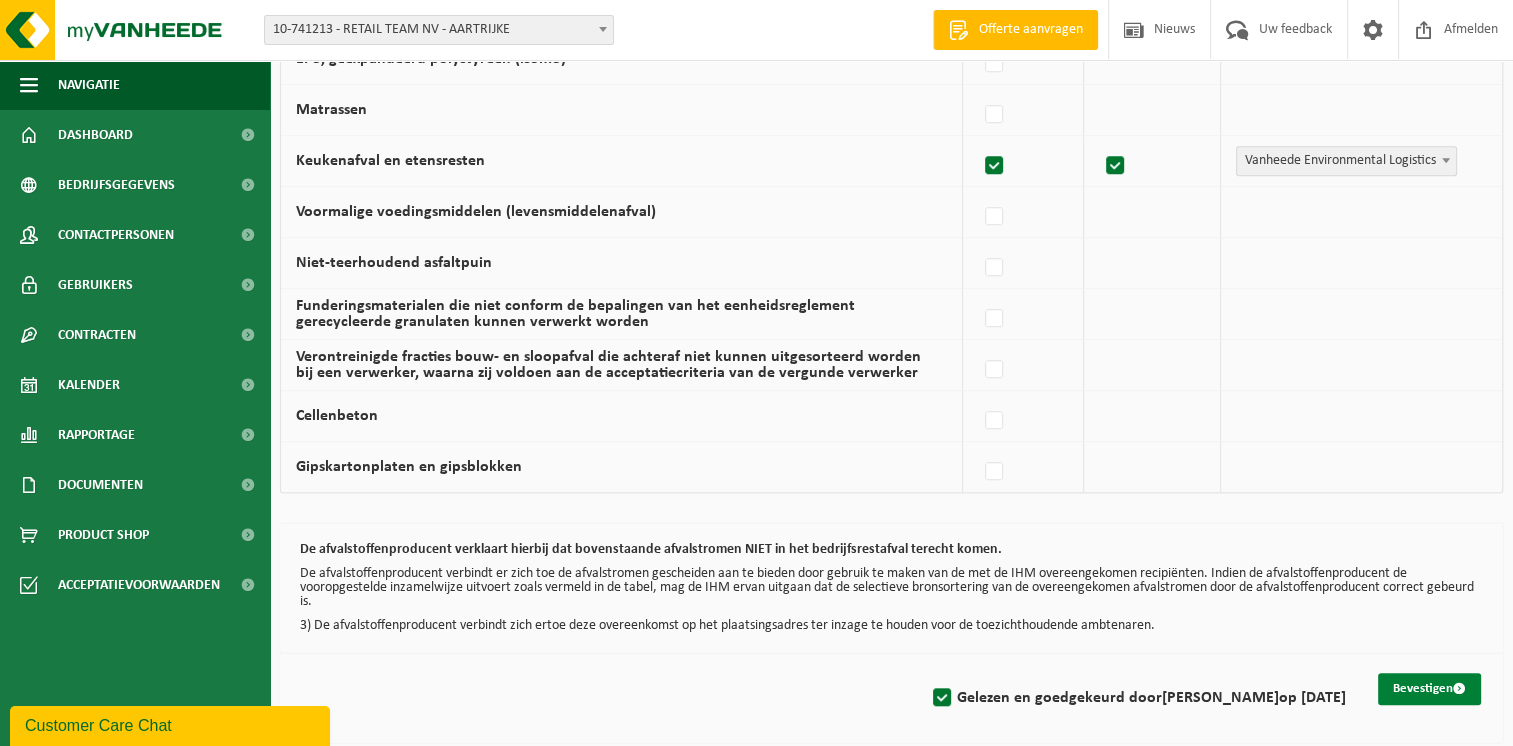 click on "Bevestigen" at bounding box center [1429, 689] 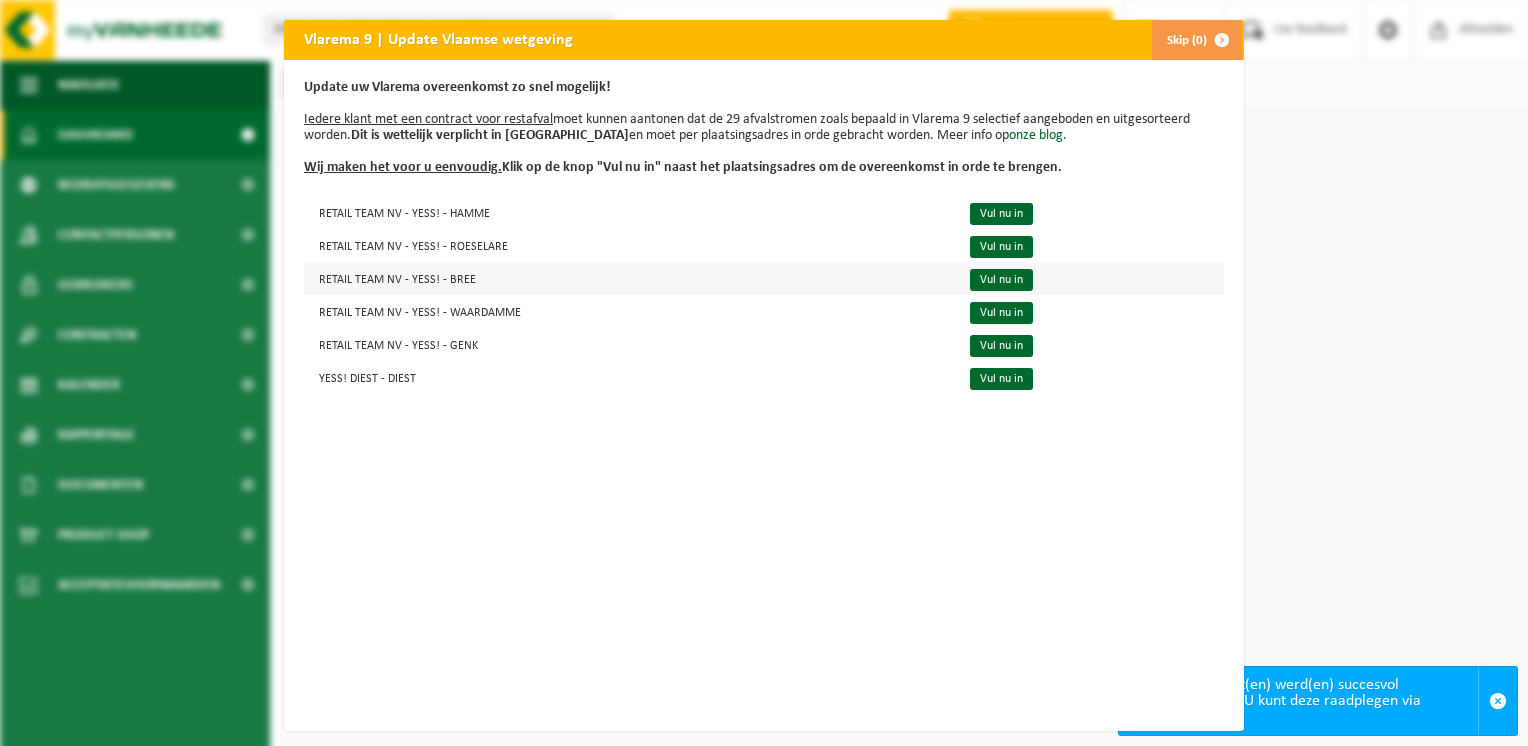 scroll, scrollTop: 0, scrollLeft: 0, axis: both 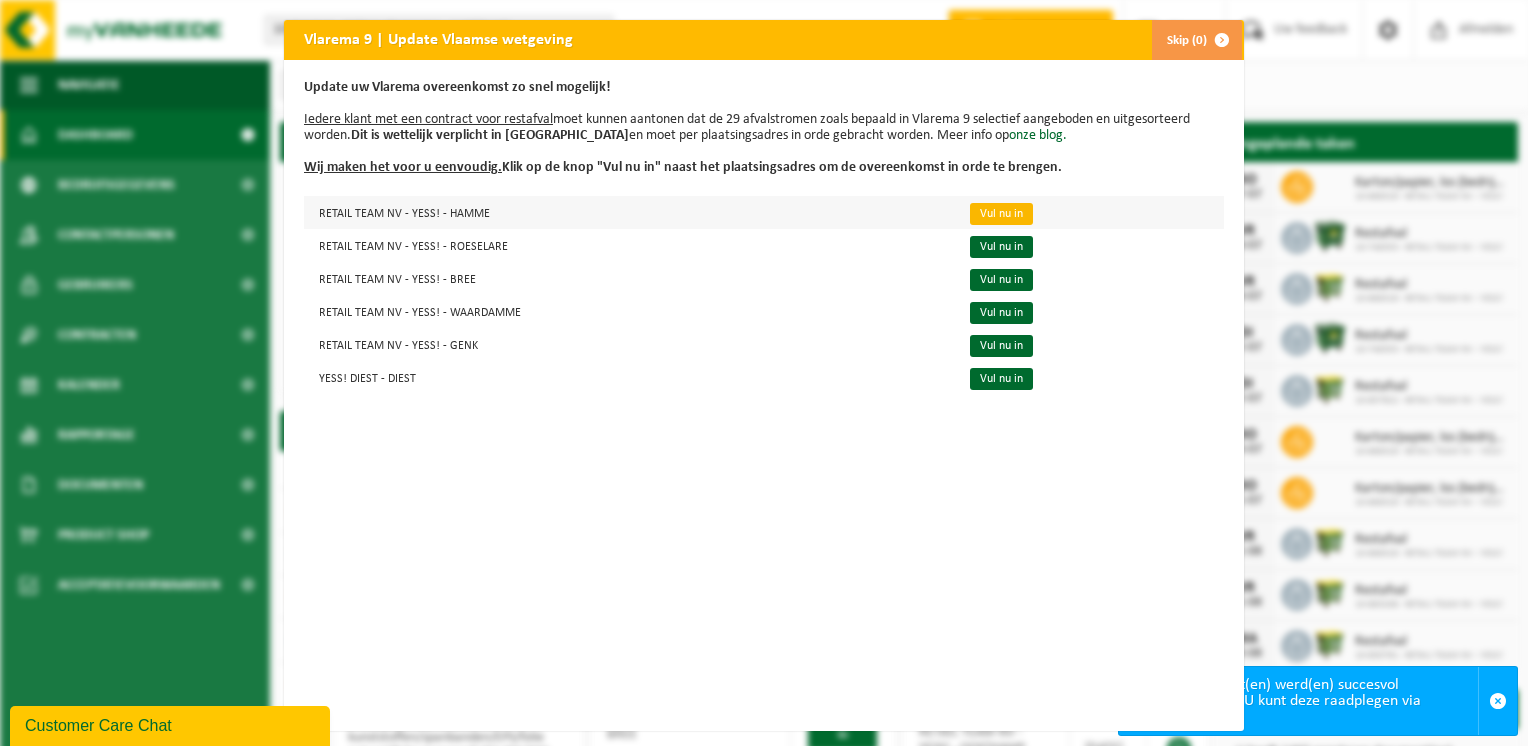 click on "Vul nu in" at bounding box center (1001, 214) 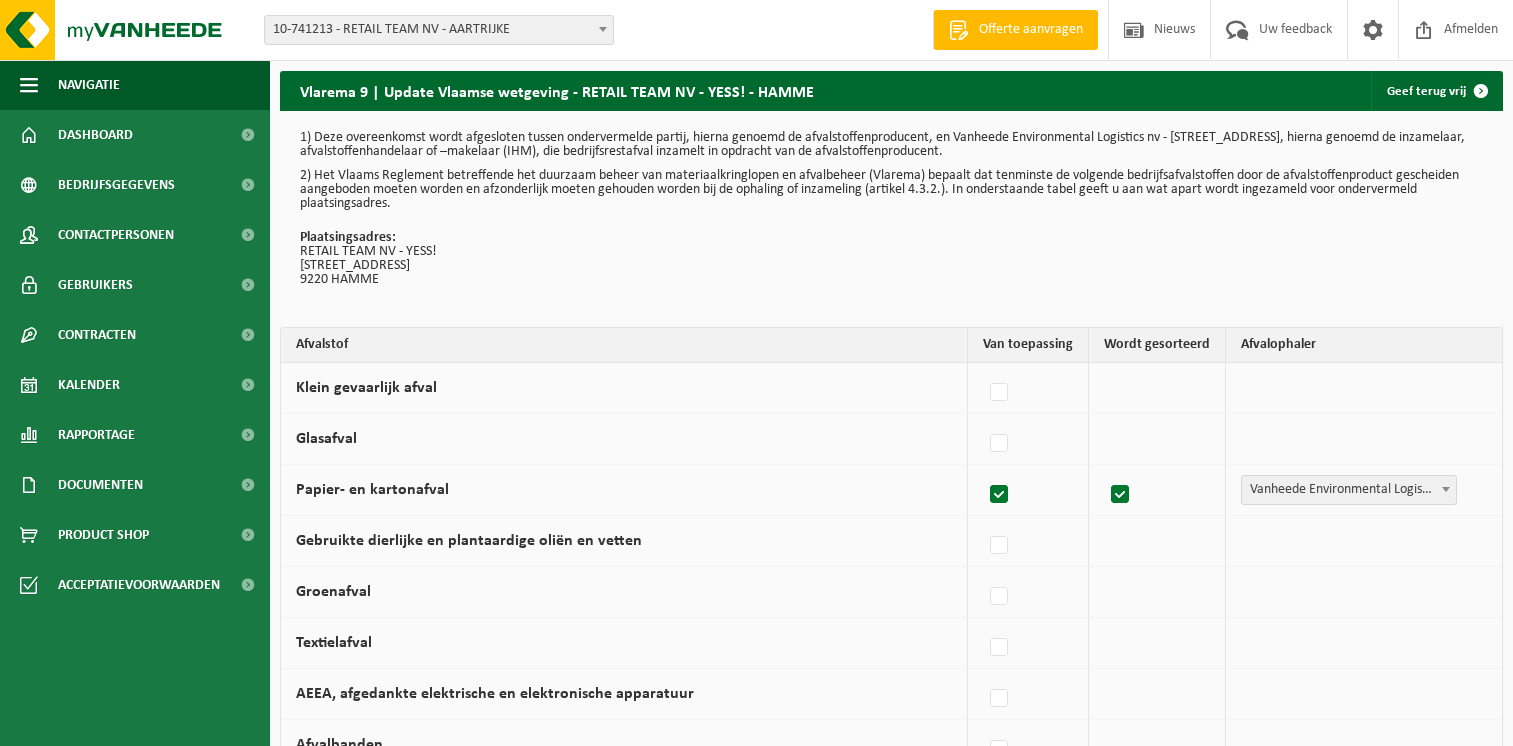 scroll, scrollTop: 0, scrollLeft: 0, axis: both 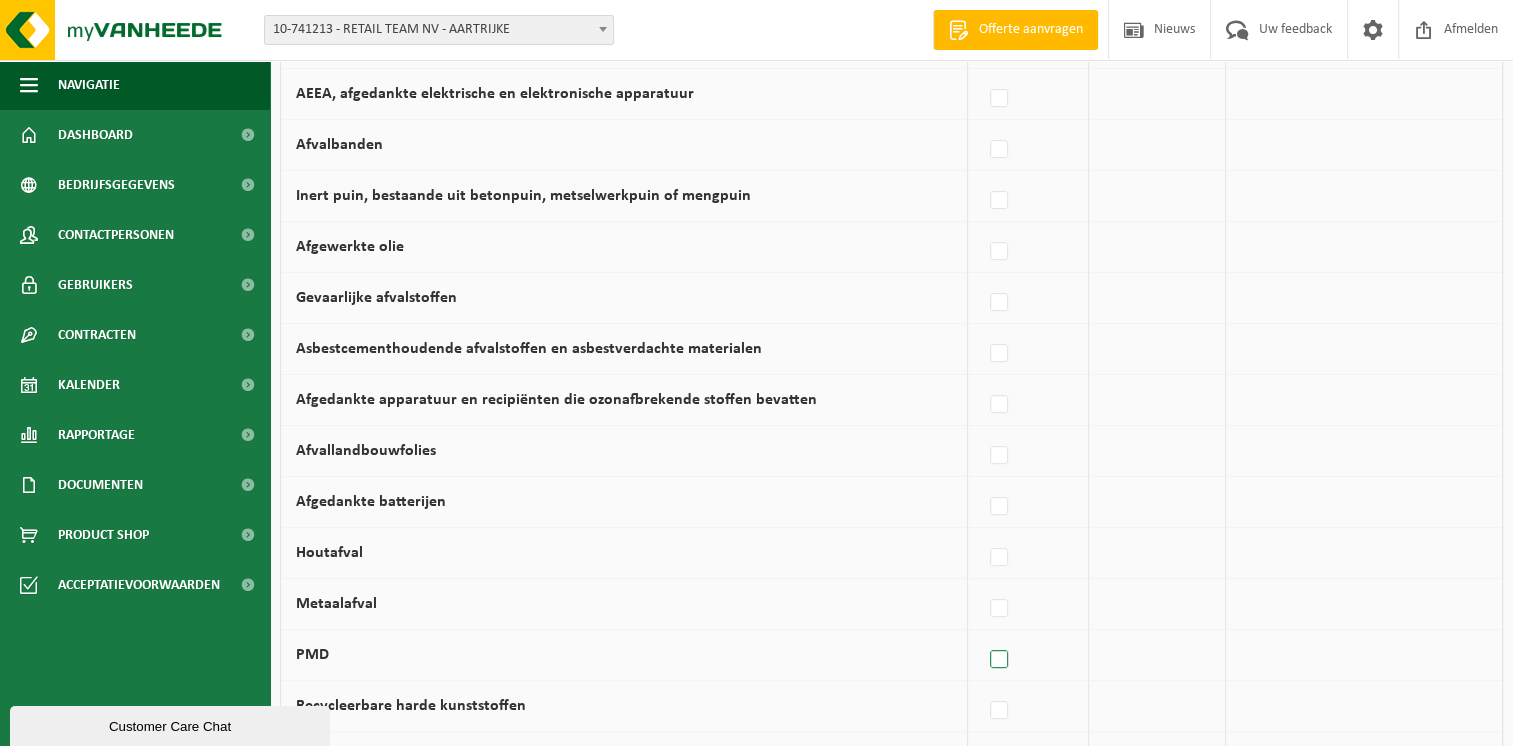 click at bounding box center (1000, 660) 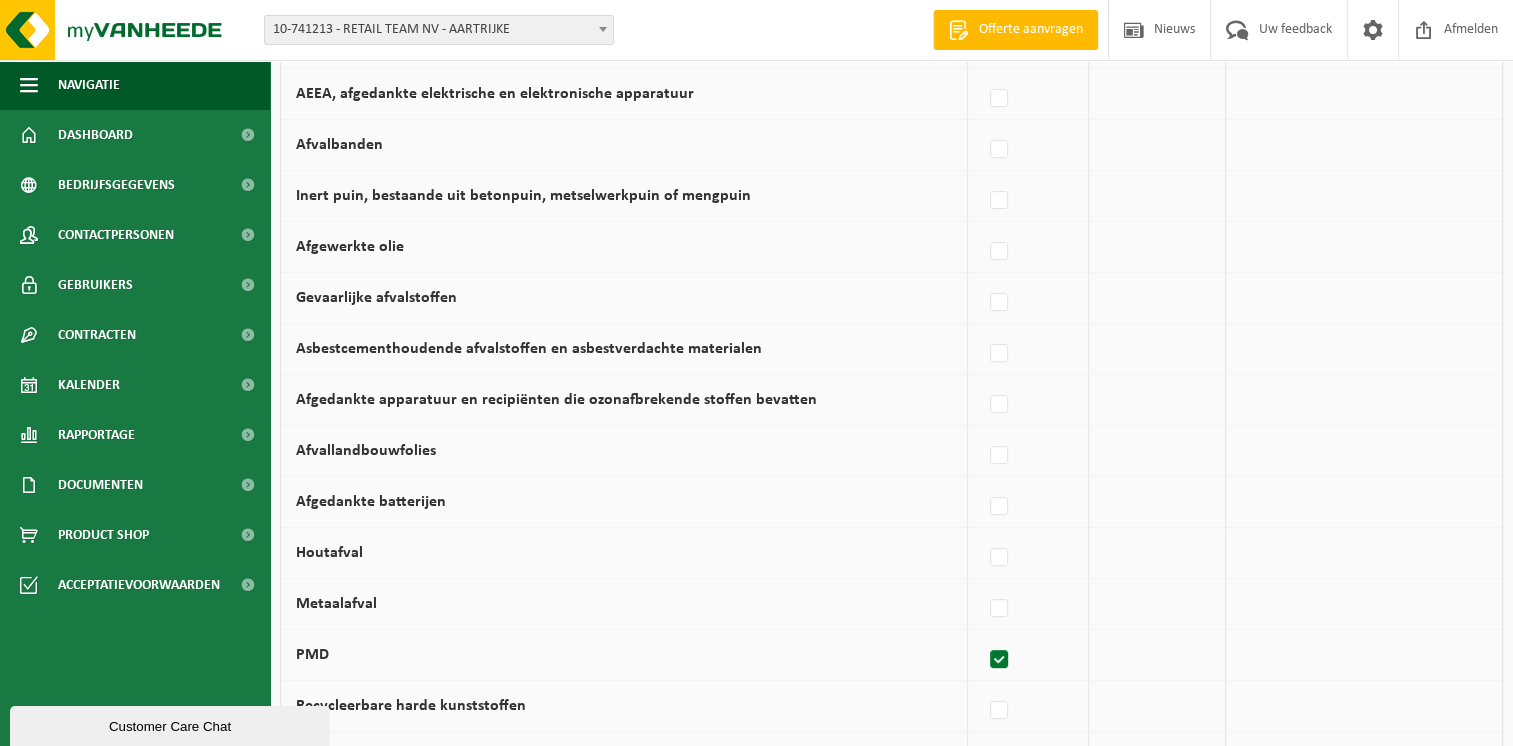checkbox on "true" 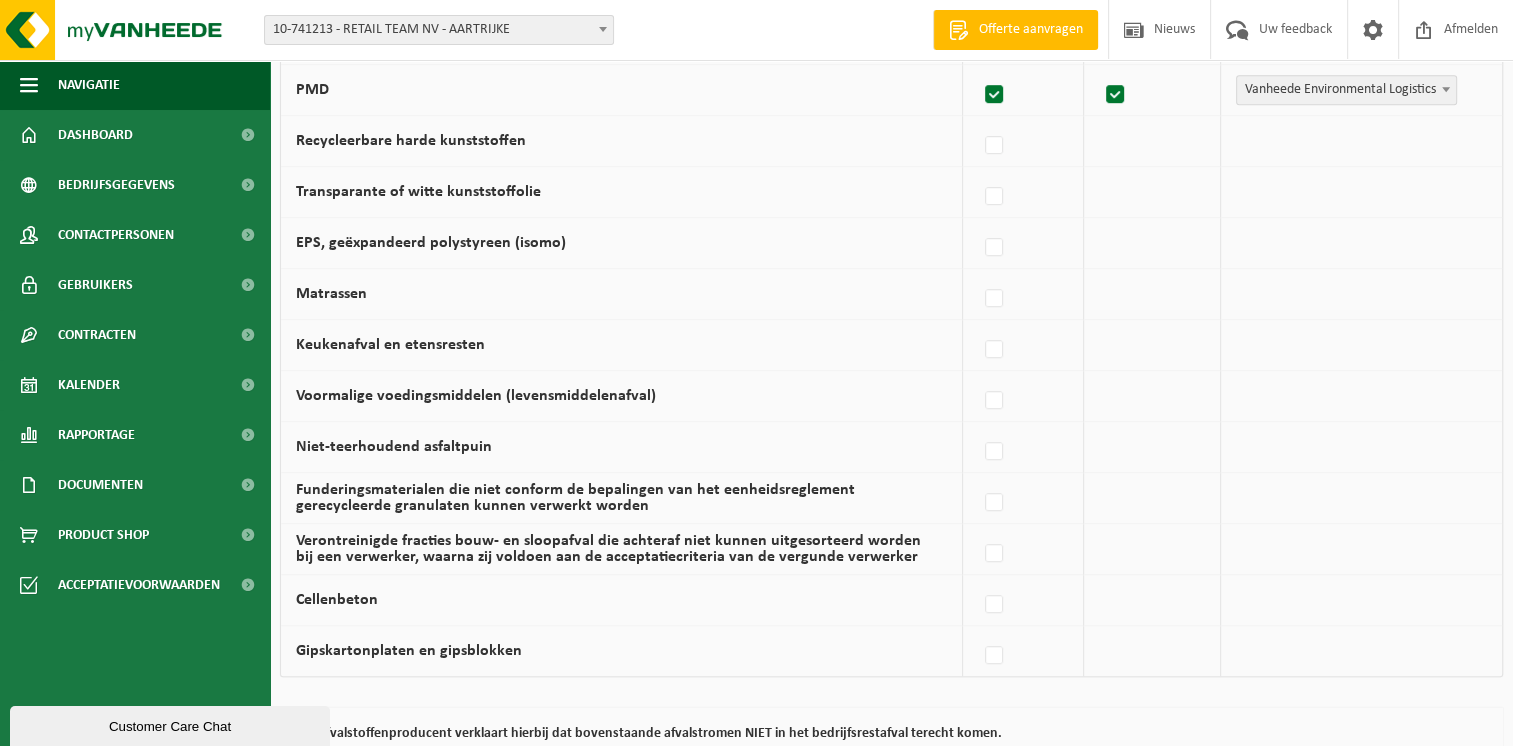 scroll, scrollTop: 1200, scrollLeft: 0, axis: vertical 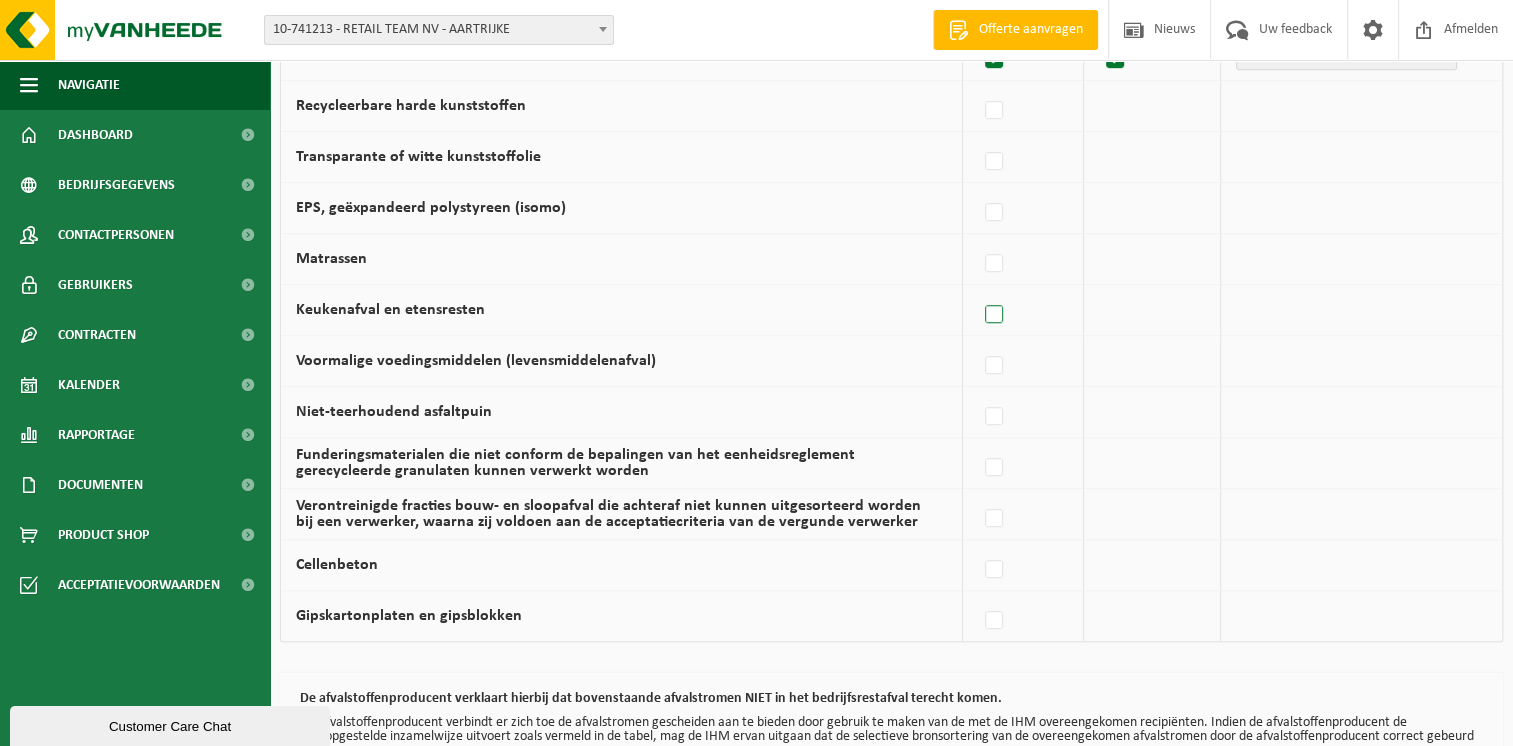 click at bounding box center (995, 315) 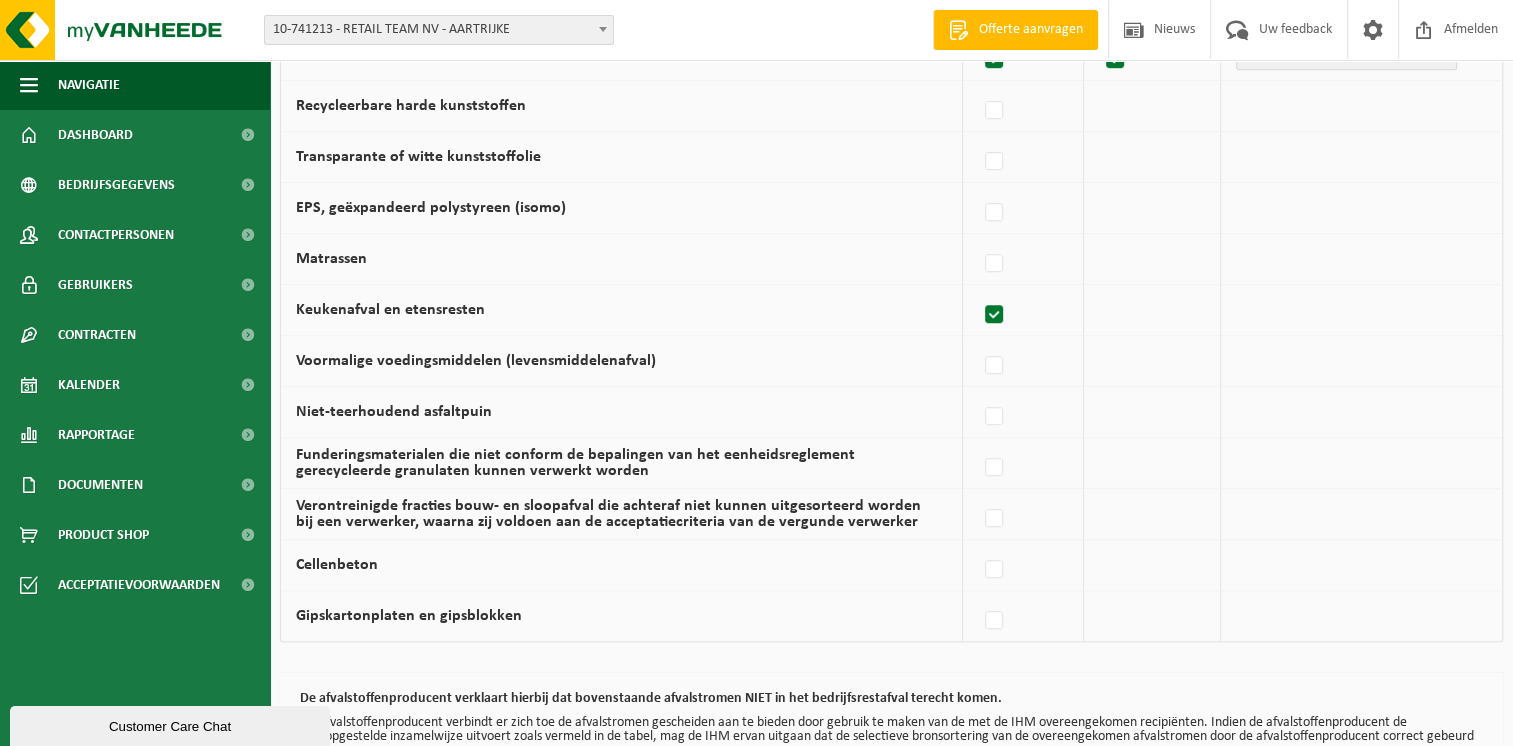 checkbox on "true" 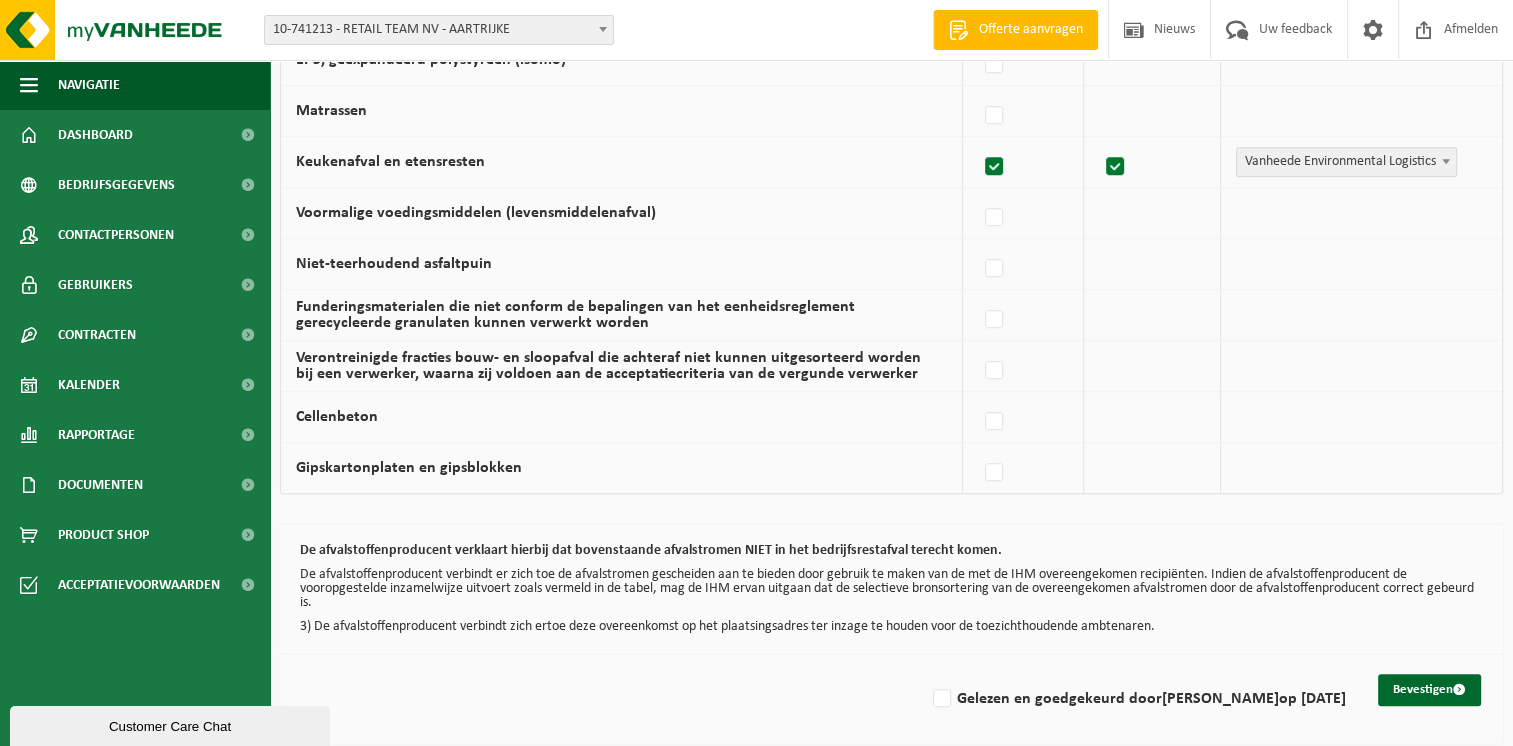 scroll, scrollTop: 1349, scrollLeft: 0, axis: vertical 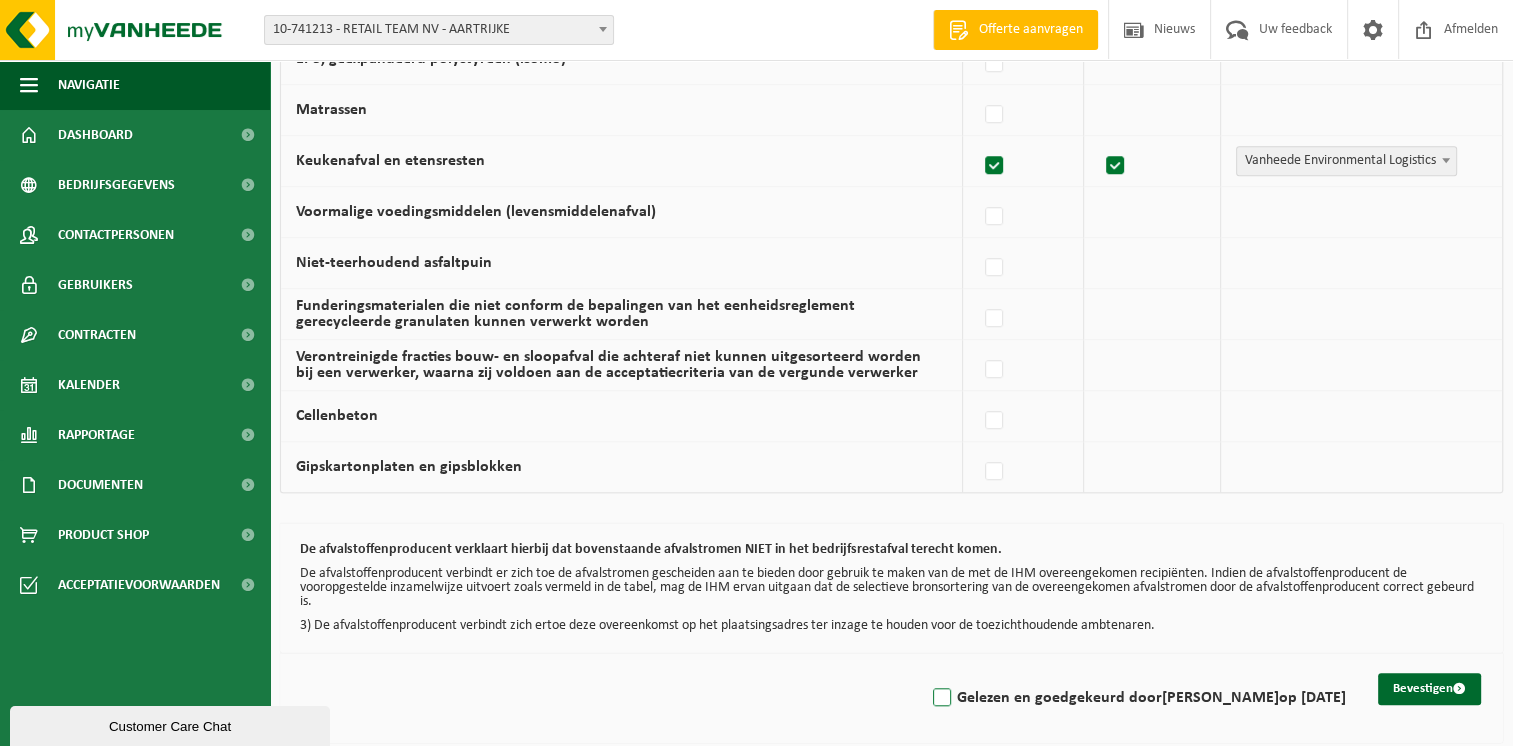 click on "Gelezen en goedgekeurd door  Hans Smolders  op 17/07/25" at bounding box center [1137, 698] 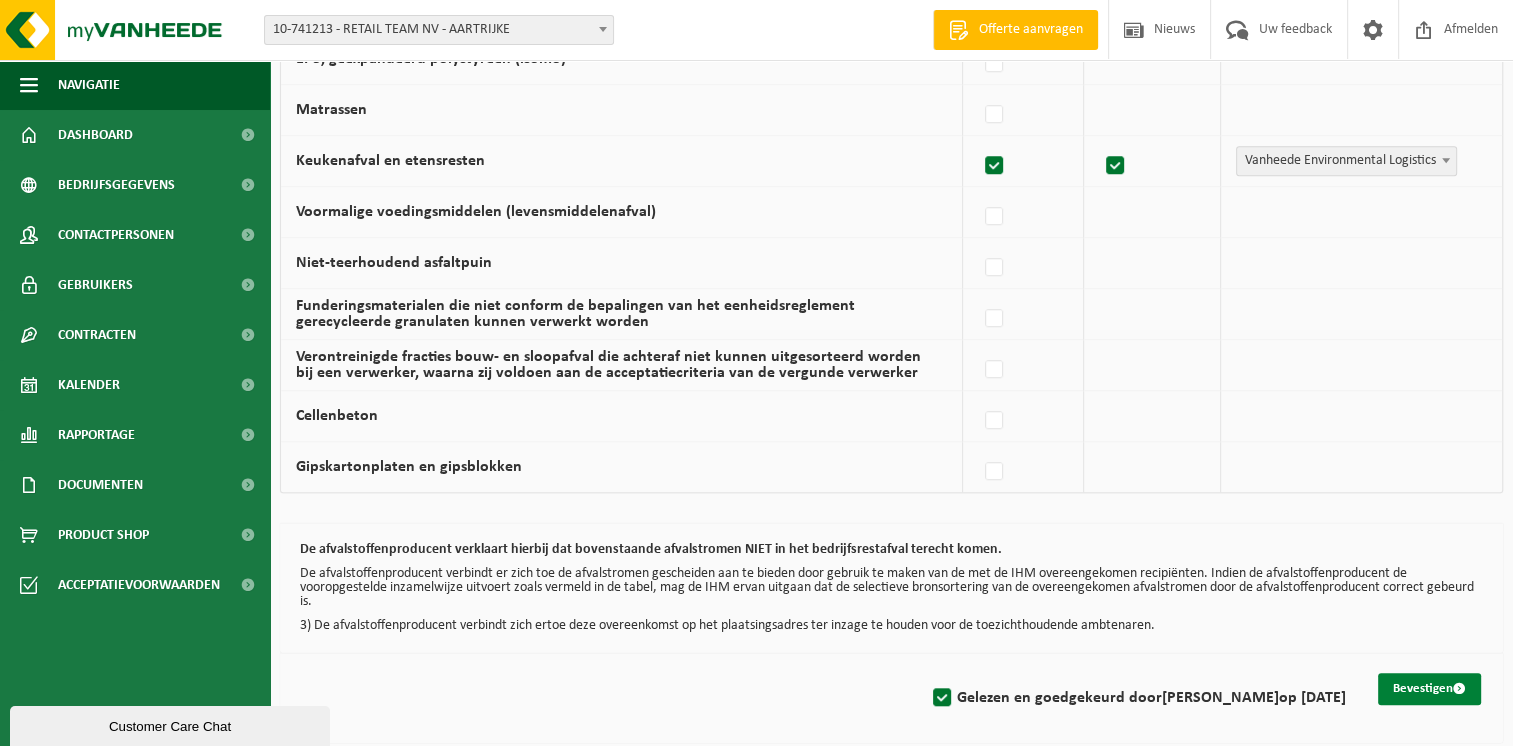click on "Bevestigen" at bounding box center [1429, 689] 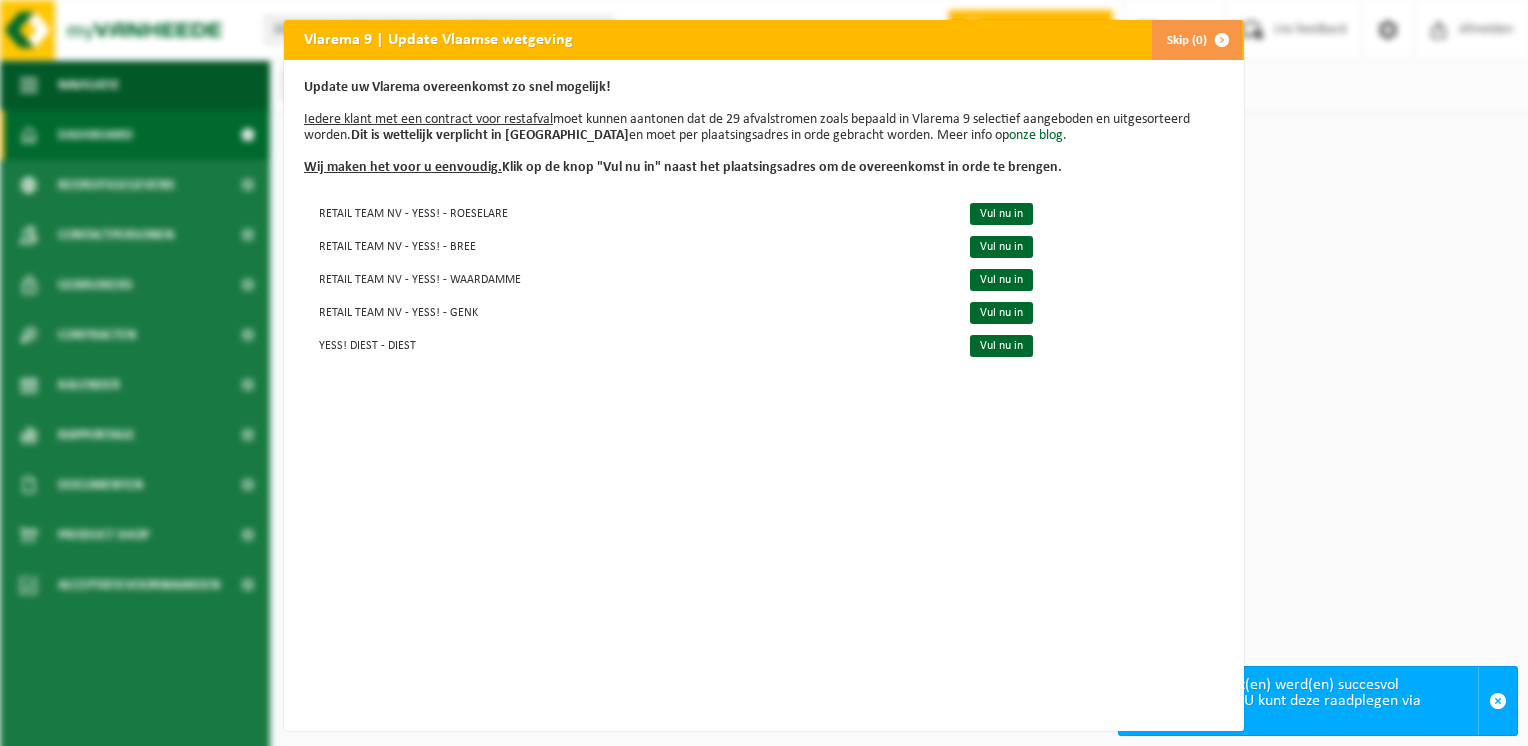 scroll, scrollTop: 0, scrollLeft: 0, axis: both 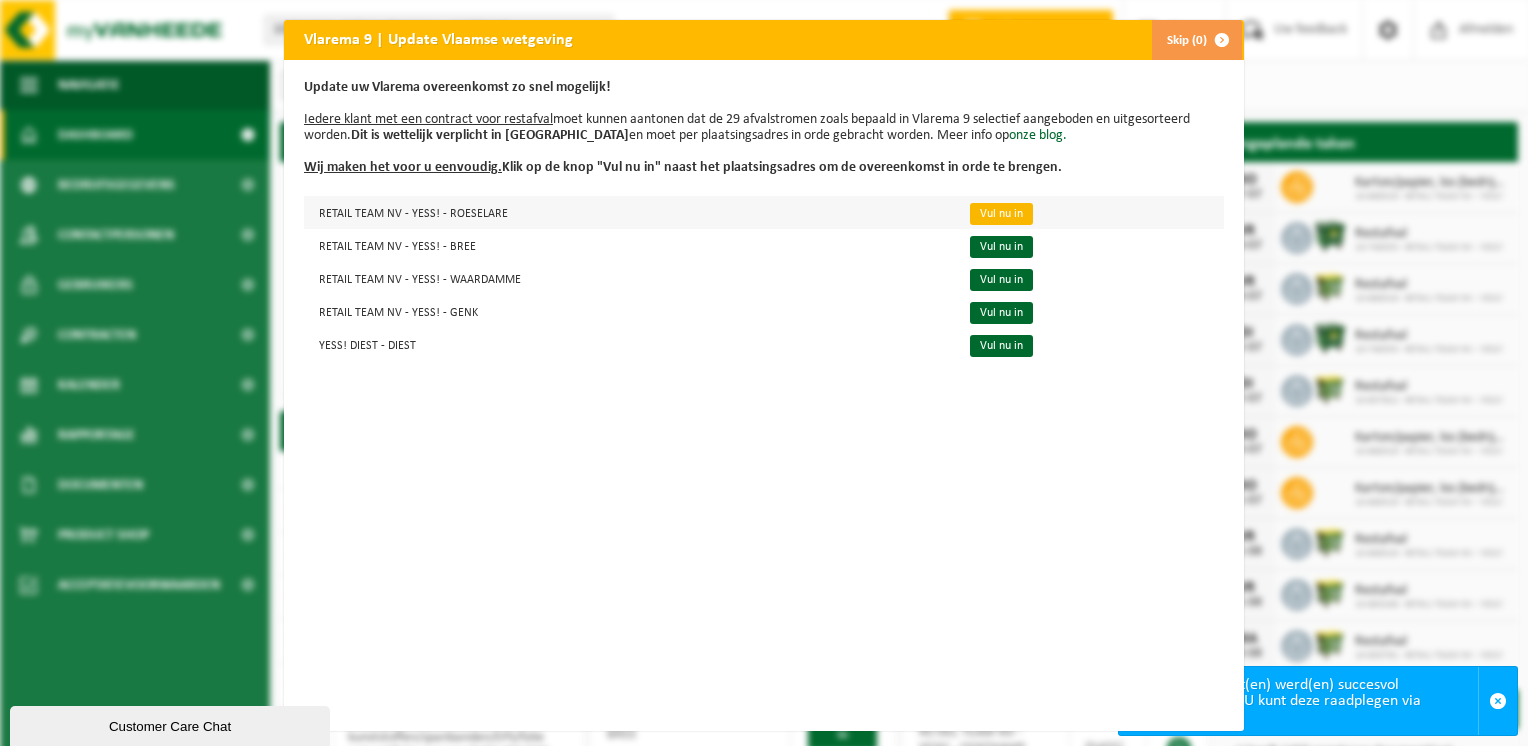 click on "Vul nu in" at bounding box center [1001, 214] 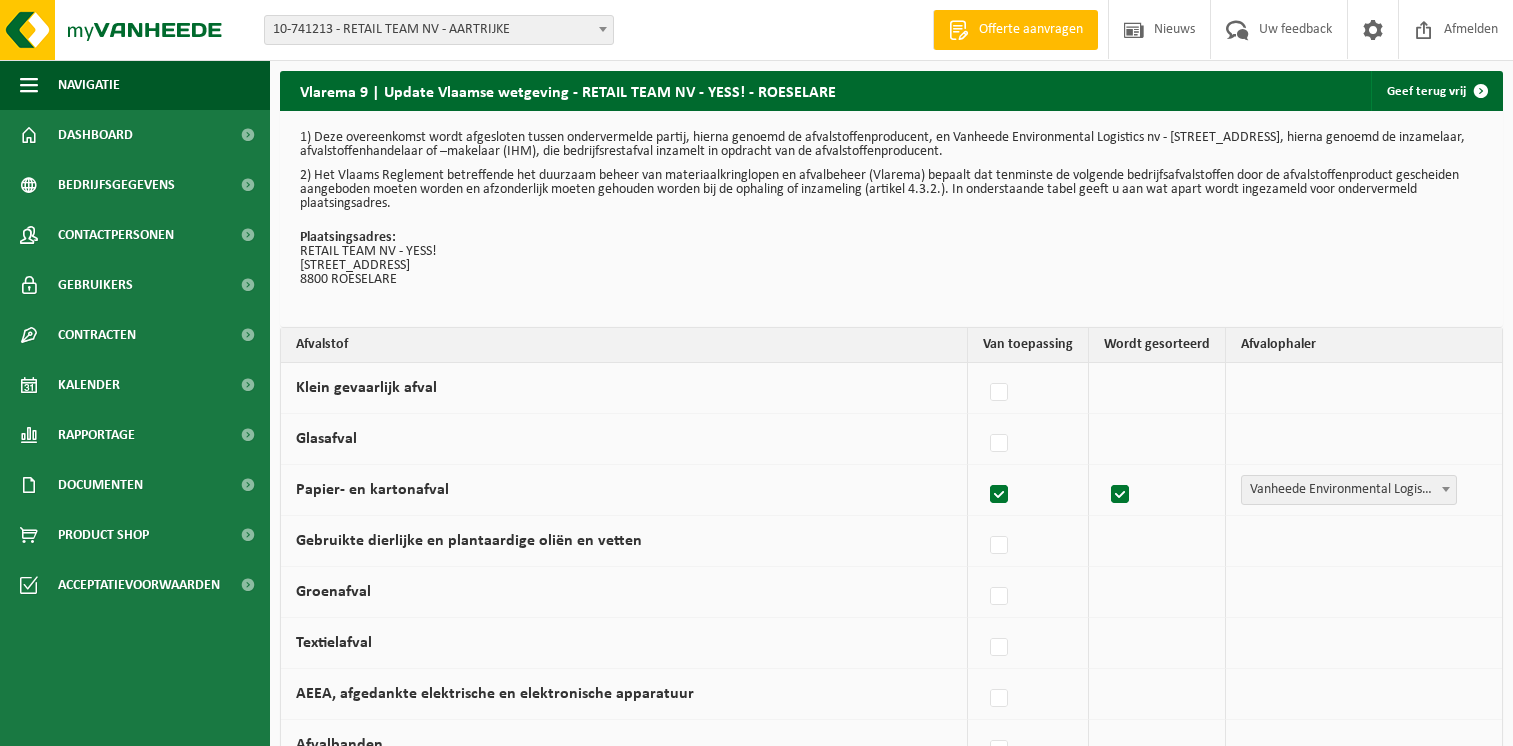 scroll, scrollTop: 0, scrollLeft: 0, axis: both 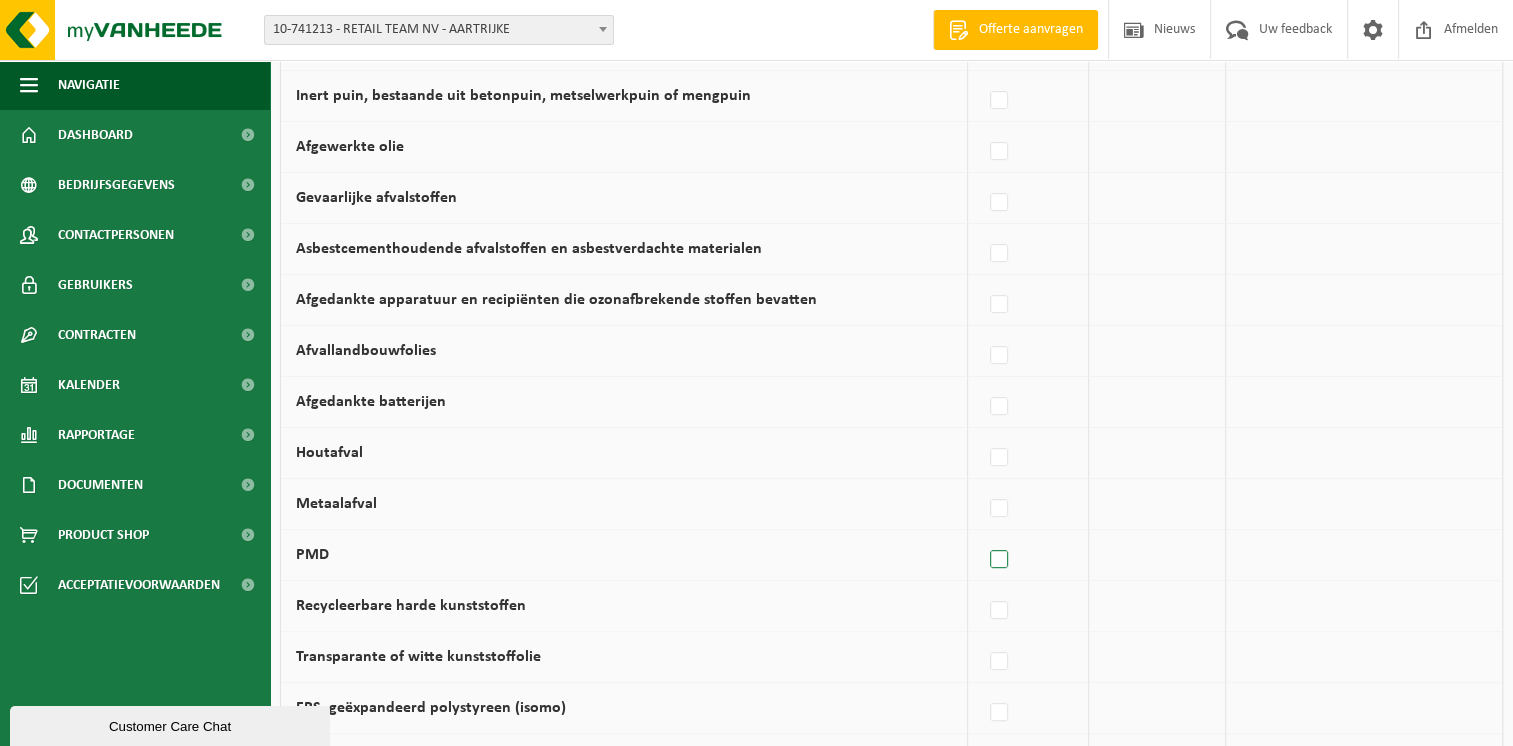 drag, startPoint x: 1000, startPoint y: 556, endPoint x: 988, endPoint y: 651, distance: 95.7549 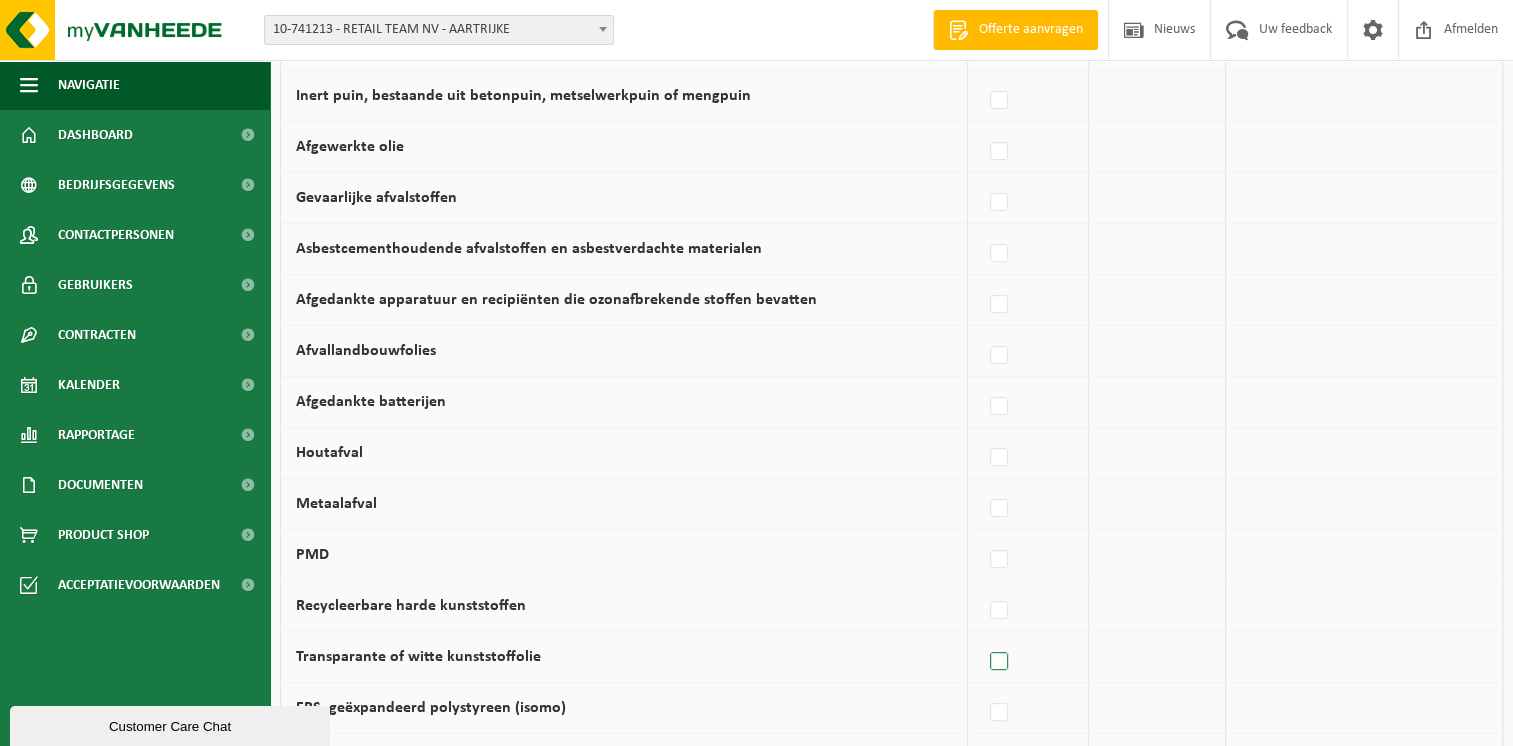 click on "PMD" at bounding box center [982, 534] 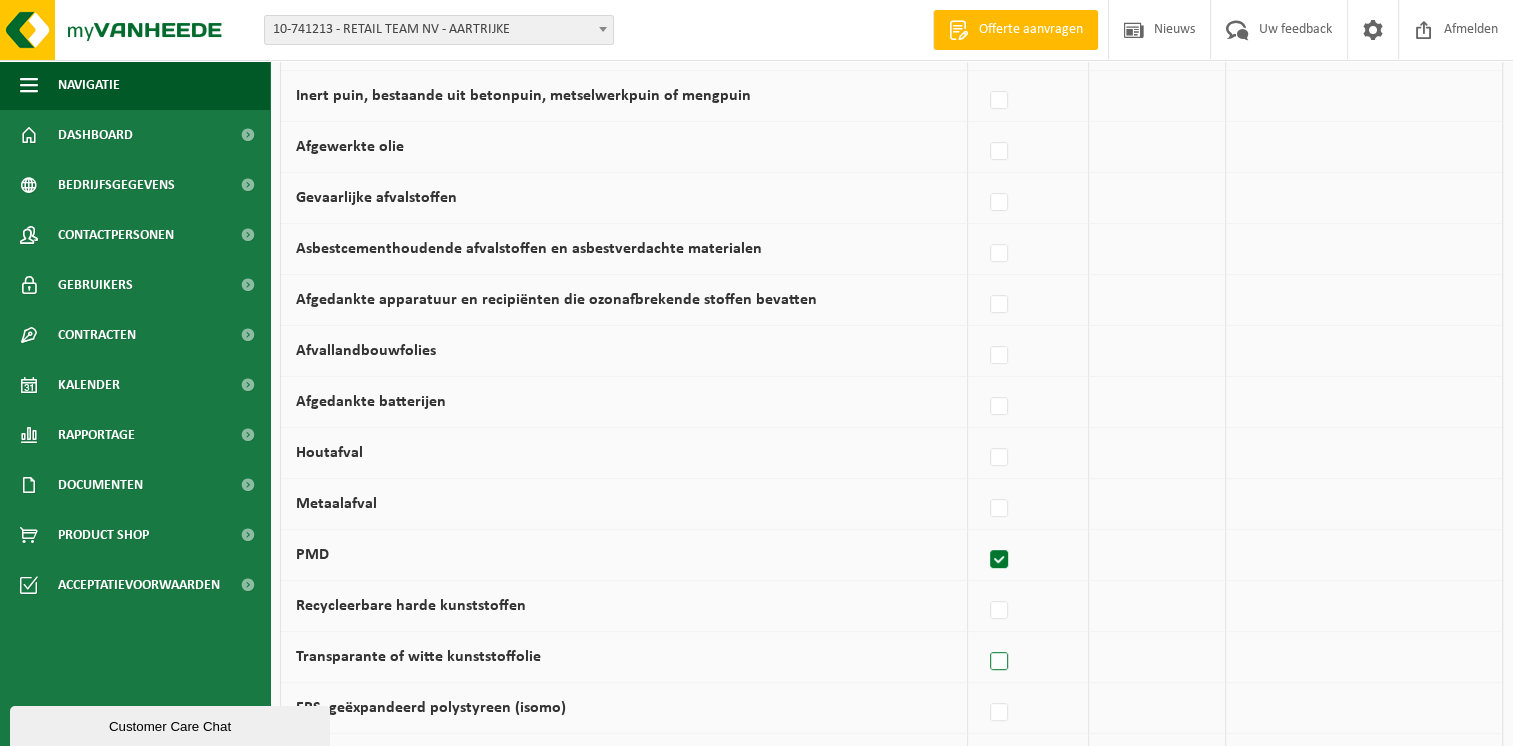 checkbox on "true" 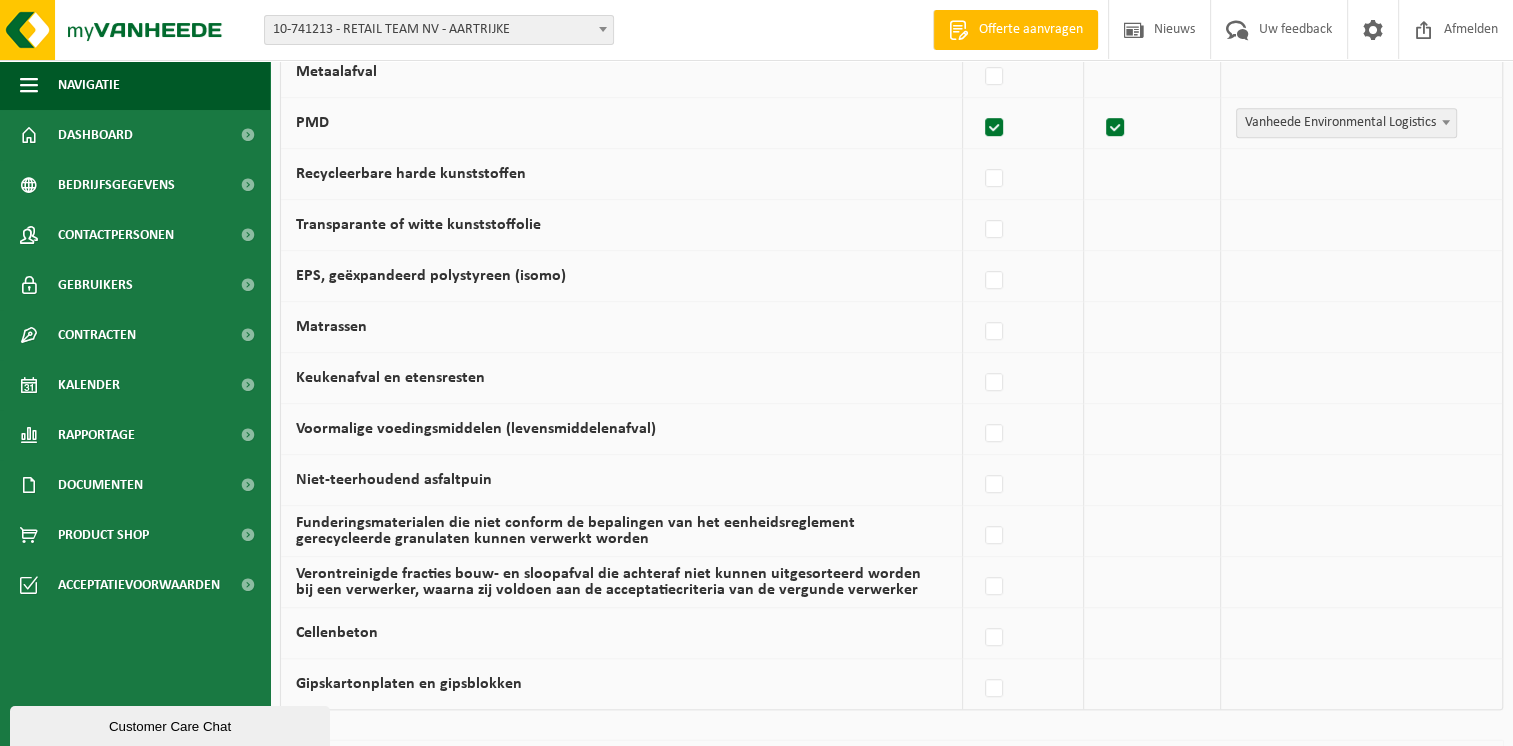 scroll, scrollTop: 1100, scrollLeft: 0, axis: vertical 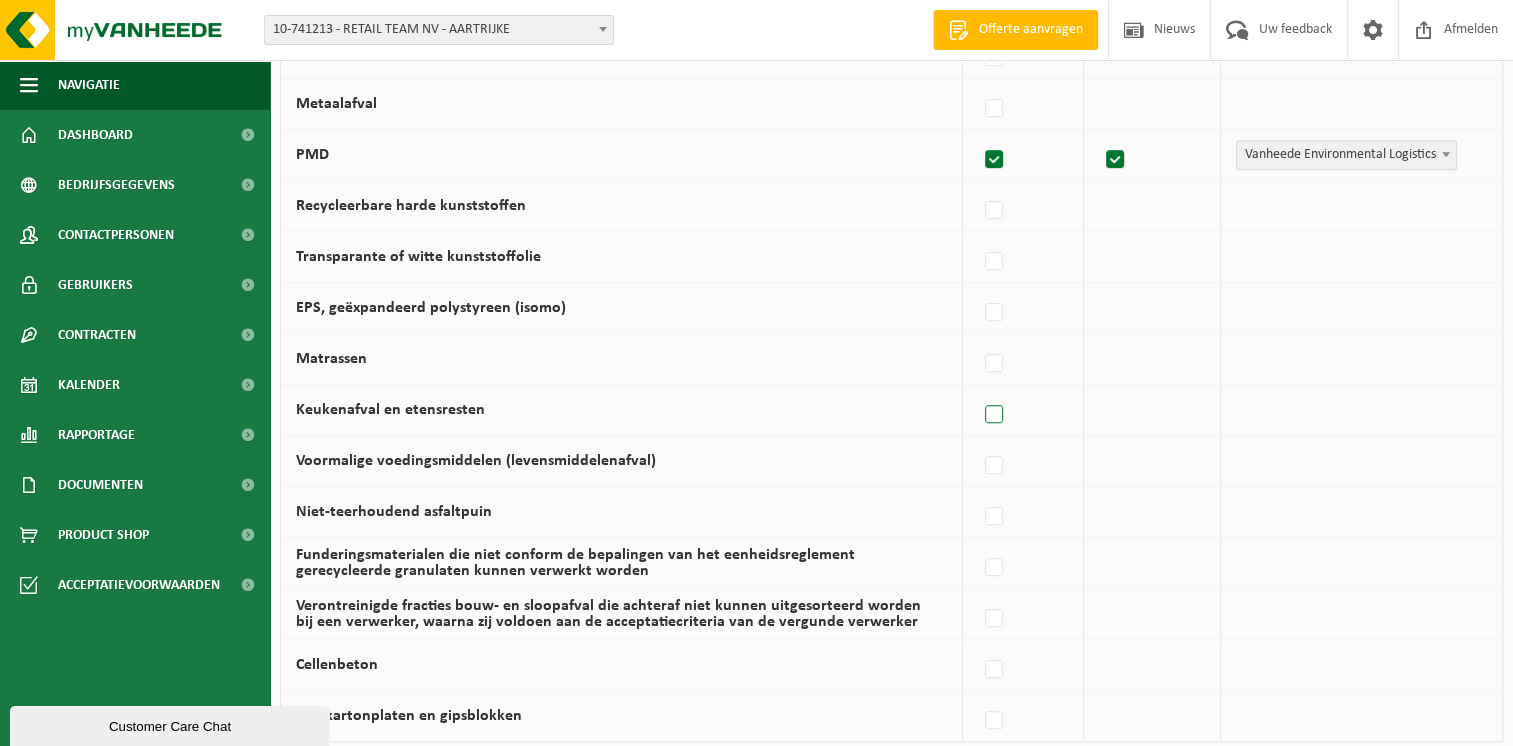 click at bounding box center [995, 415] 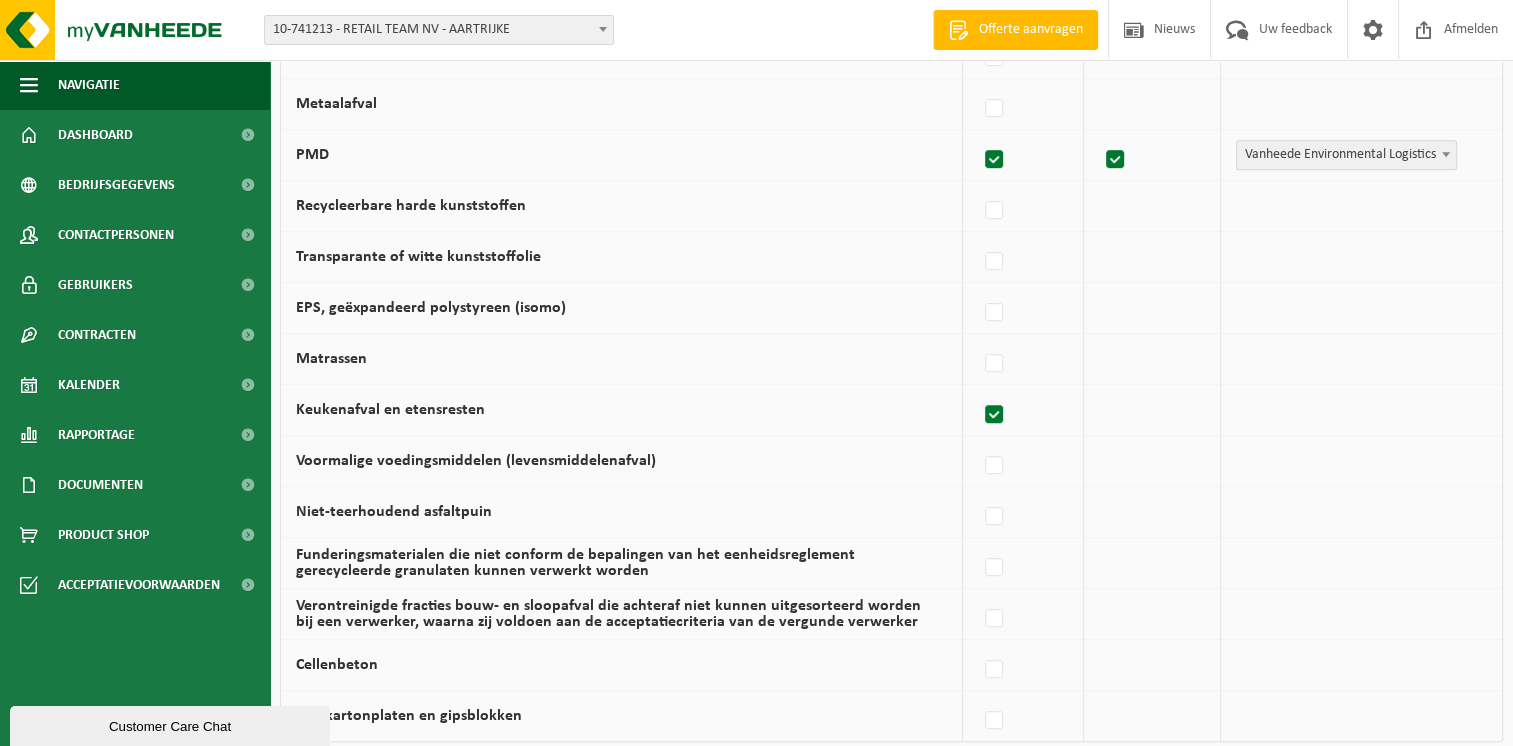 checkbox on "true" 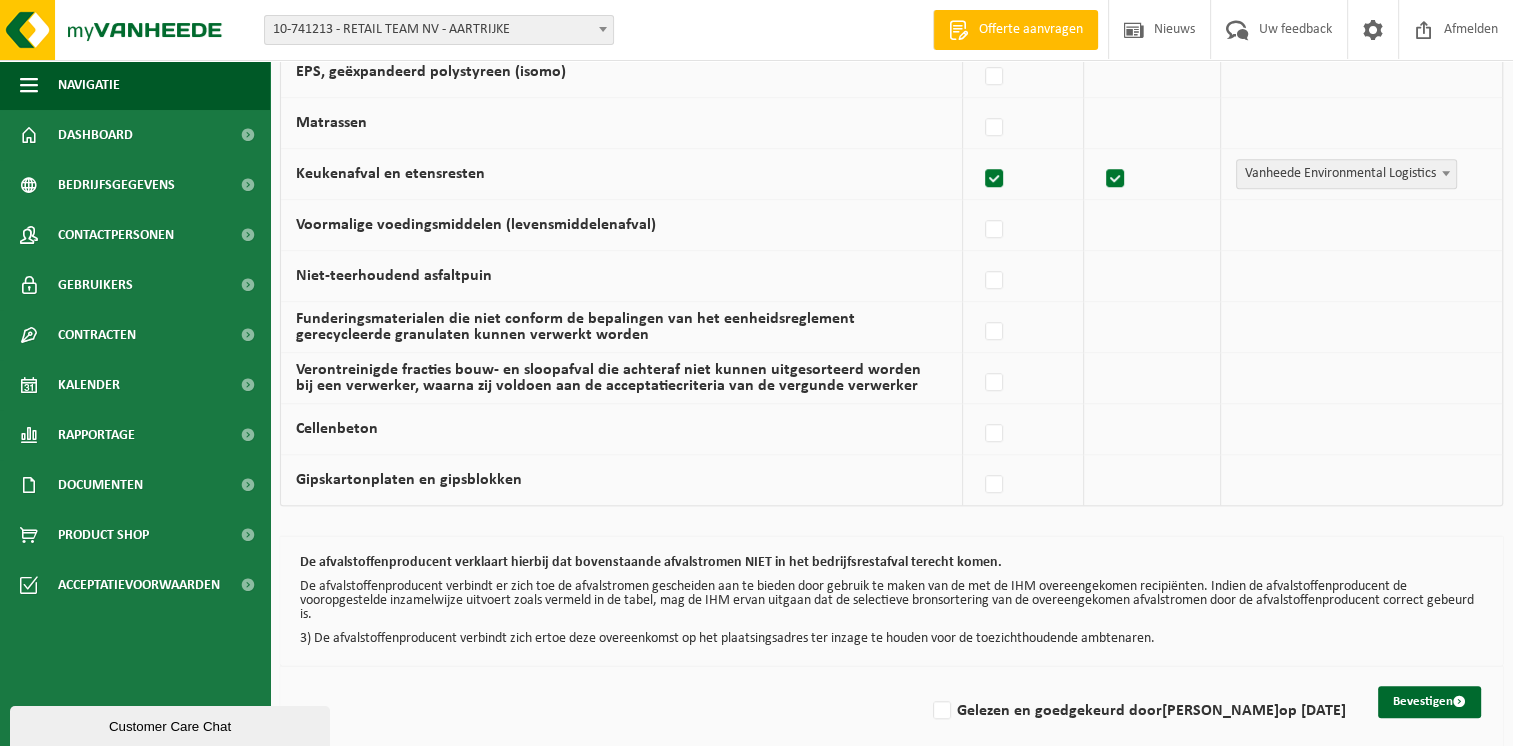 scroll, scrollTop: 1349, scrollLeft: 0, axis: vertical 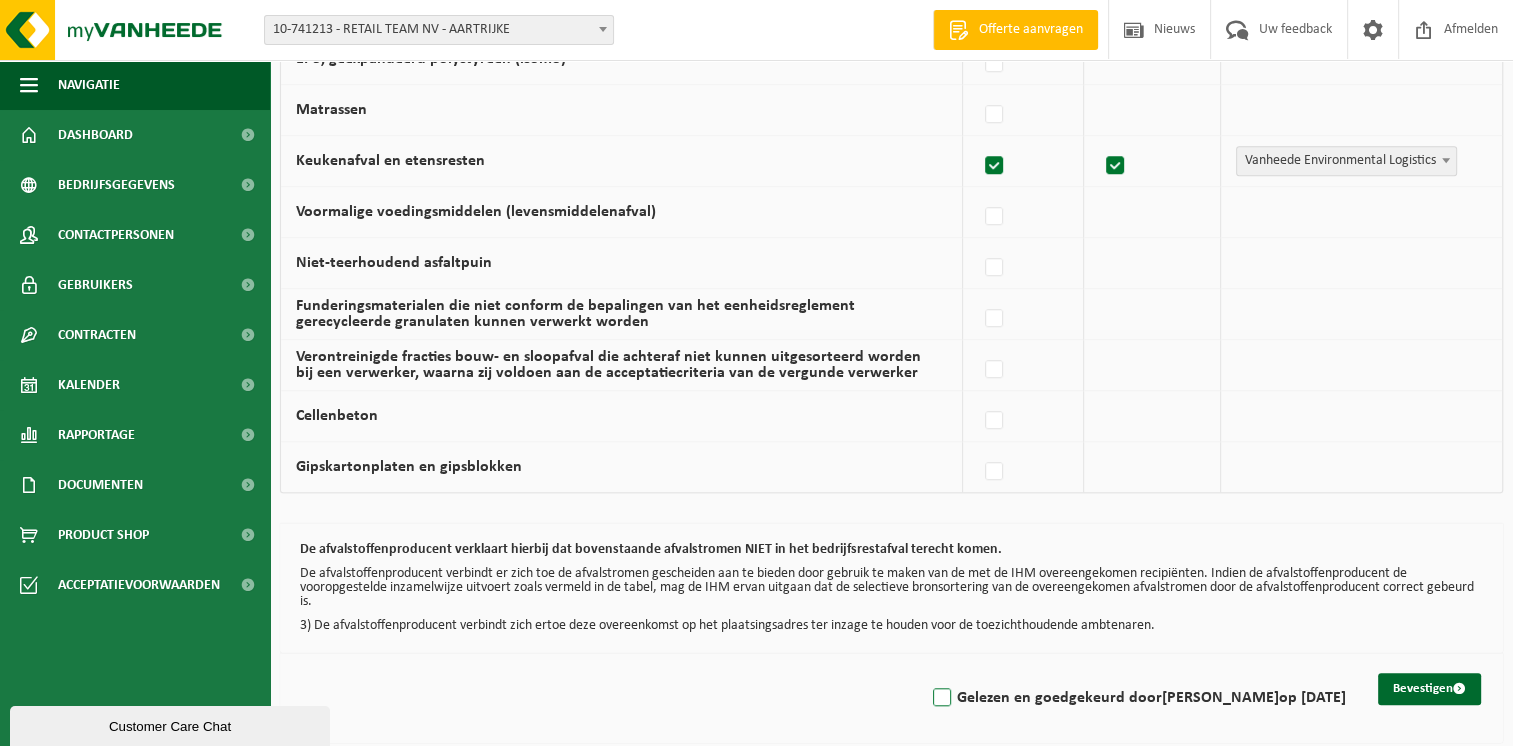 click on "Gelezen en goedgekeurd door  Hans Smolders  op 17/07/25" at bounding box center (1137, 698) 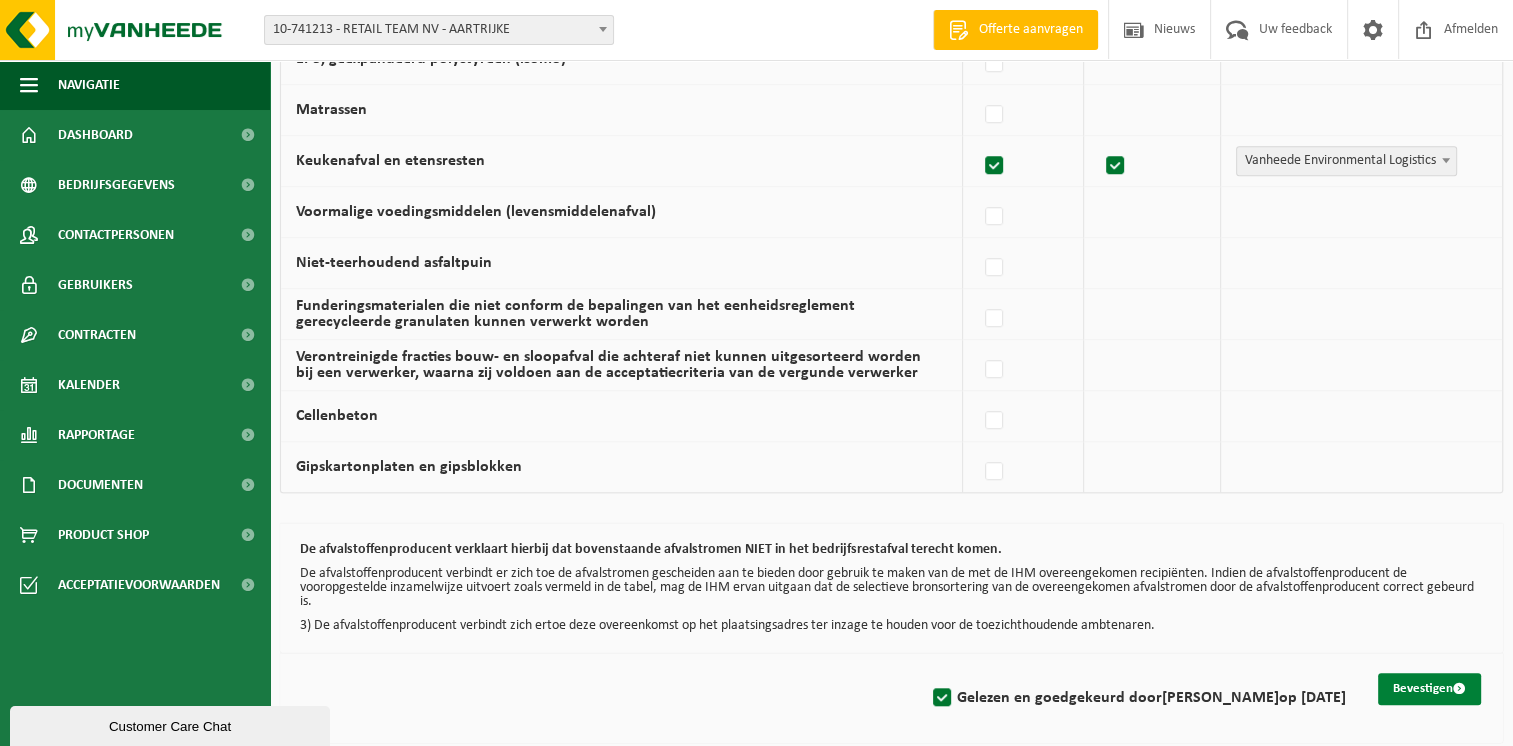 click on "Bevestigen" at bounding box center [1429, 689] 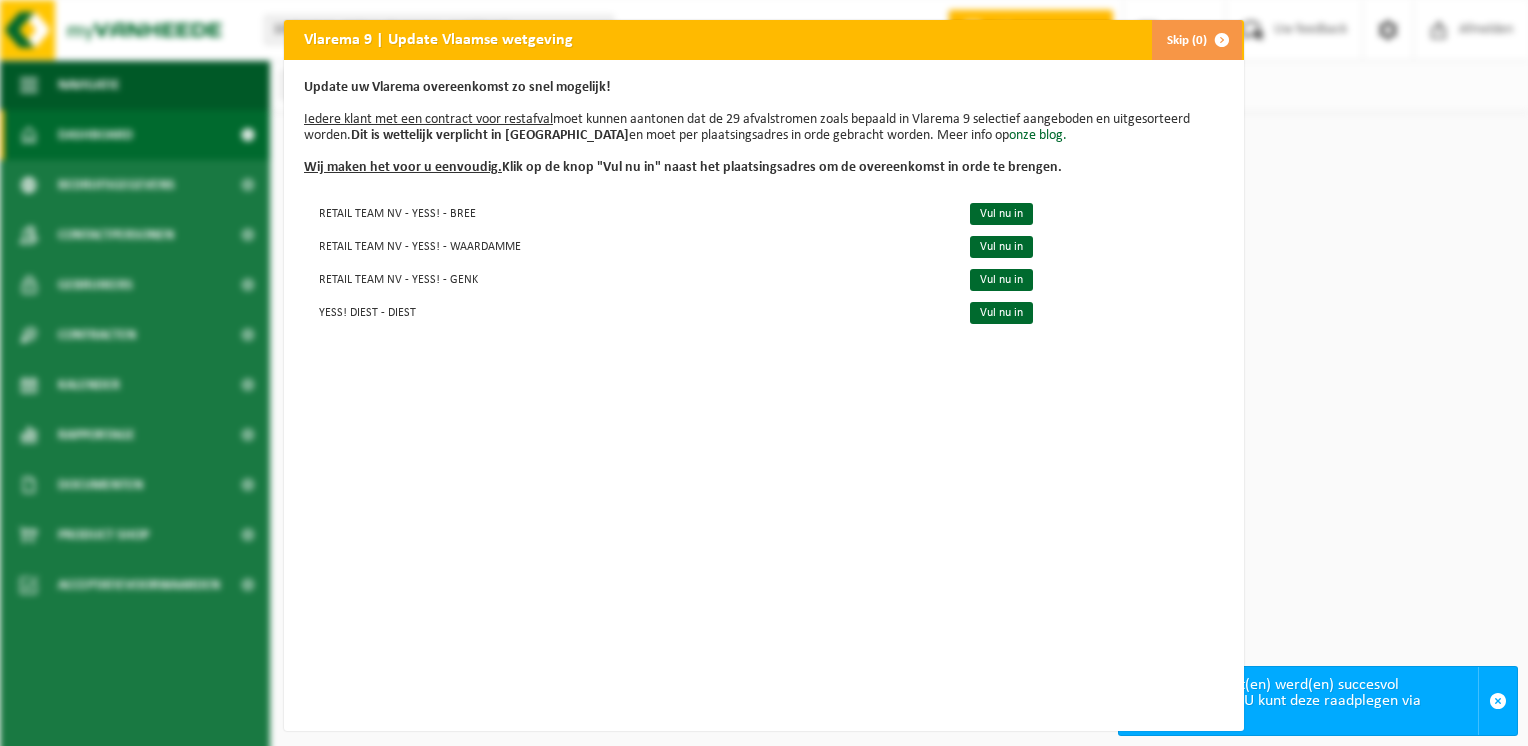 scroll, scrollTop: 0, scrollLeft: 0, axis: both 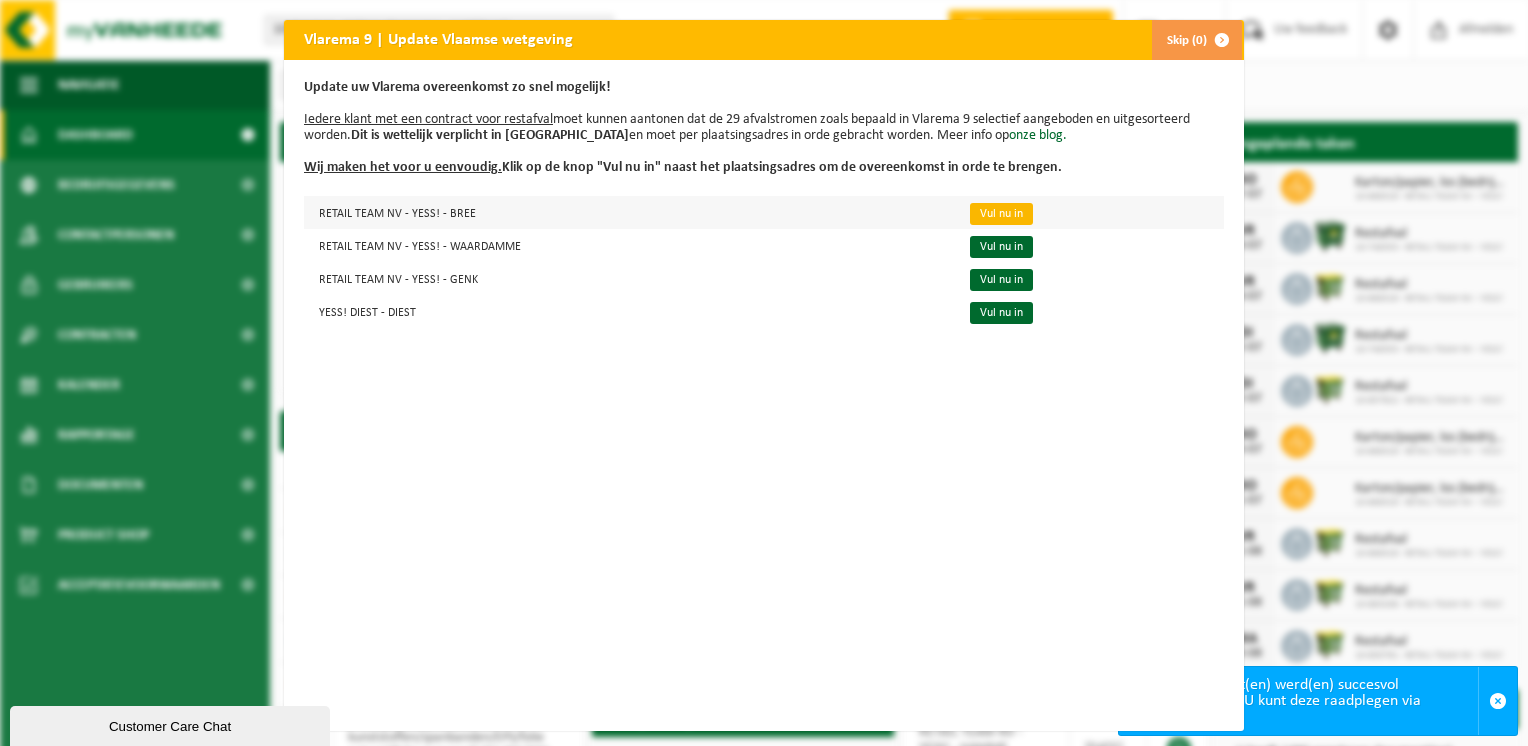 click on "Vul nu in" at bounding box center (1001, 214) 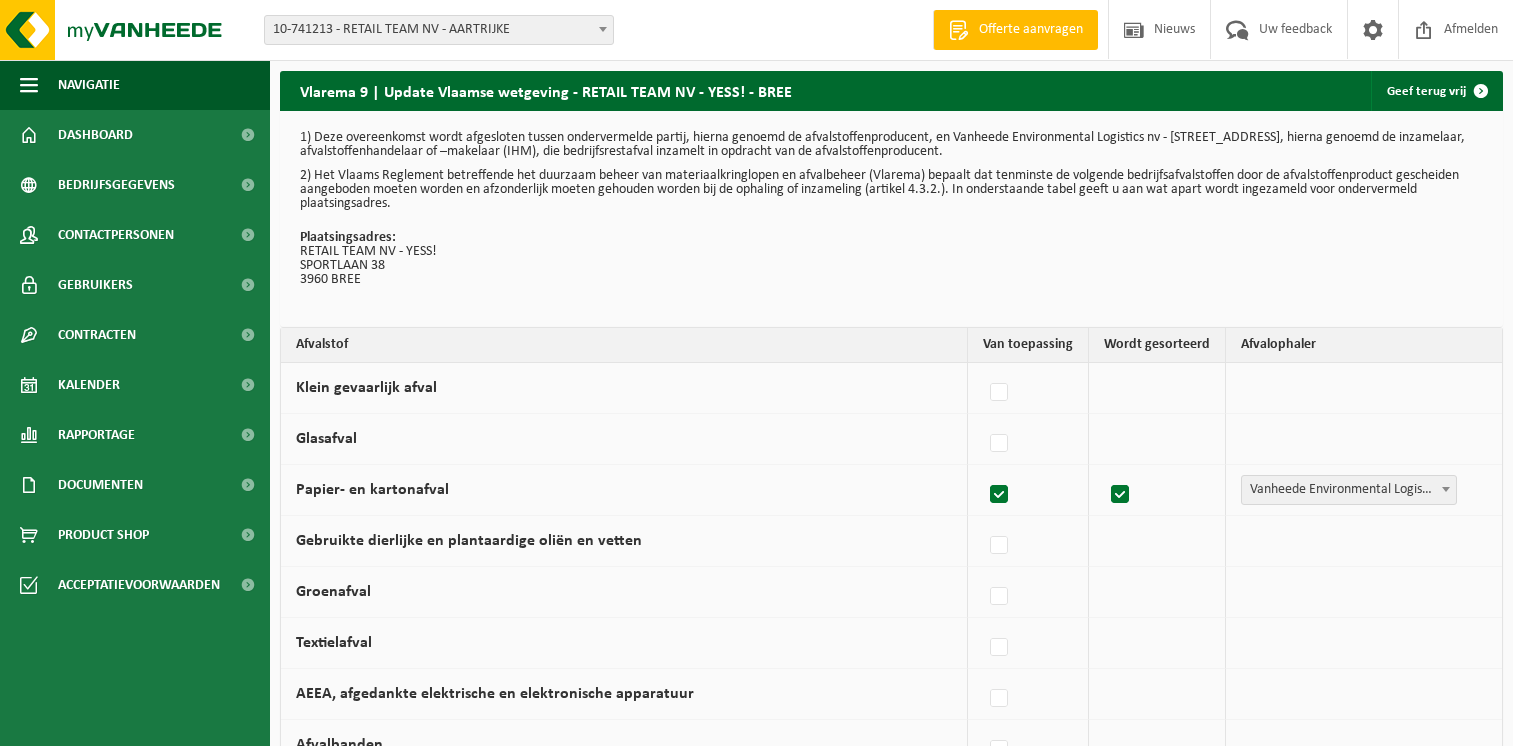 scroll, scrollTop: 0, scrollLeft: 0, axis: both 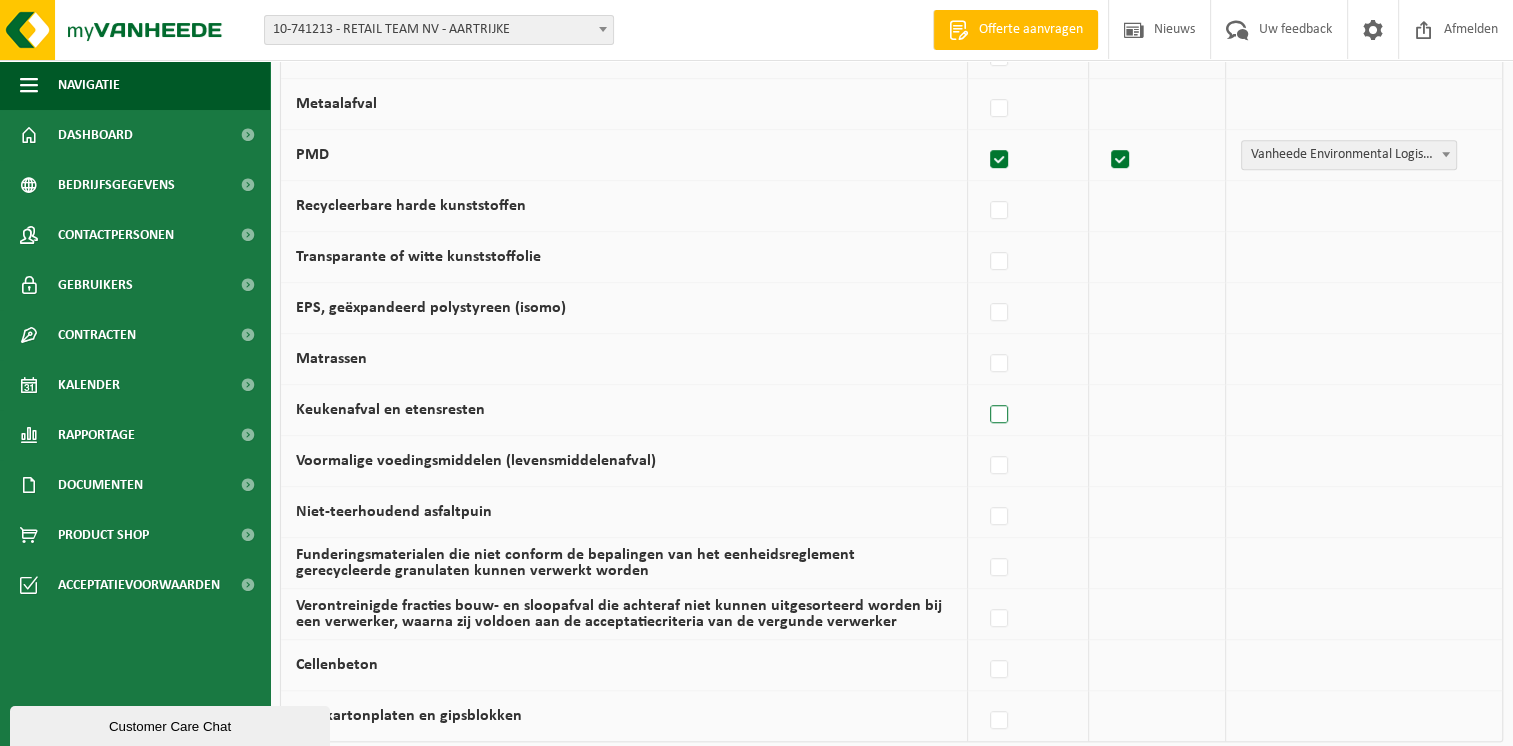 click at bounding box center [1000, 415] 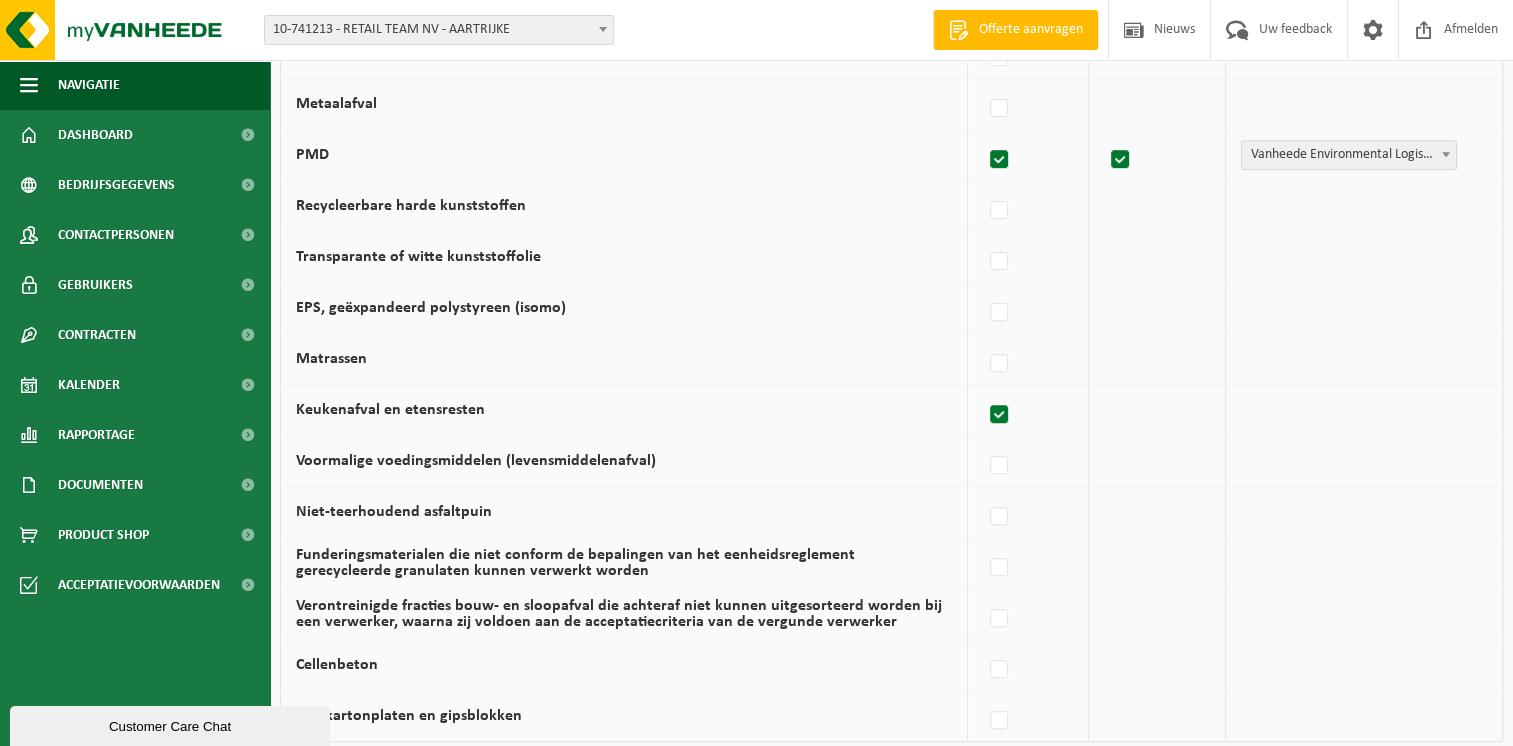 checkbox on "true" 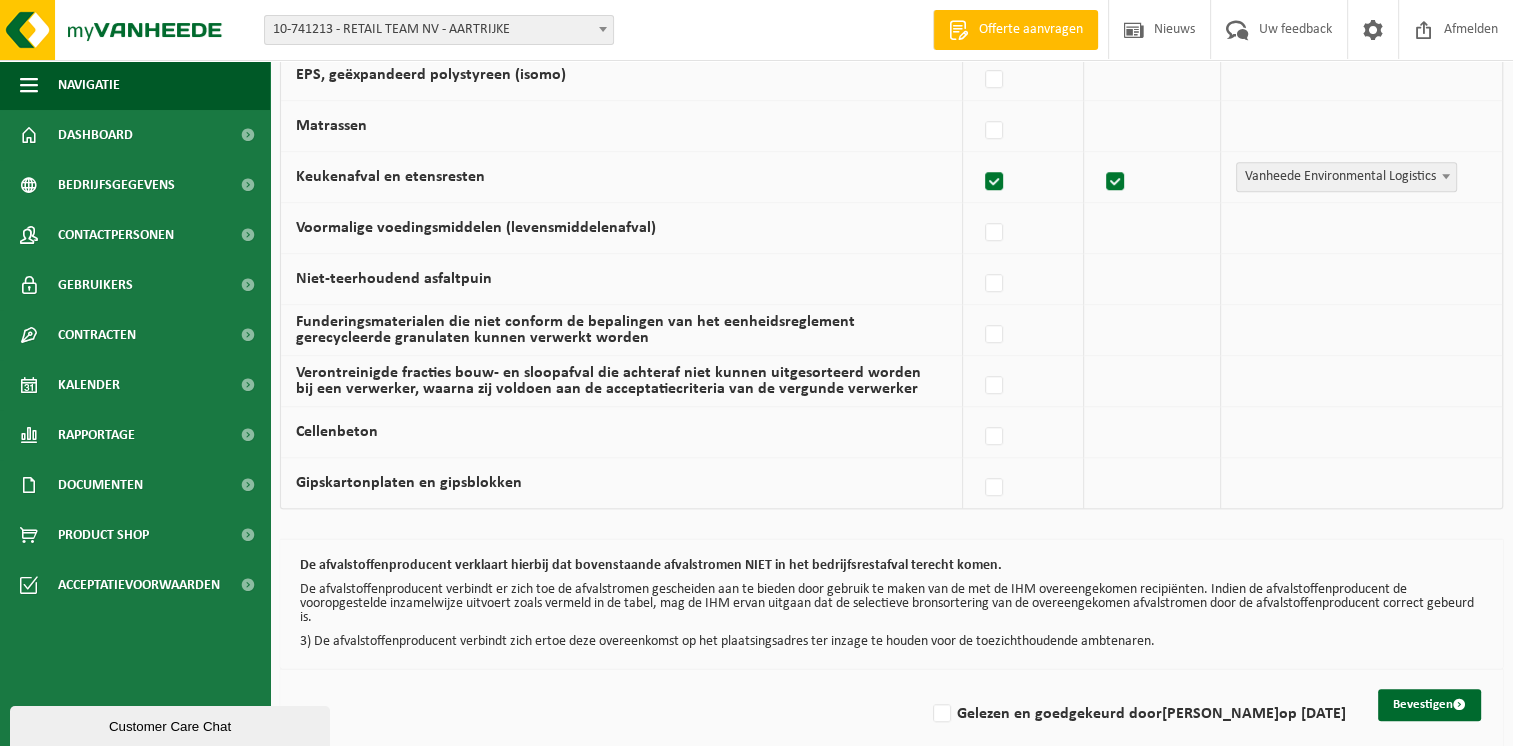 scroll, scrollTop: 1349, scrollLeft: 0, axis: vertical 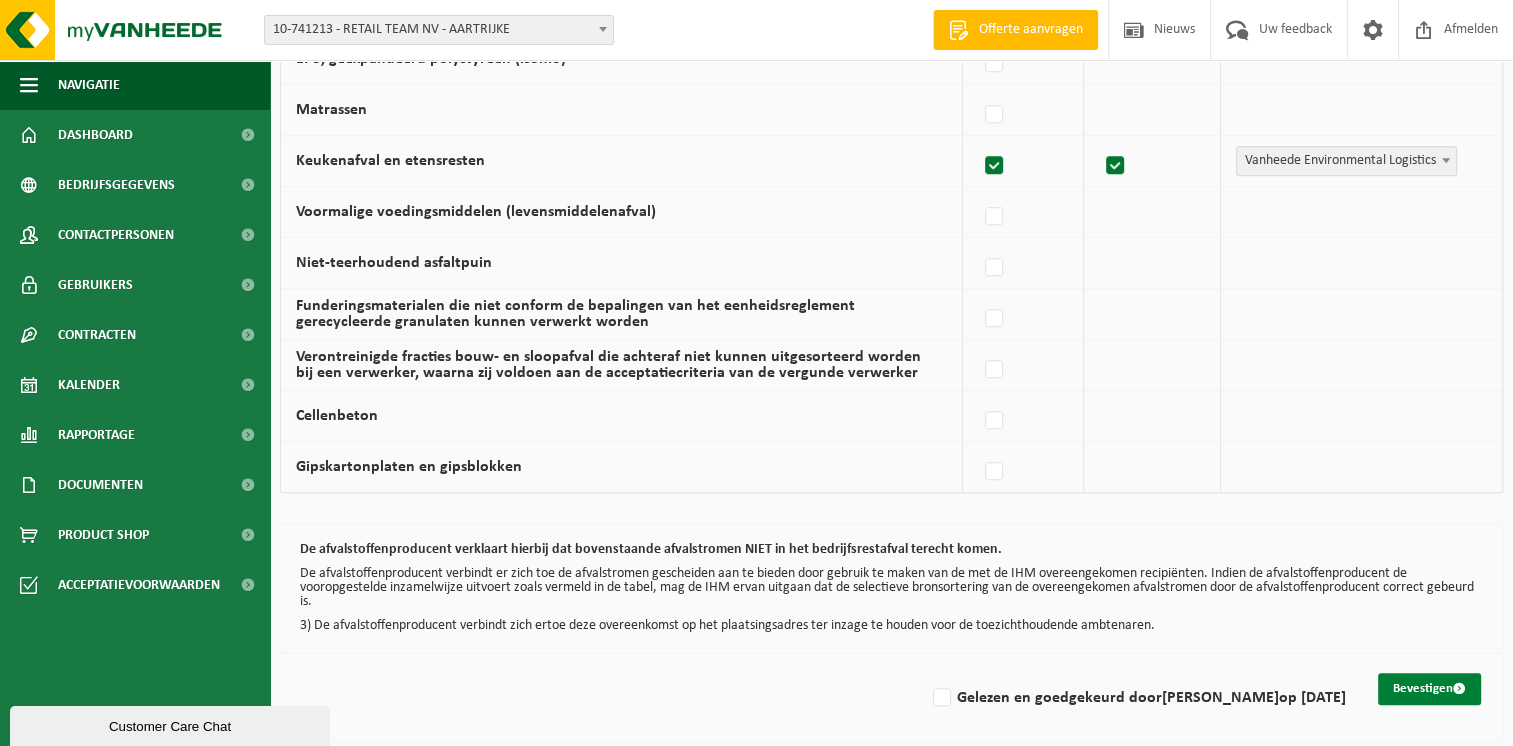 click on "Bevestigen" at bounding box center (1429, 689) 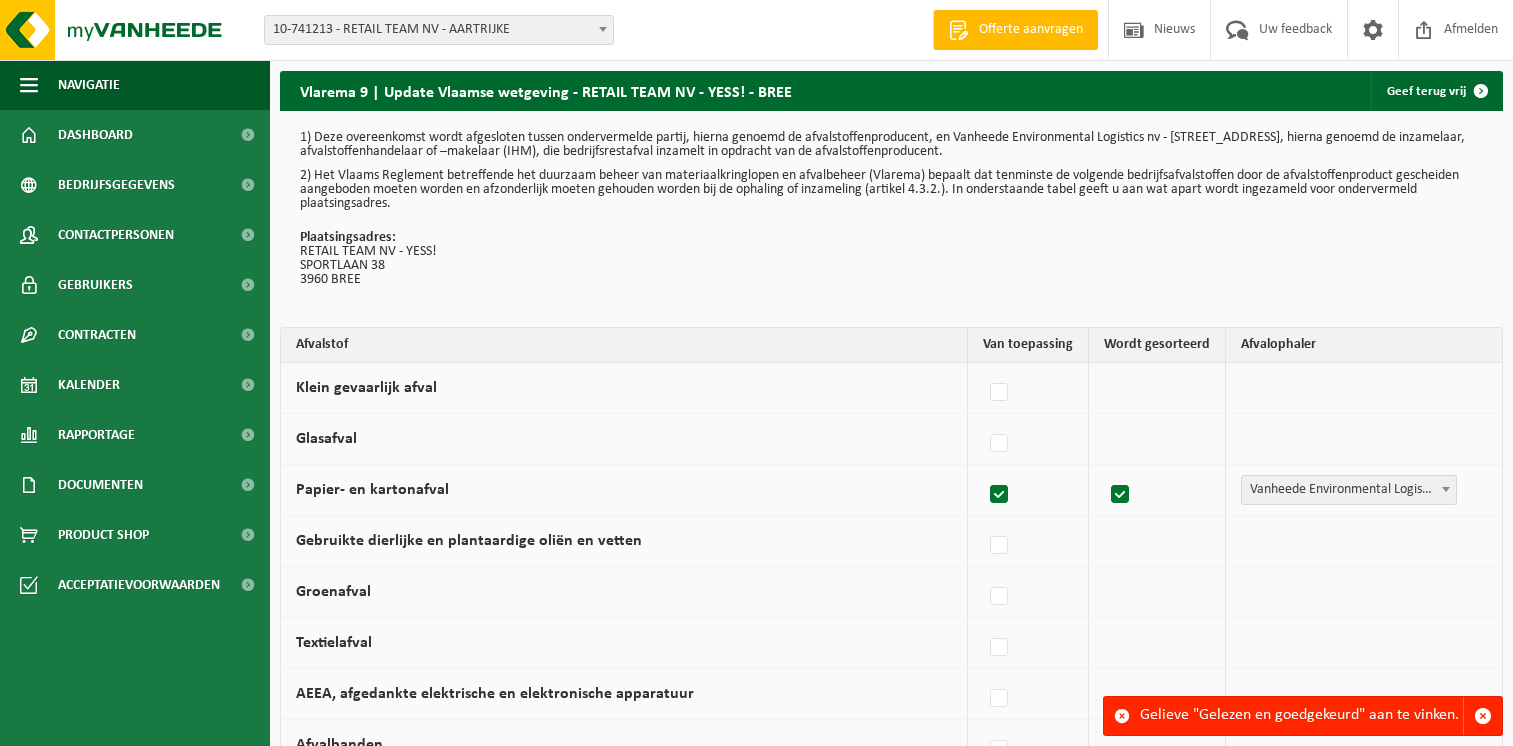 scroll, scrollTop: 0, scrollLeft: 0, axis: both 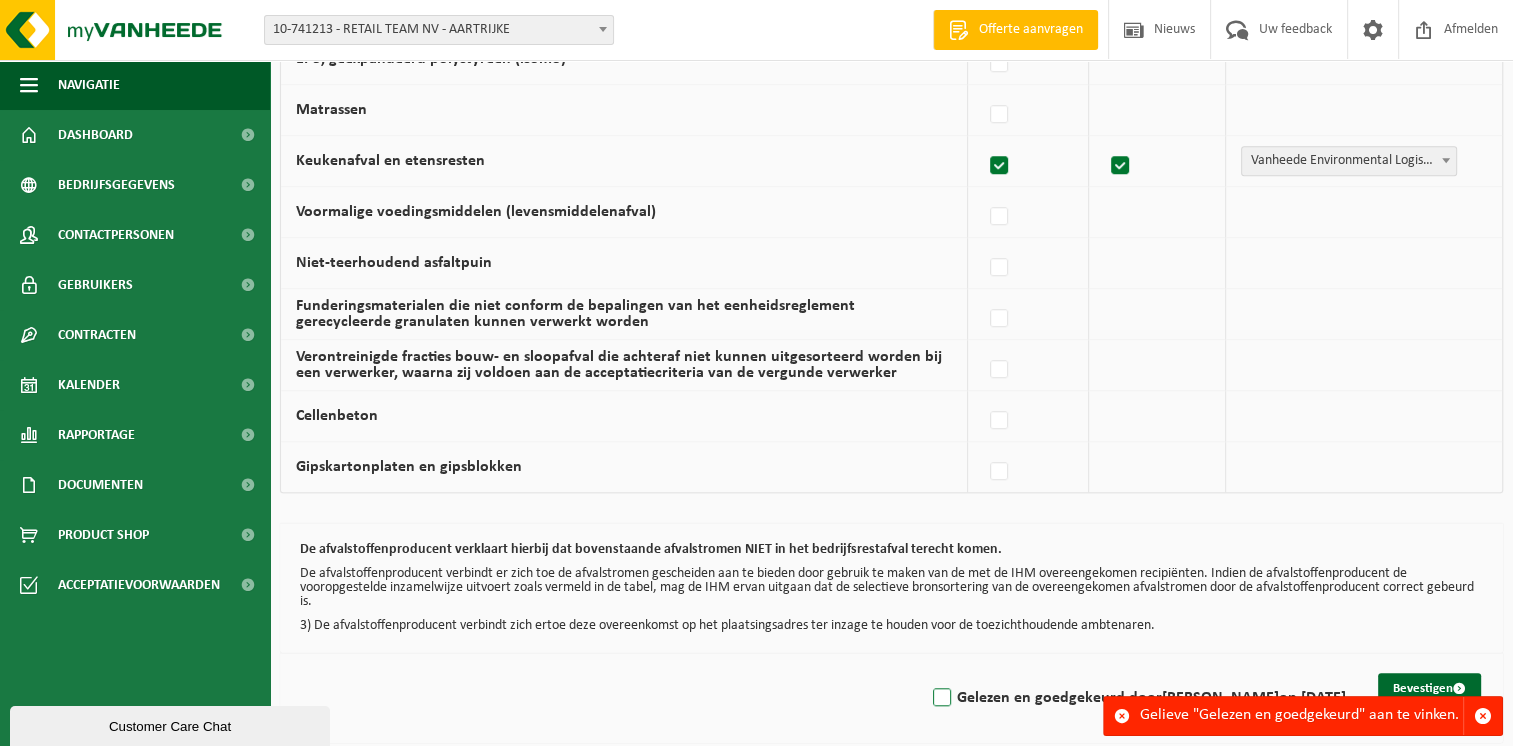 click on "Gelezen en goedgekeurd door  [PERSON_NAME]  op [DATE]" at bounding box center [1137, 698] 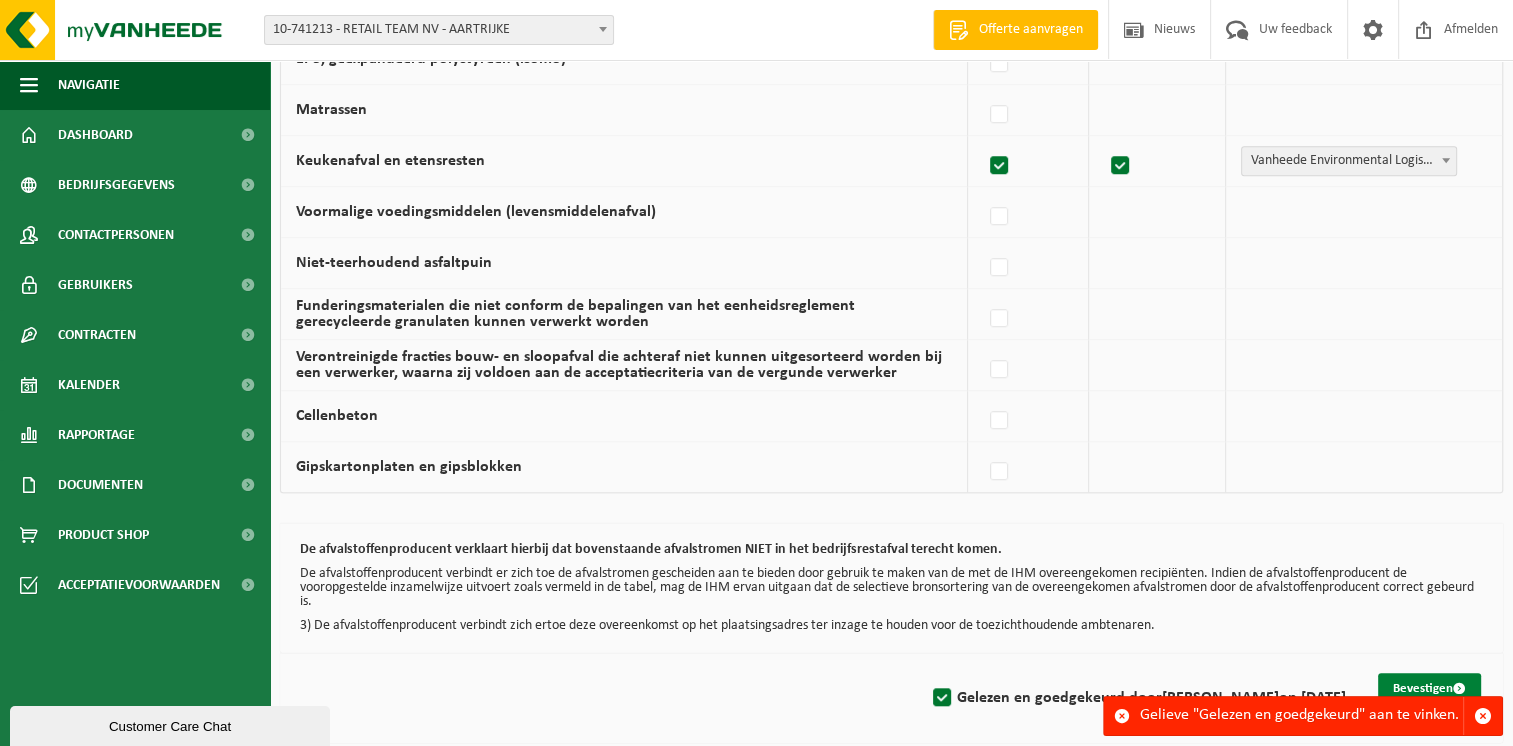 click on "Bevestigen" at bounding box center (1429, 689) 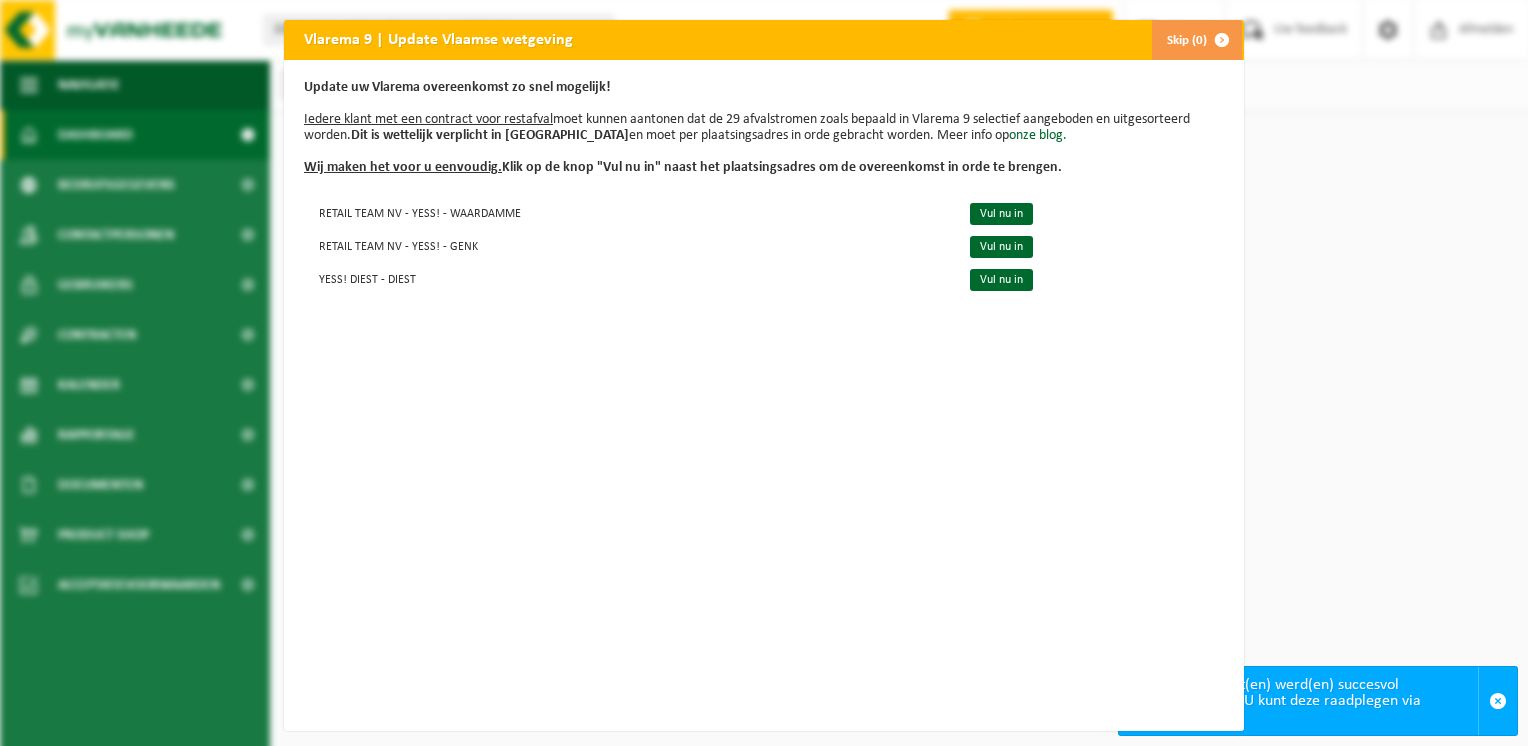 scroll, scrollTop: 0, scrollLeft: 0, axis: both 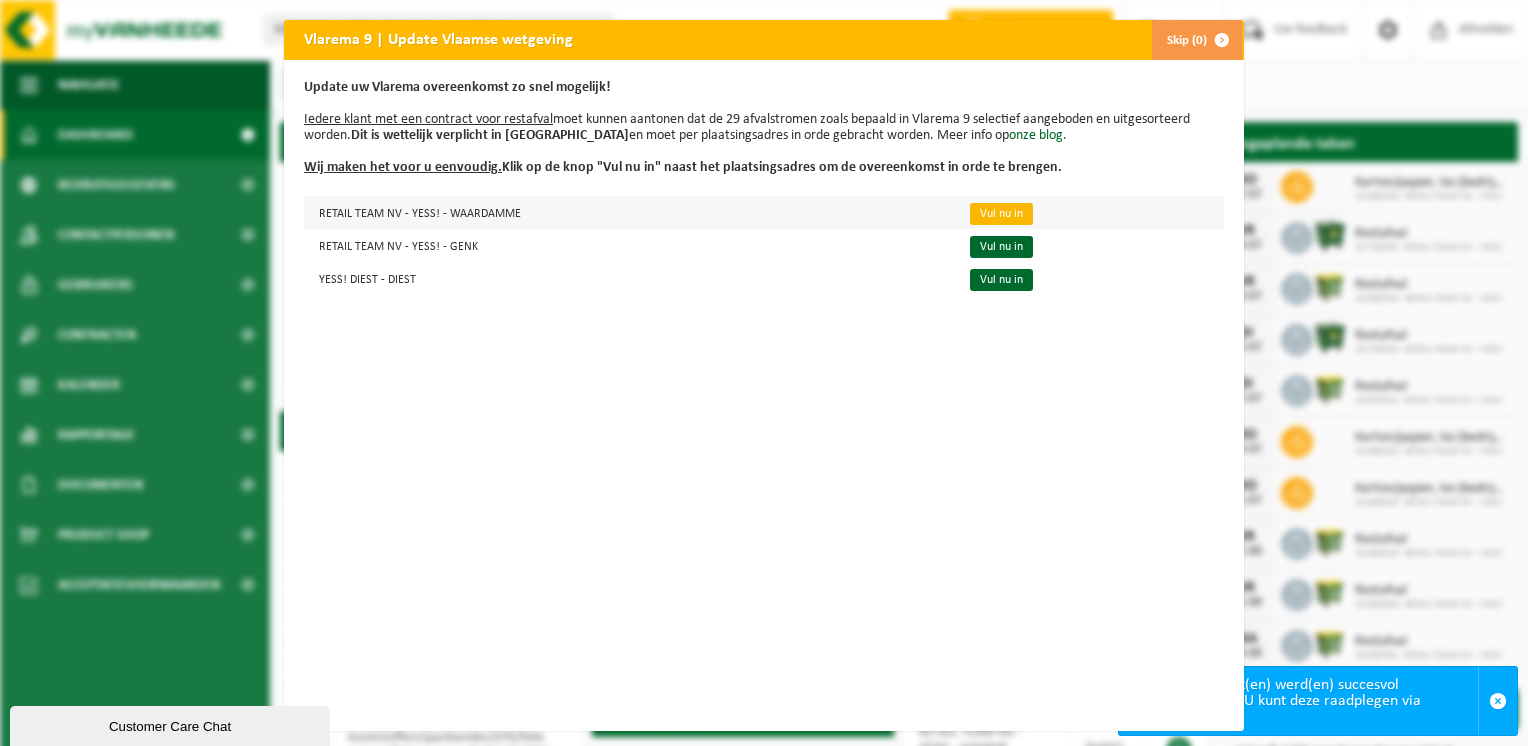 click on "Vul nu in" at bounding box center [1001, 214] 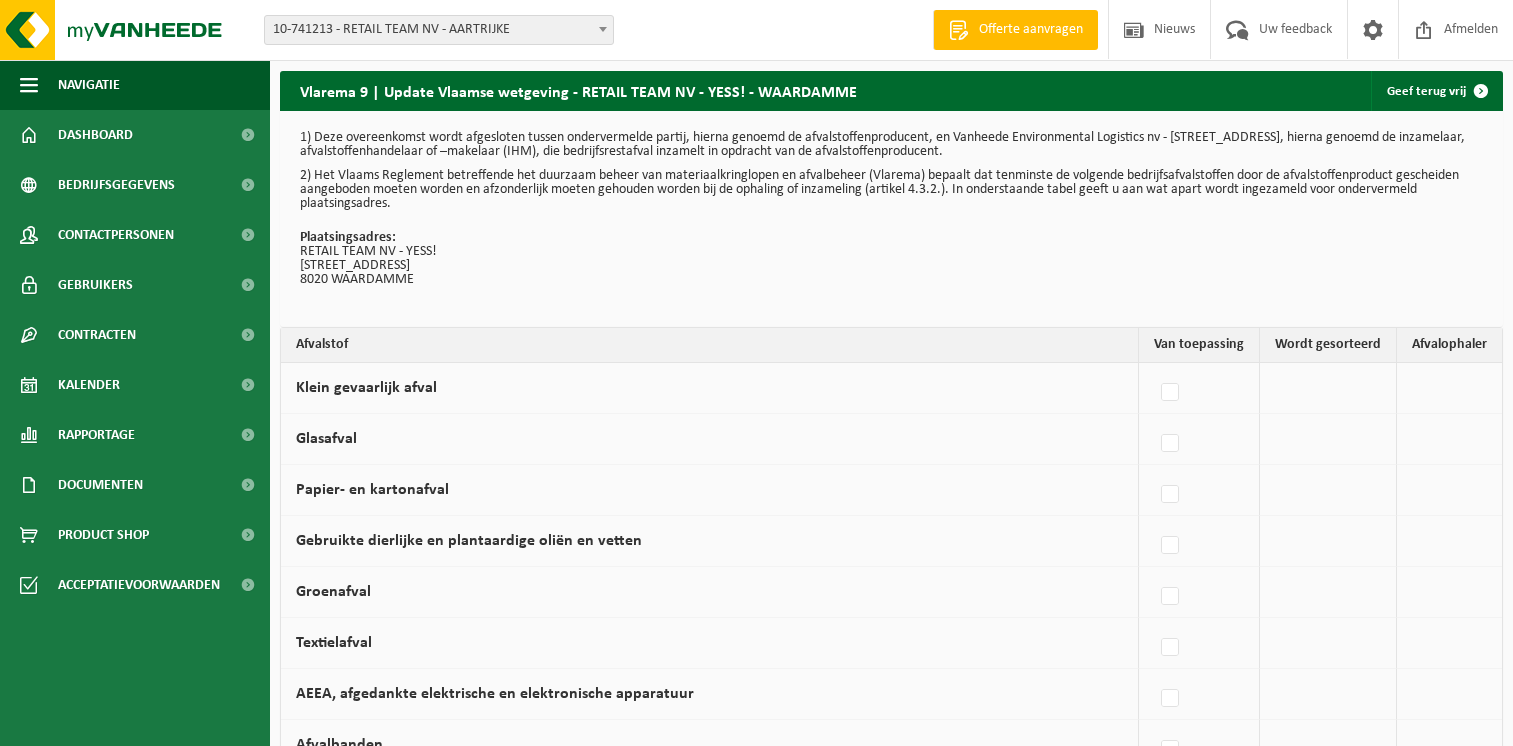 scroll, scrollTop: 0, scrollLeft: 0, axis: both 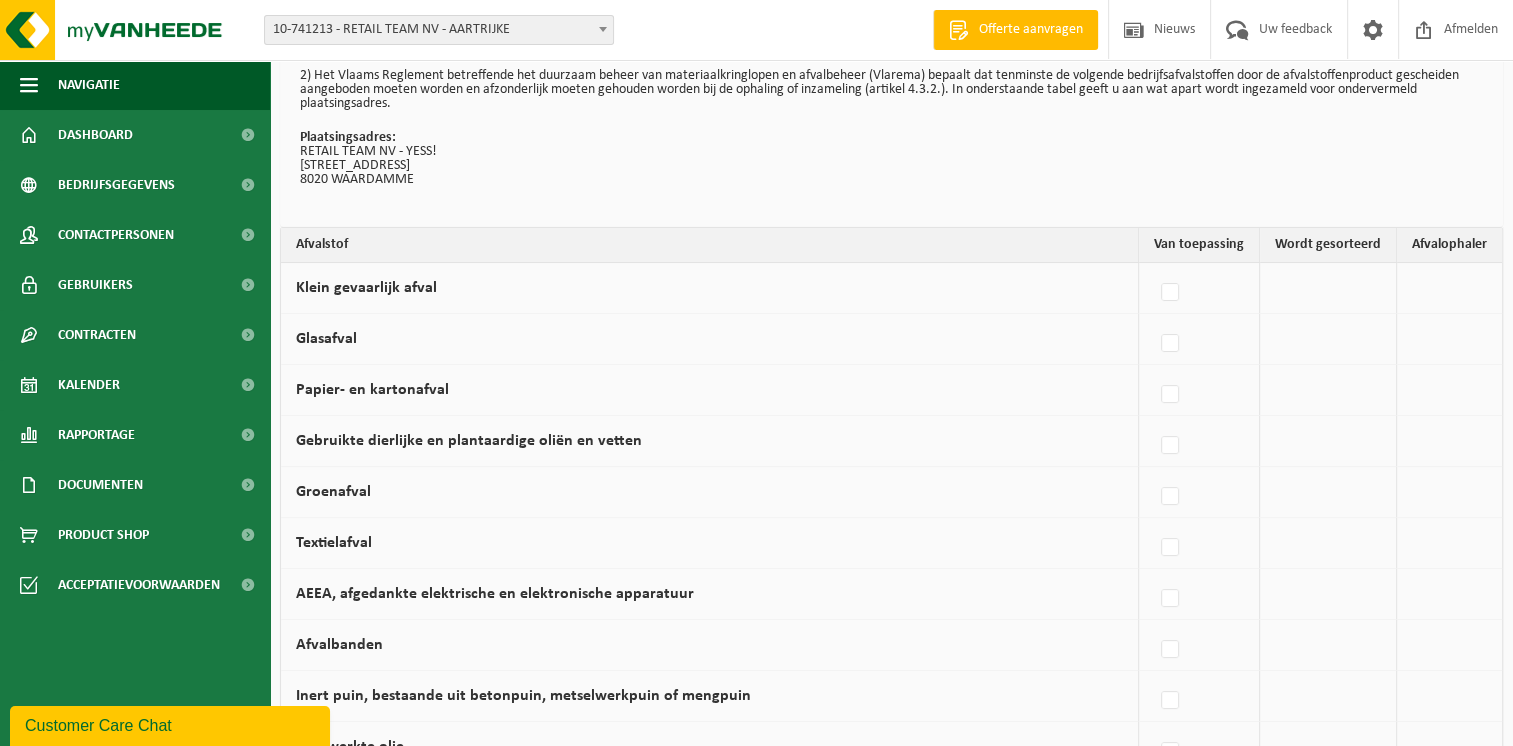 drag, startPoint x: 1181, startPoint y: 393, endPoint x: 1207, endPoint y: 411, distance: 31.622776 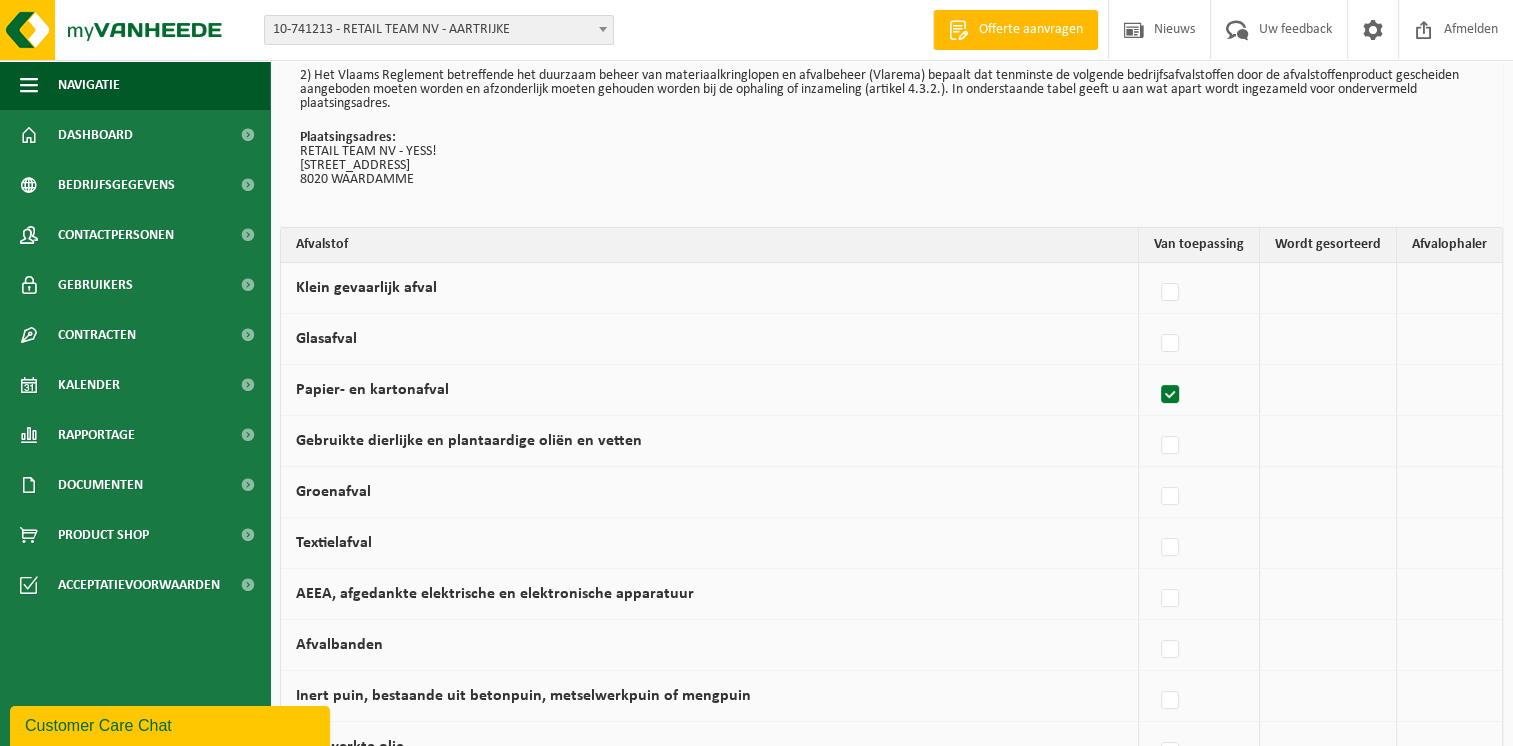 checkbox on "true" 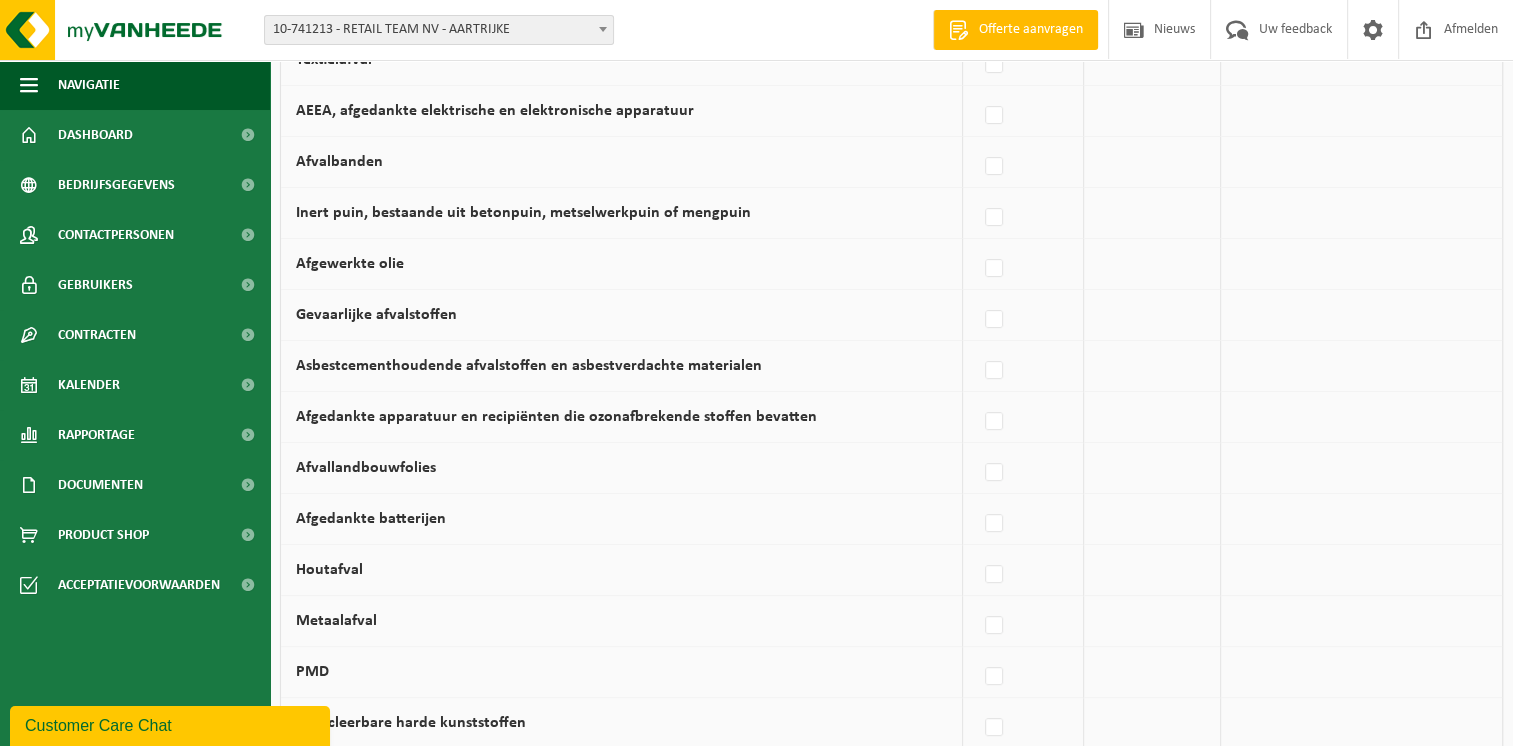 scroll, scrollTop: 600, scrollLeft: 0, axis: vertical 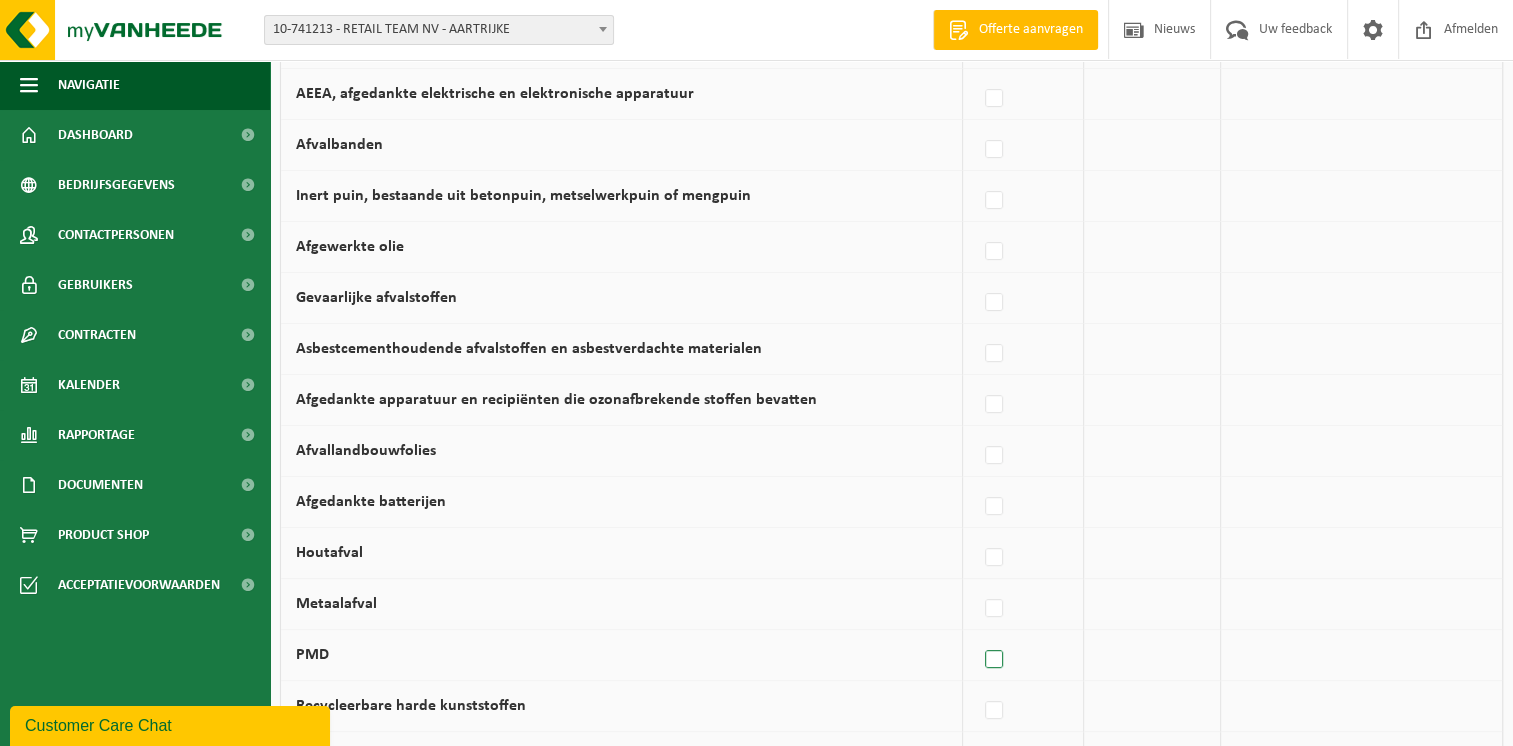 click at bounding box center (995, 660) 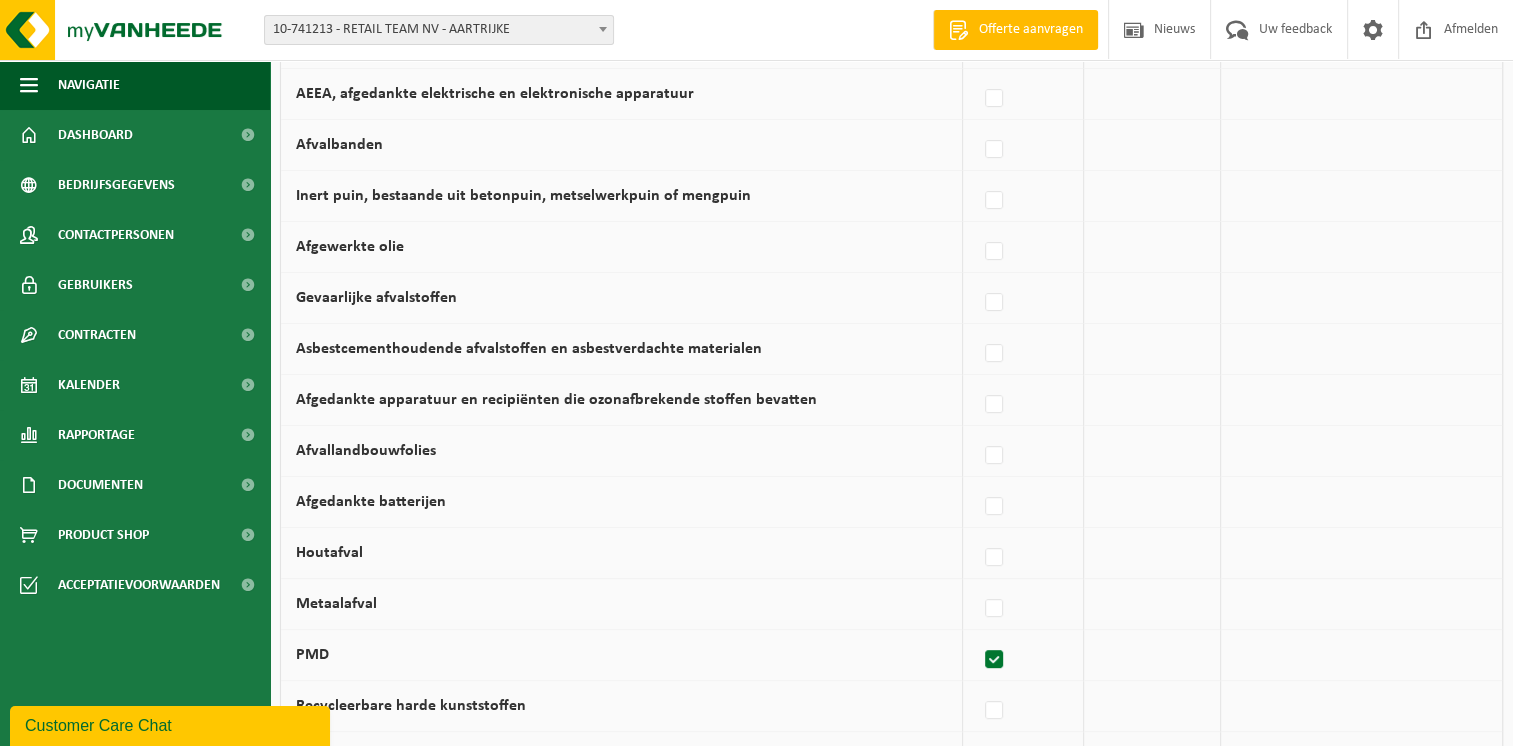 checkbox on "true" 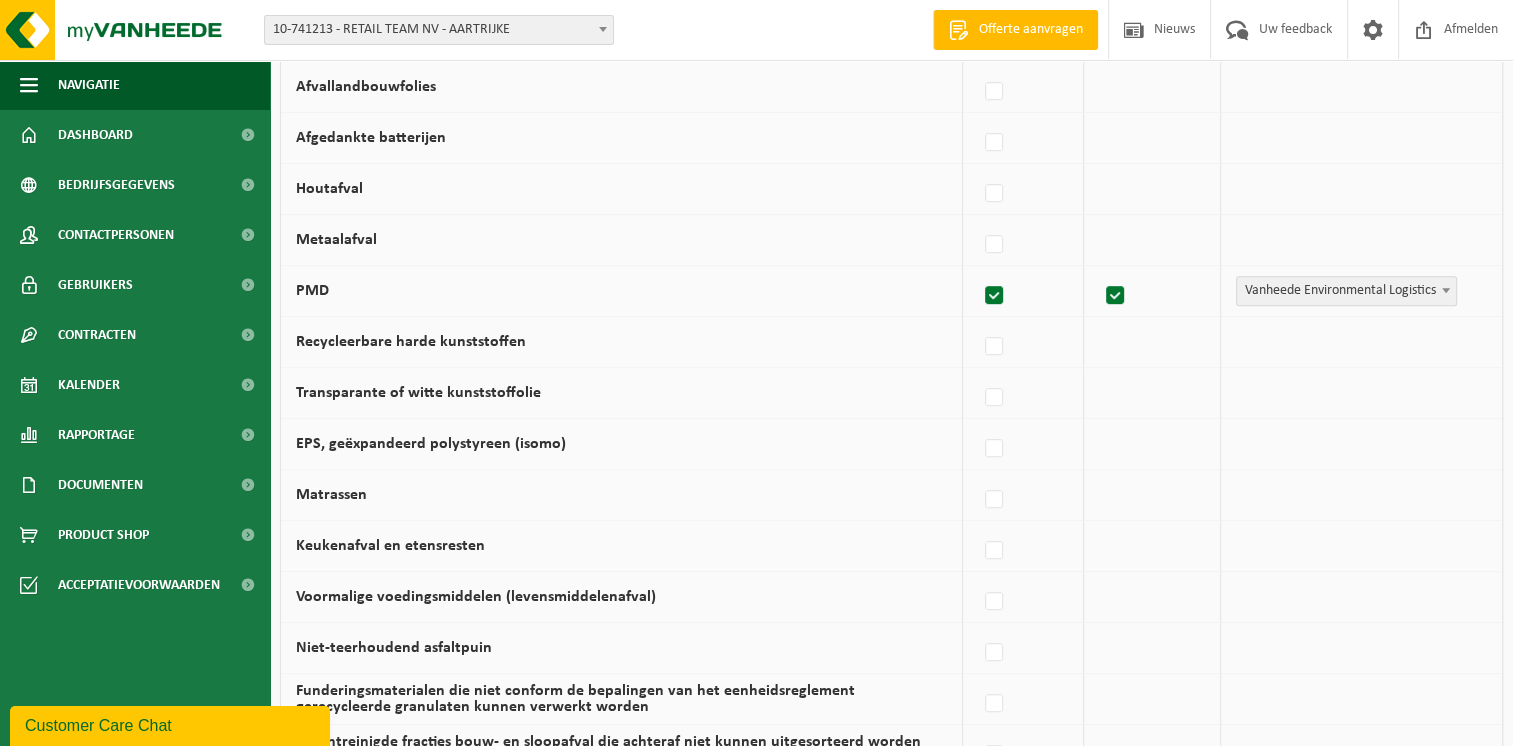 scroll, scrollTop: 1000, scrollLeft: 0, axis: vertical 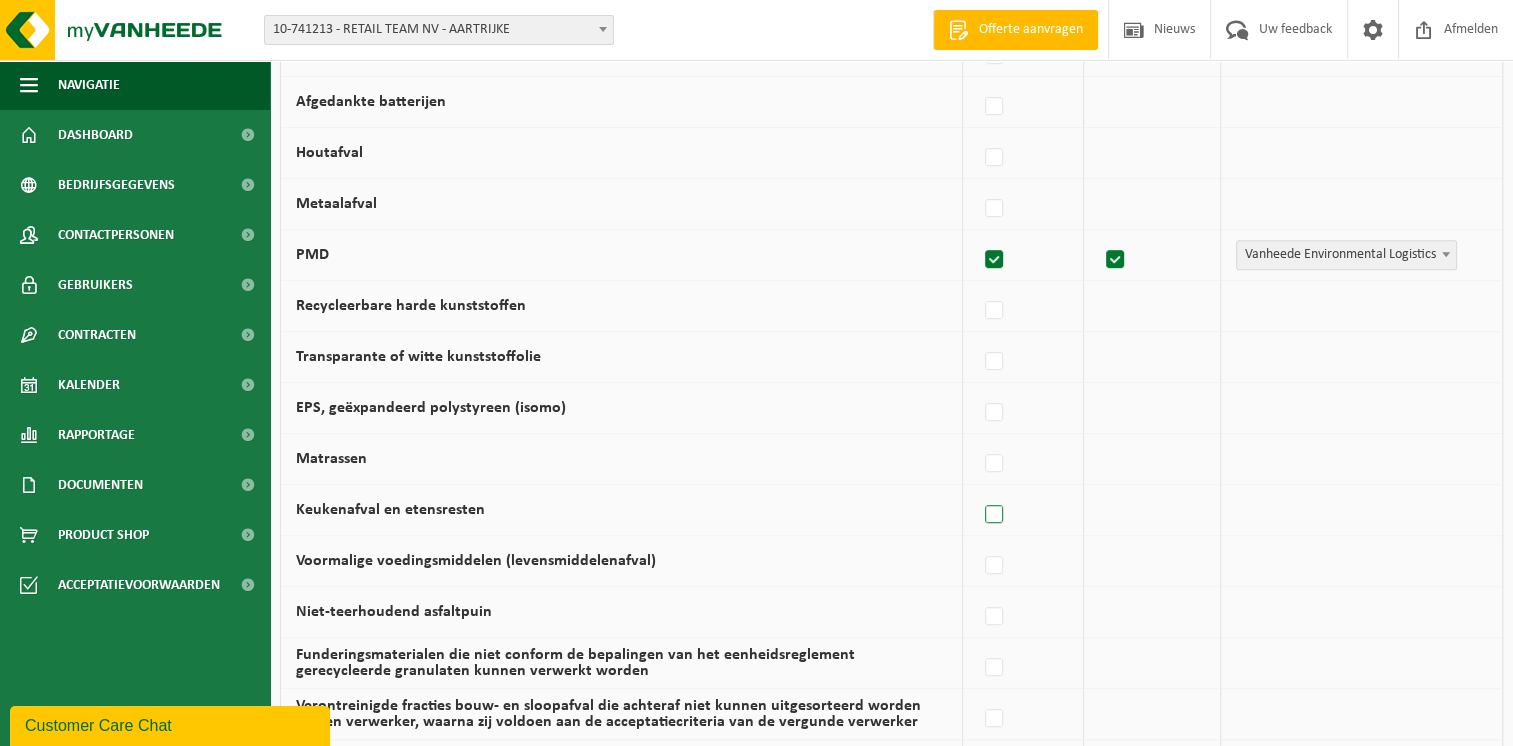 click at bounding box center (995, 515) 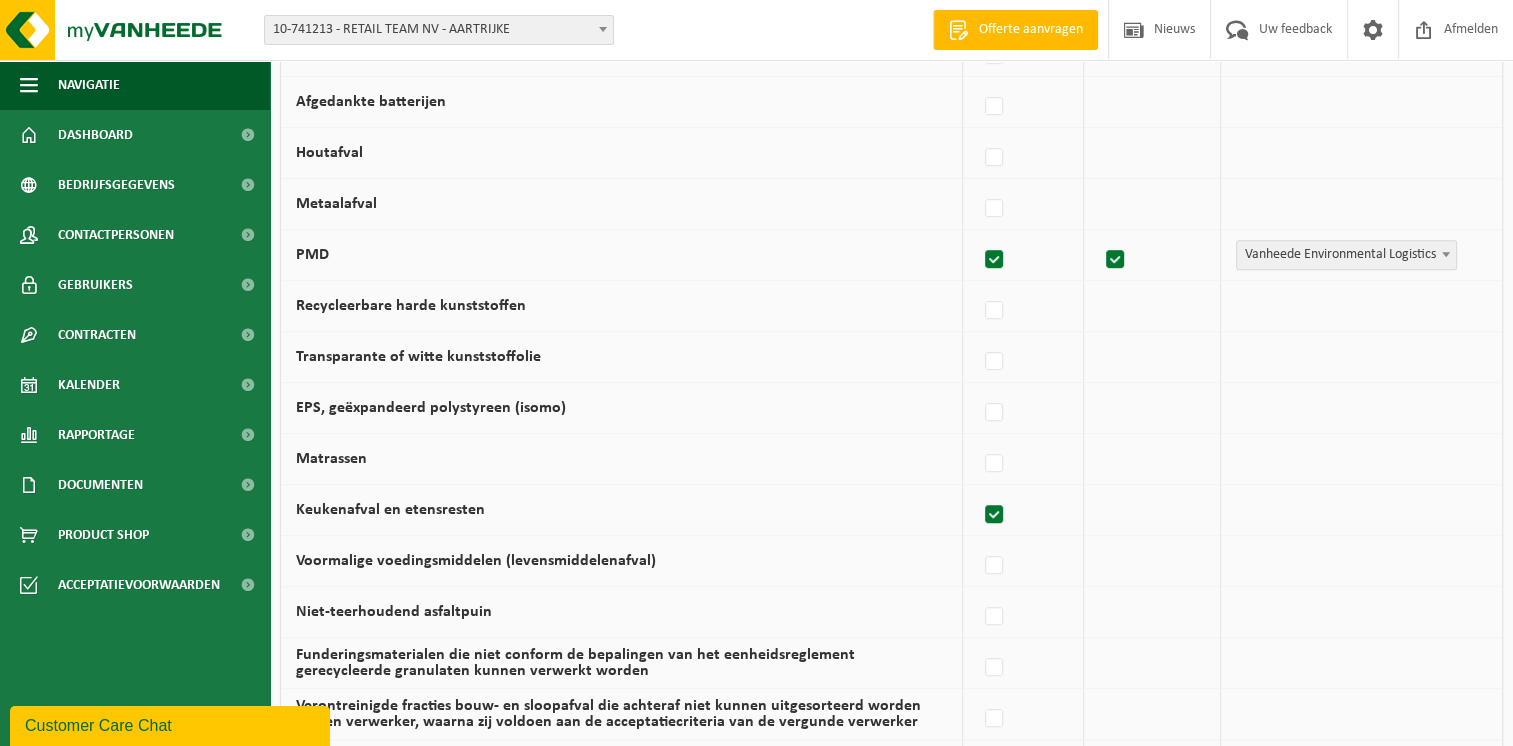 checkbox on "true" 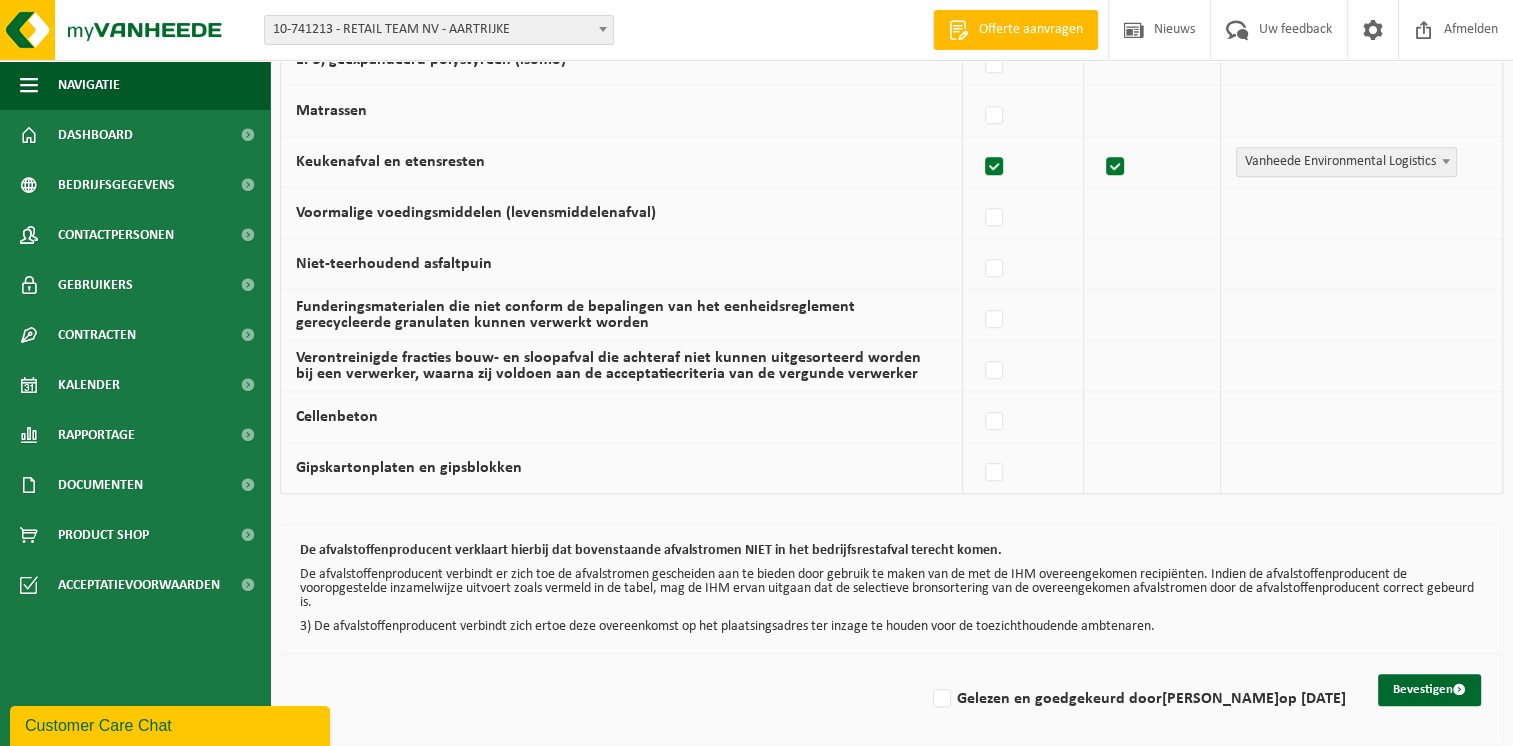 scroll, scrollTop: 1349, scrollLeft: 0, axis: vertical 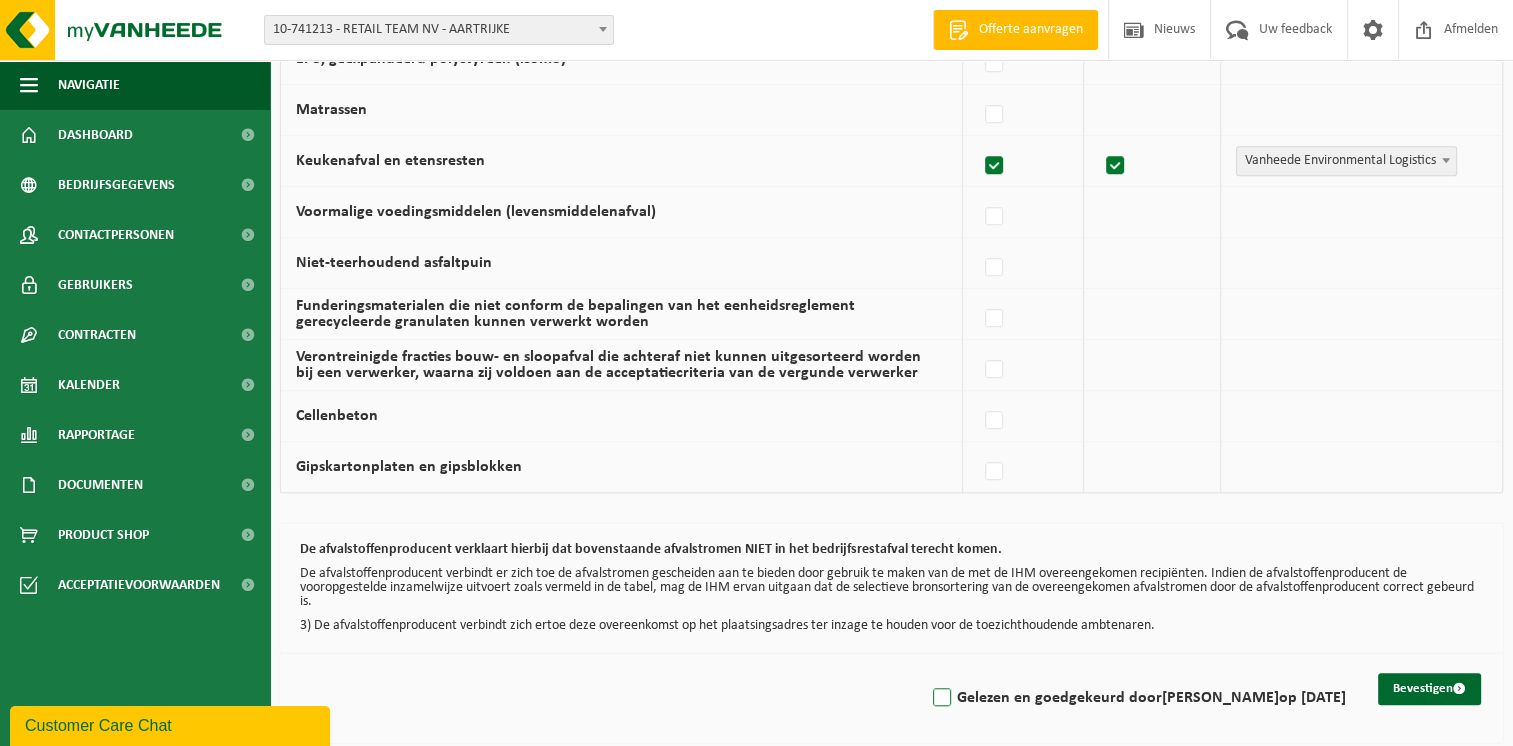 click on "Gelezen en goedgekeurd door  Hans Smolders  op 17/07/25" at bounding box center (1137, 698) 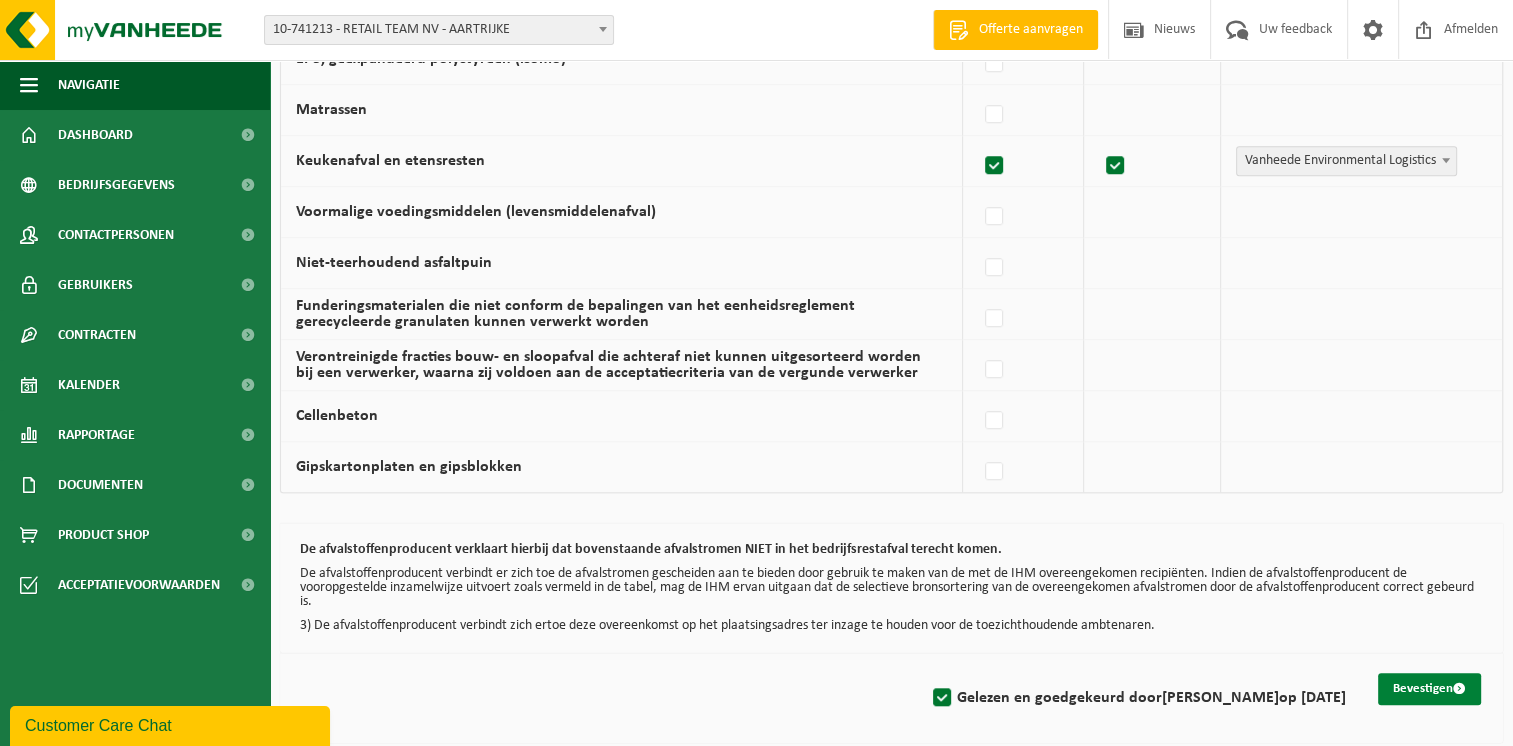 click on "Bevestigen" at bounding box center (1429, 689) 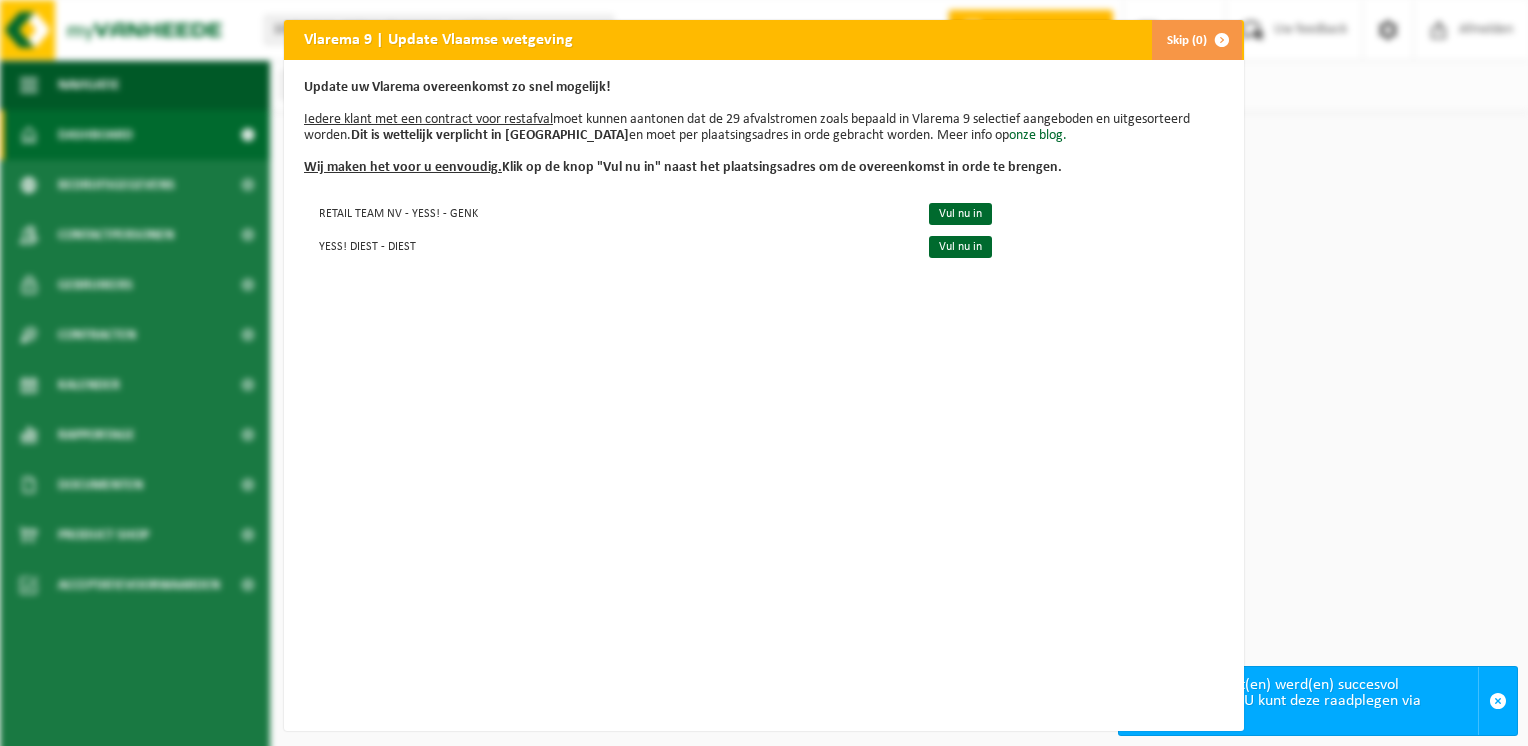 scroll, scrollTop: 0, scrollLeft: 0, axis: both 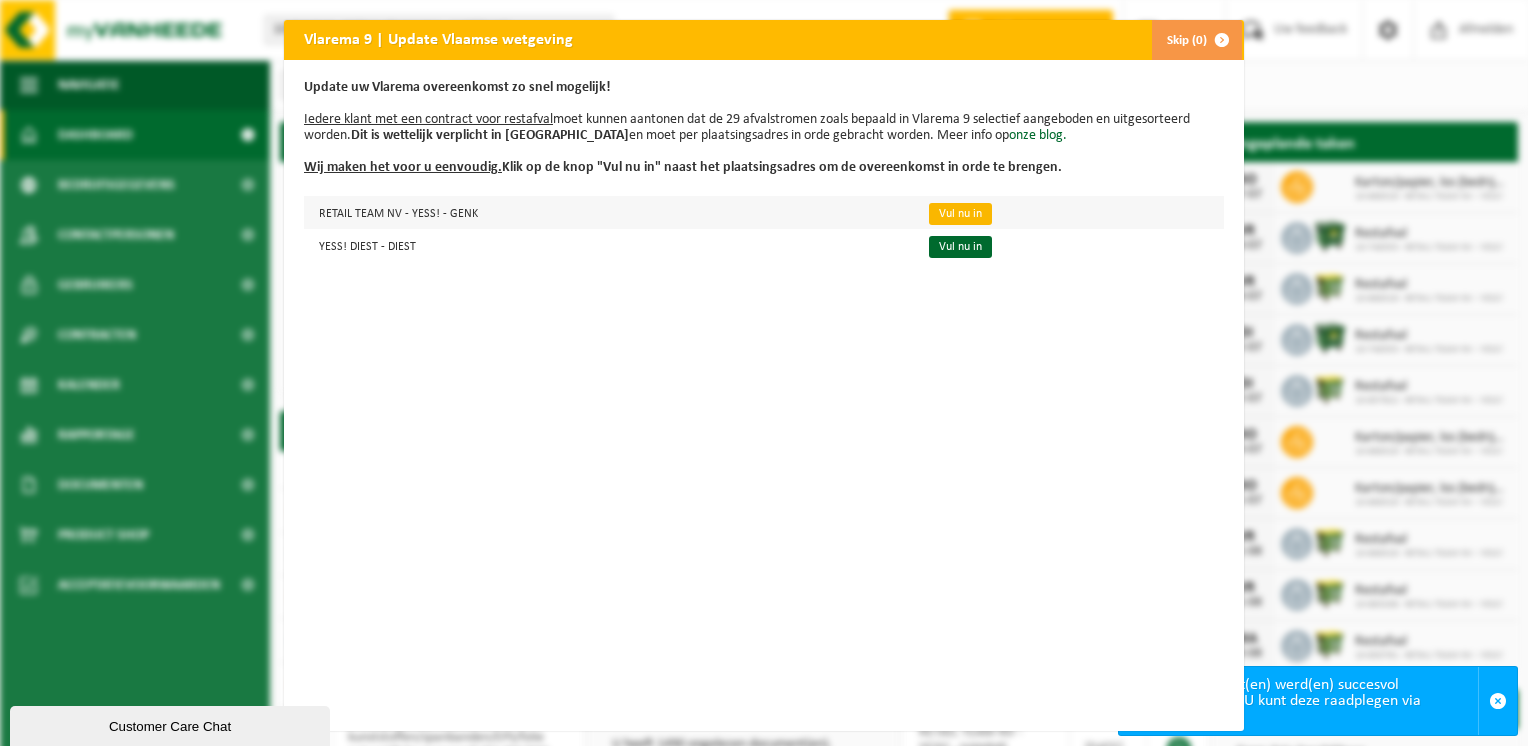 click on "Vul nu in" at bounding box center (960, 214) 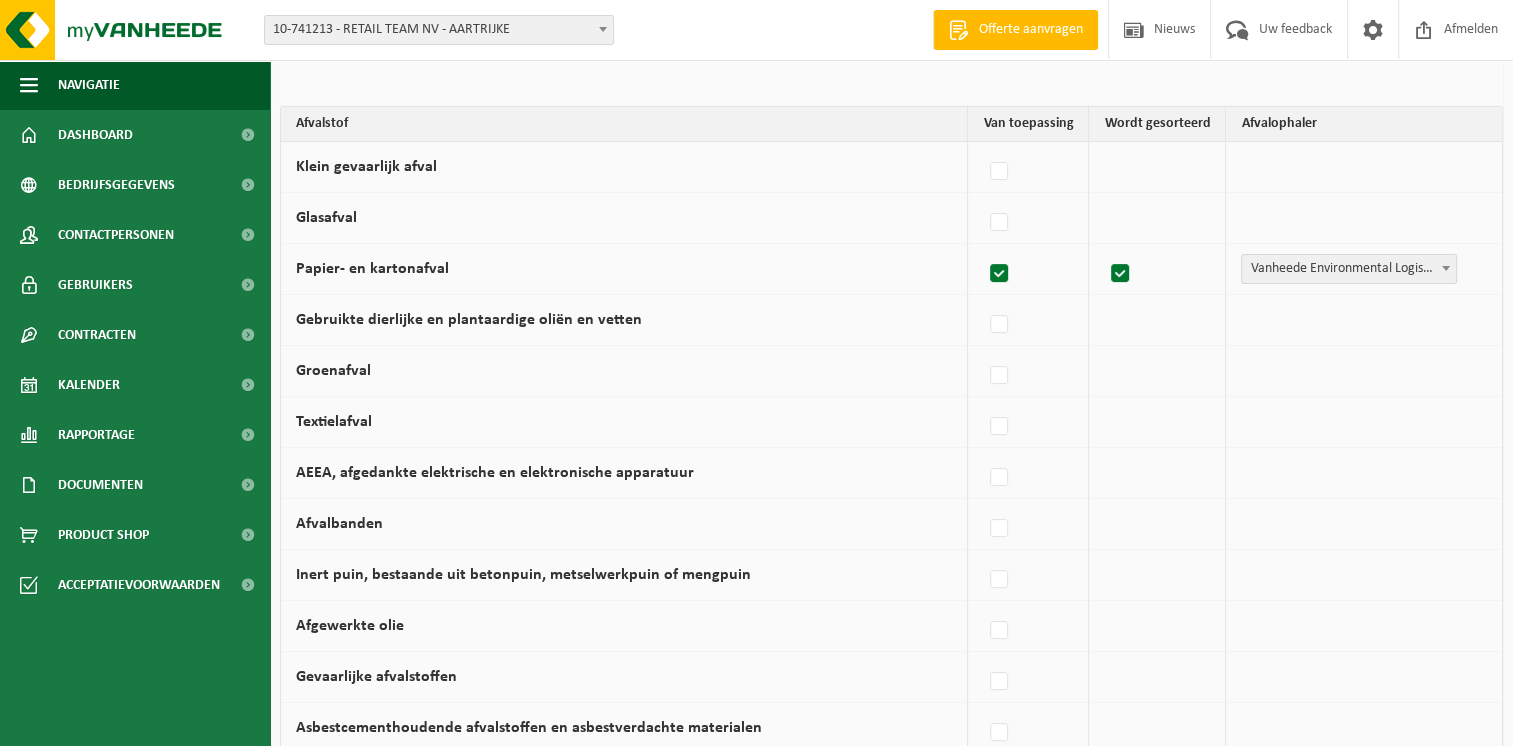 scroll, scrollTop: 0, scrollLeft: 0, axis: both 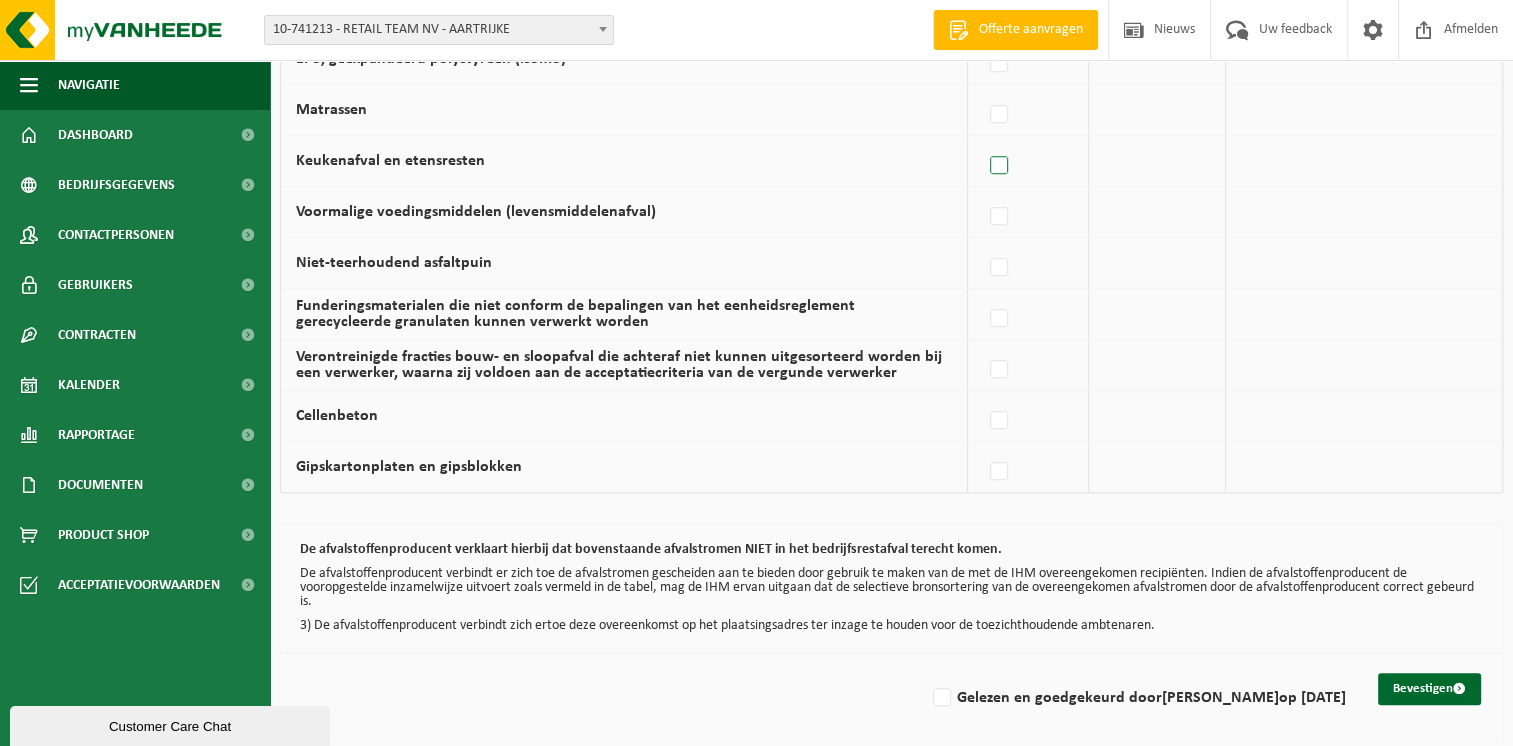 click at bounding box center [1000, 166] 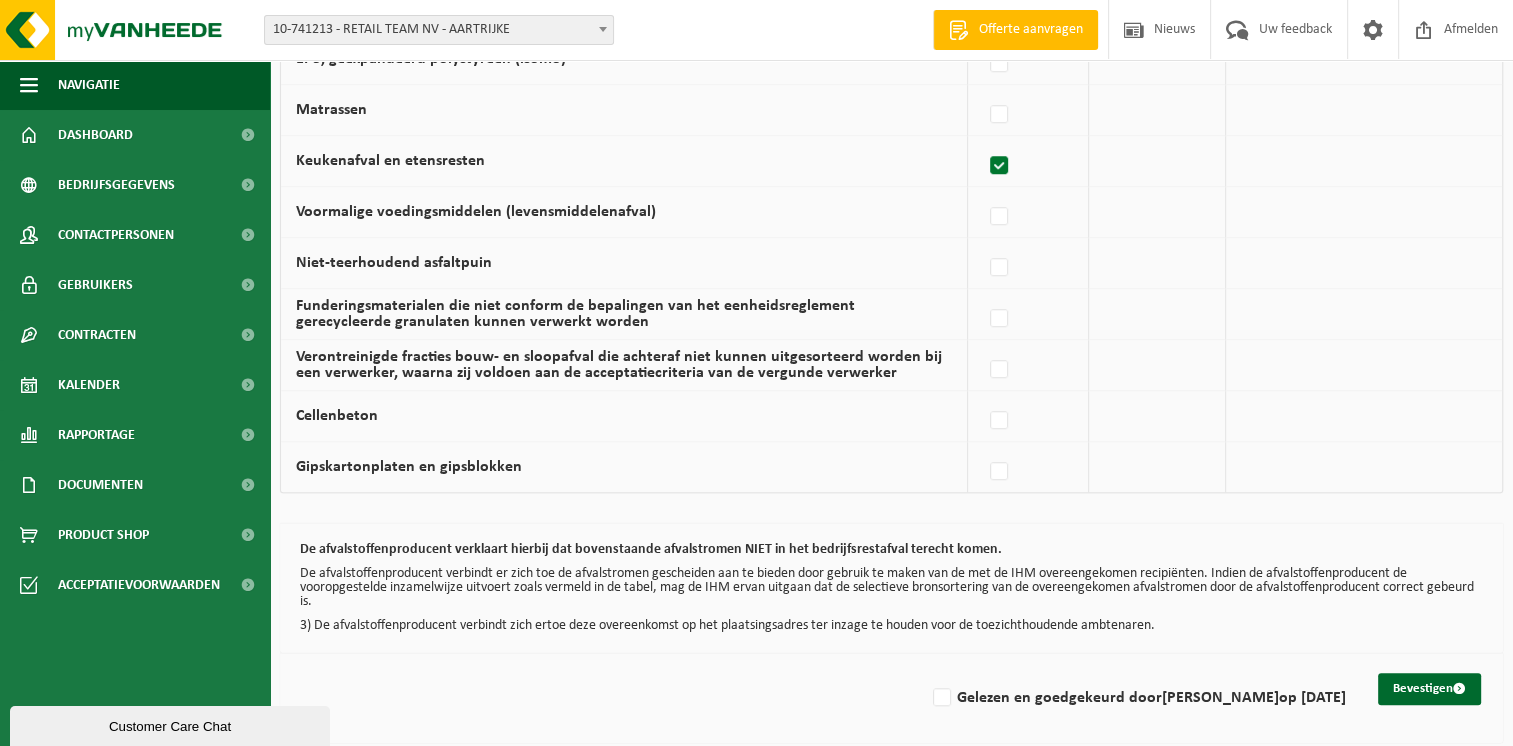 checkbox on "true" 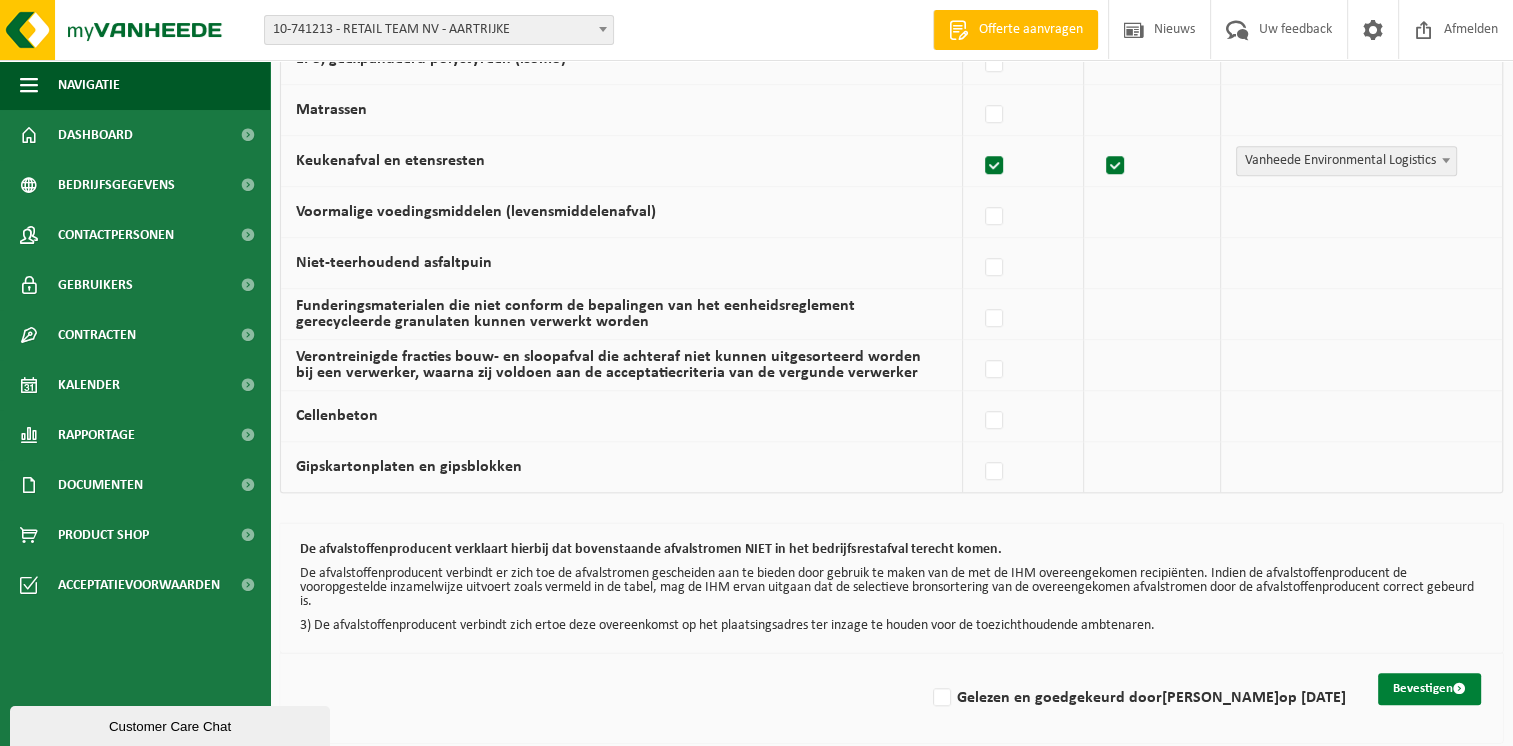 click on "Bevestigen" at bounding box center (1429, 689) 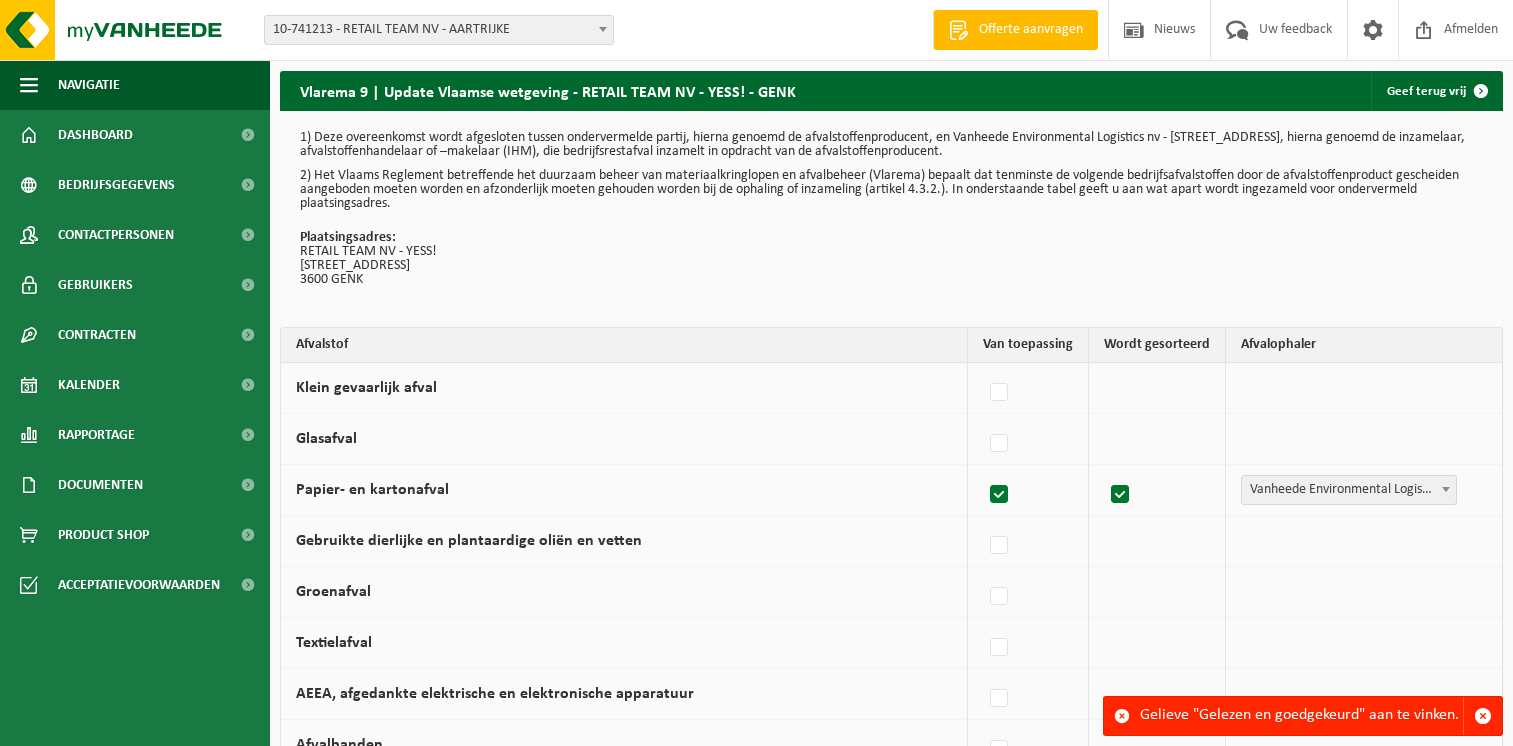 scroll, scrollTop: 0, scrollLeft: 0, axis: both 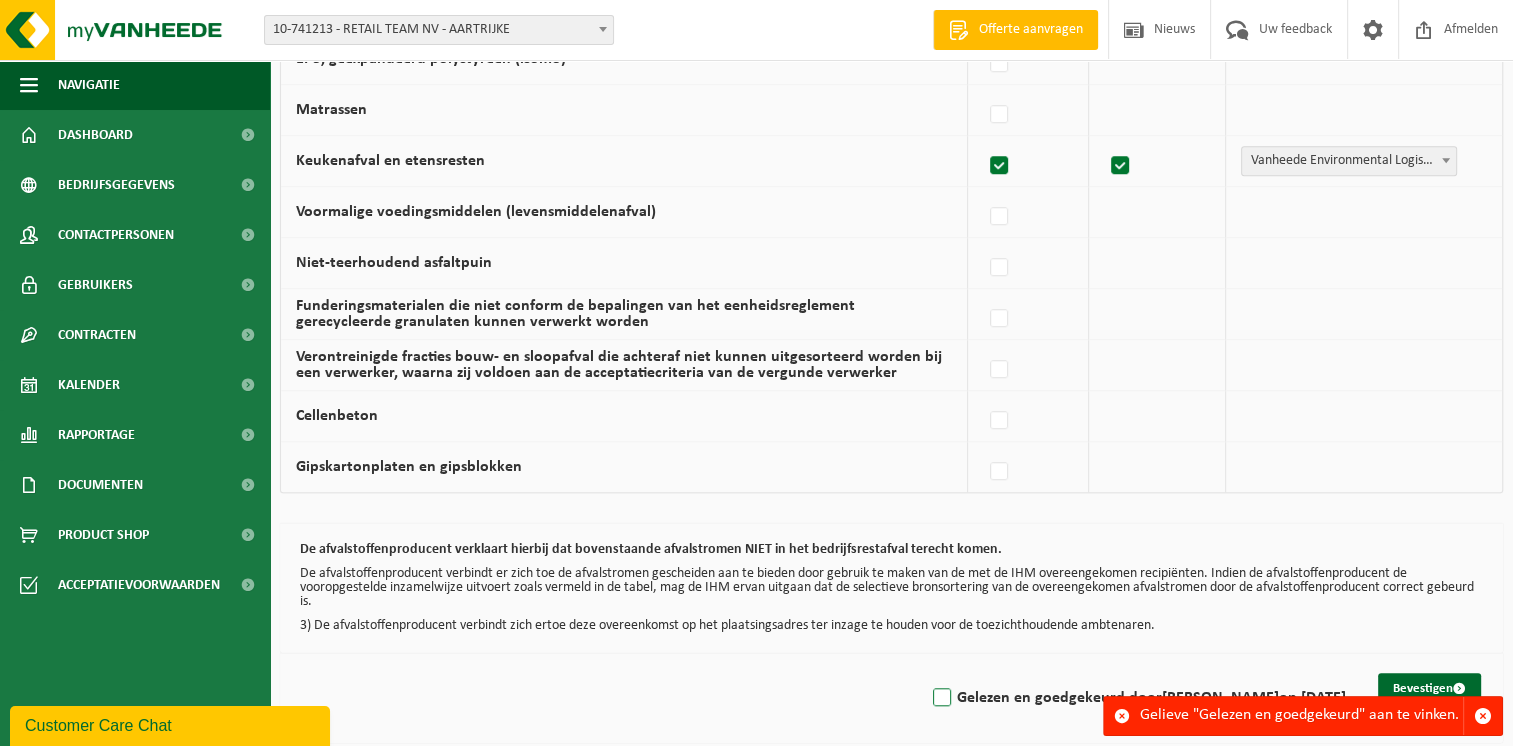 click on "Gelezen en goedgekeurd door  Hans Smolders  op 17/07/25" at bounding box center [1137, 698] 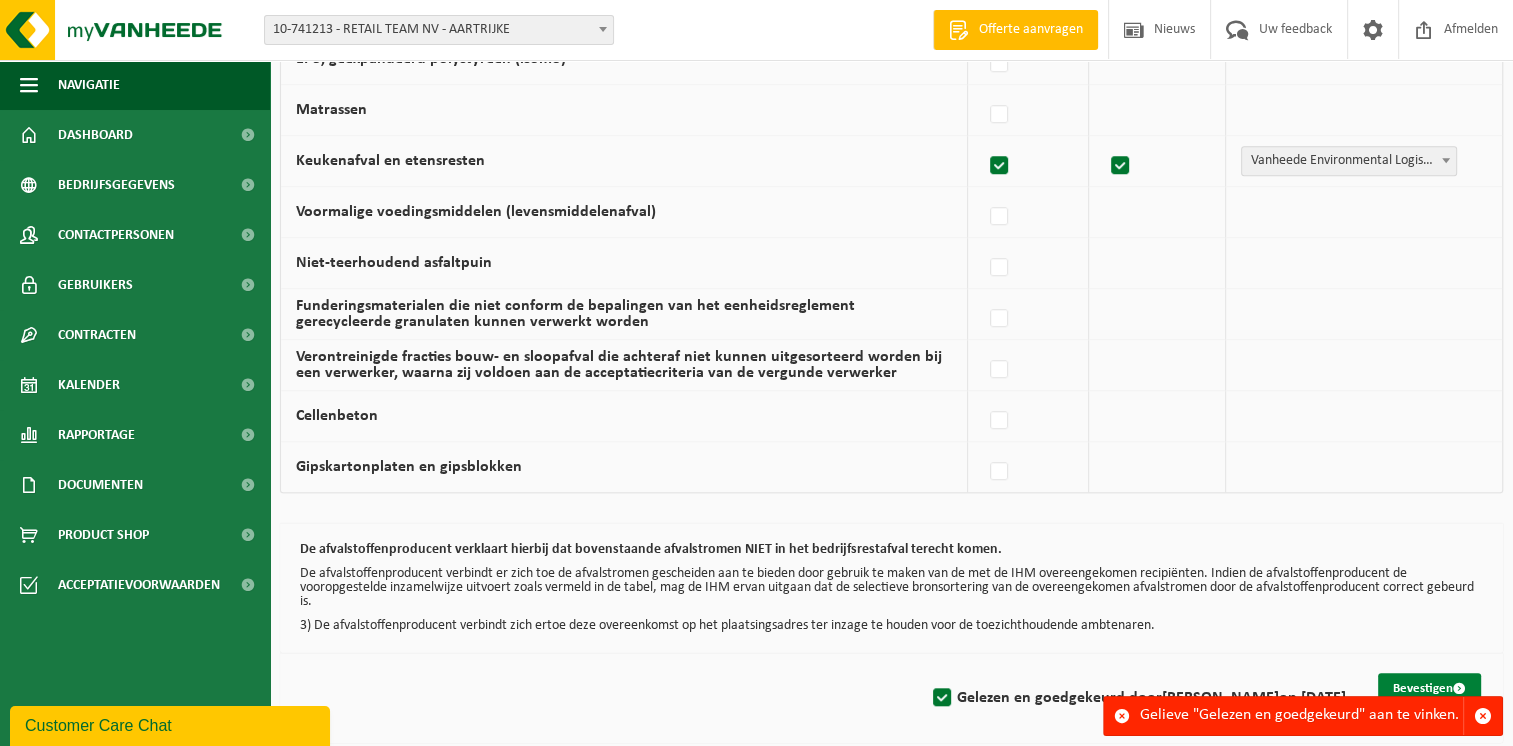 click on "Bevestigen" at bounding box center (1429, 689) 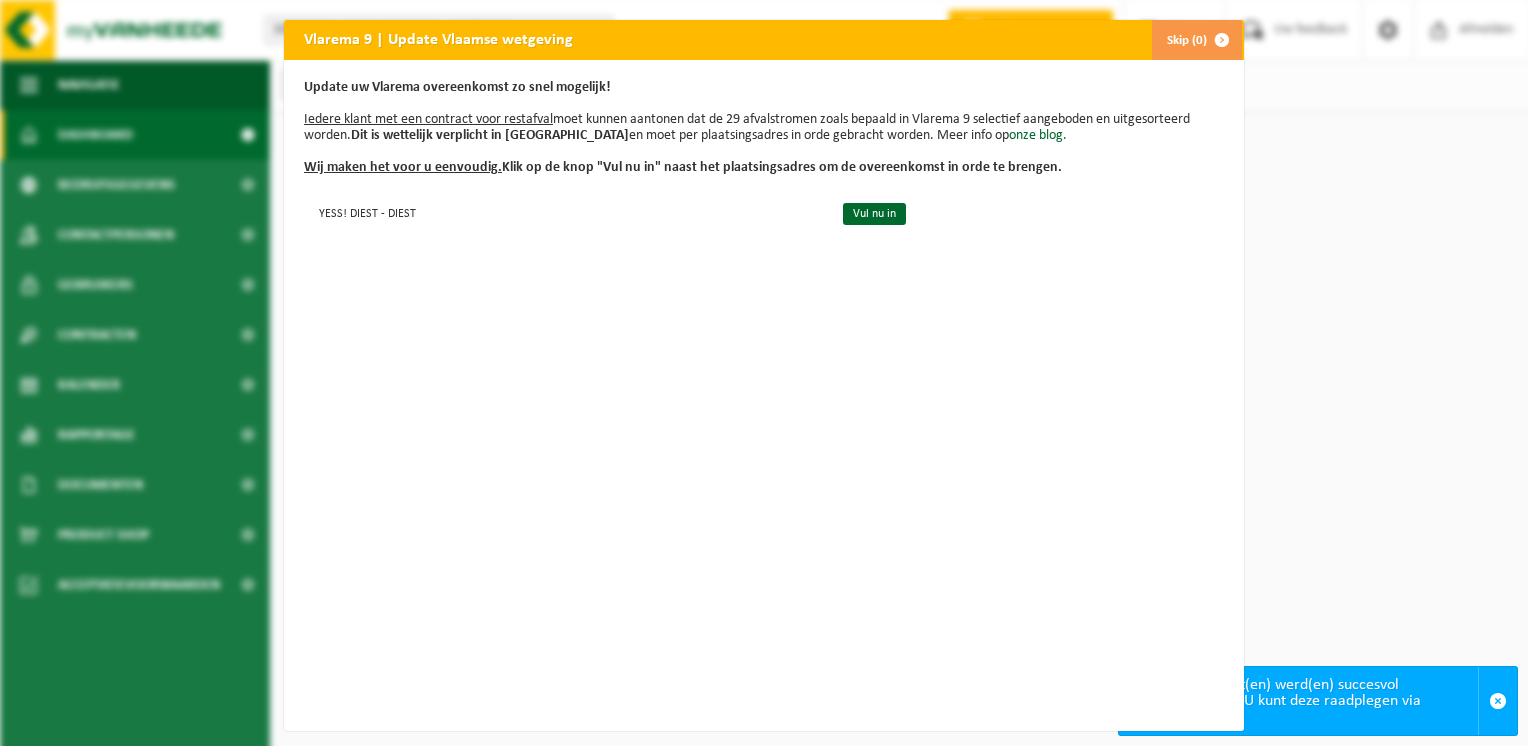 scroll, scrollTop: 0, scrollLeft: 0, axis: both 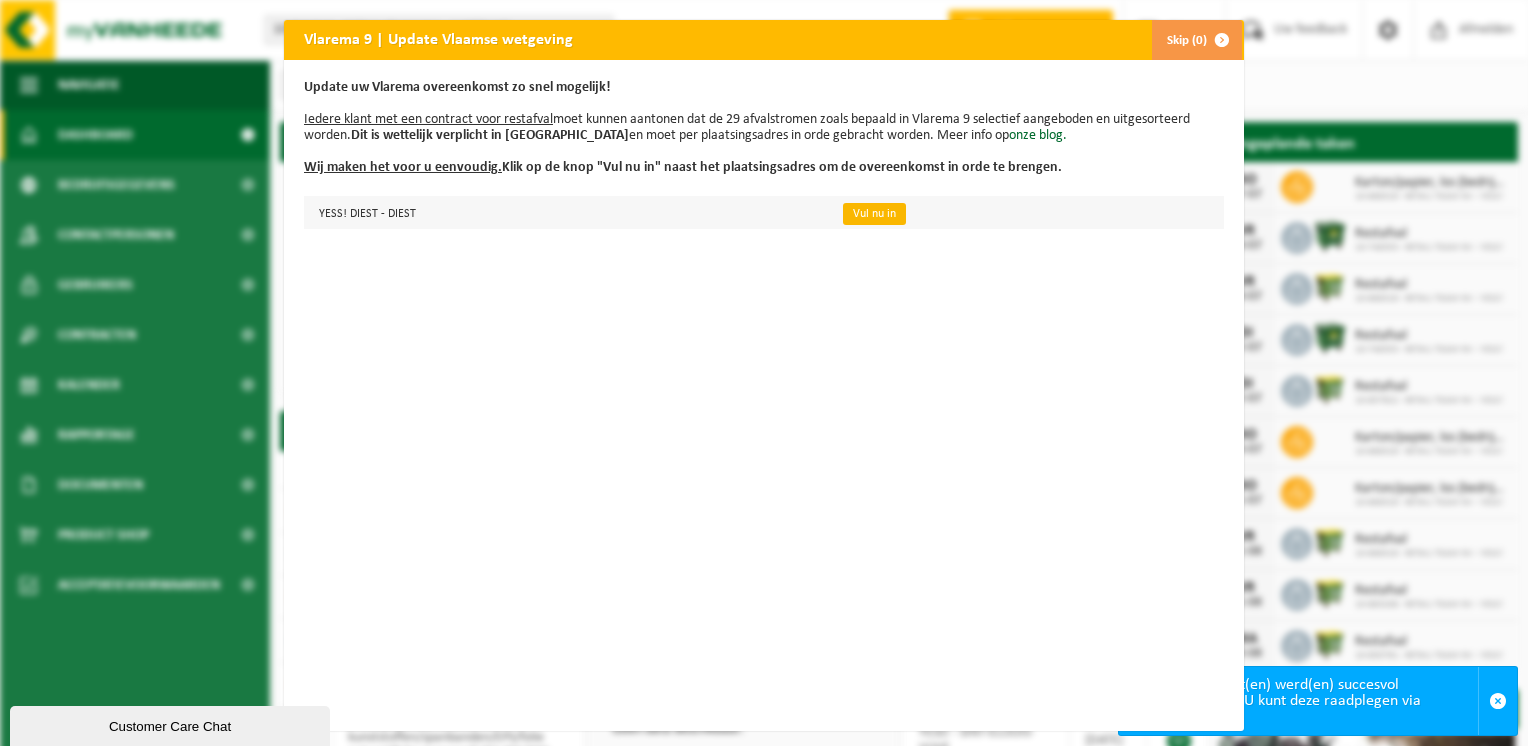 click on "Vul nu in" at bounding box center (874, 214) 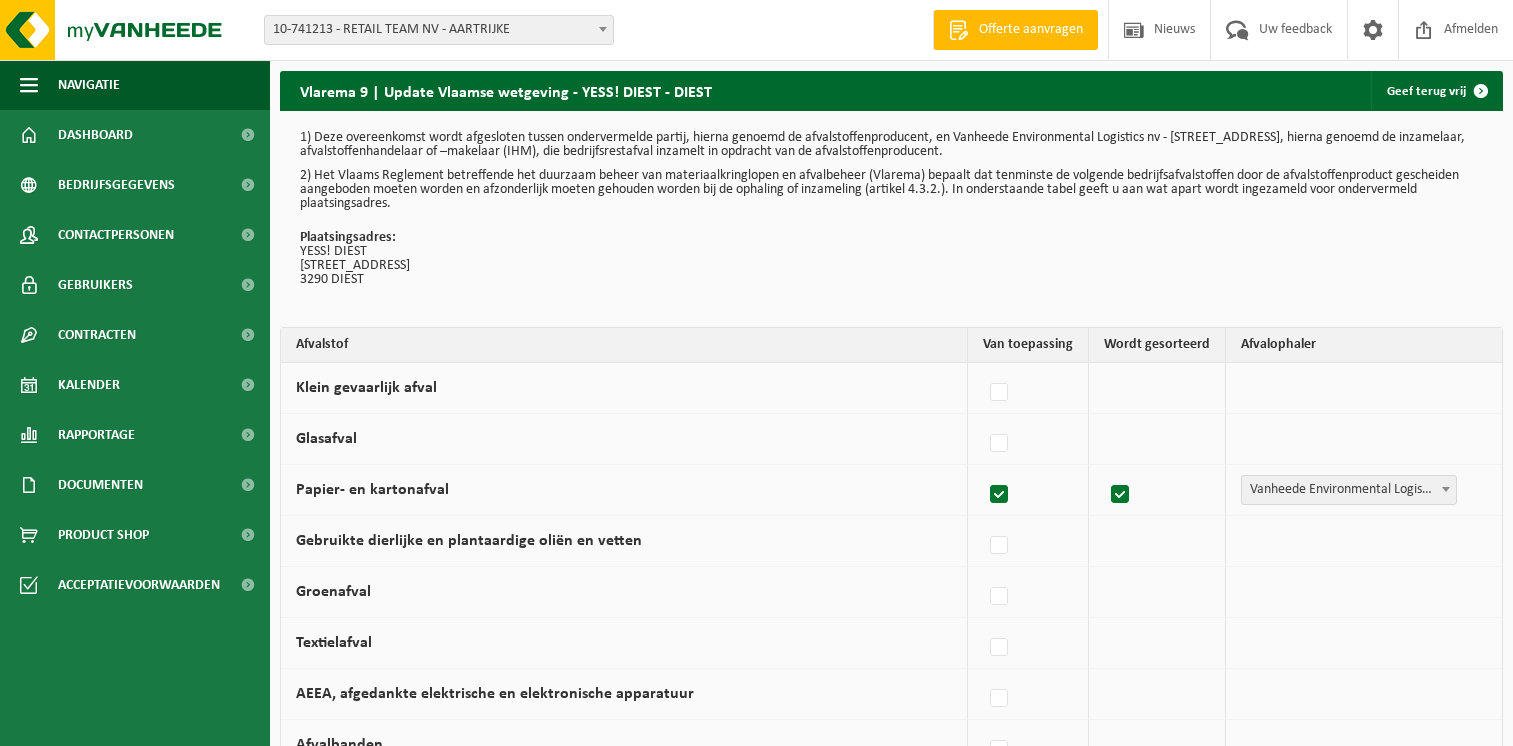 scroll, scrollTop: 0, scrollLeft: 0, axis: both 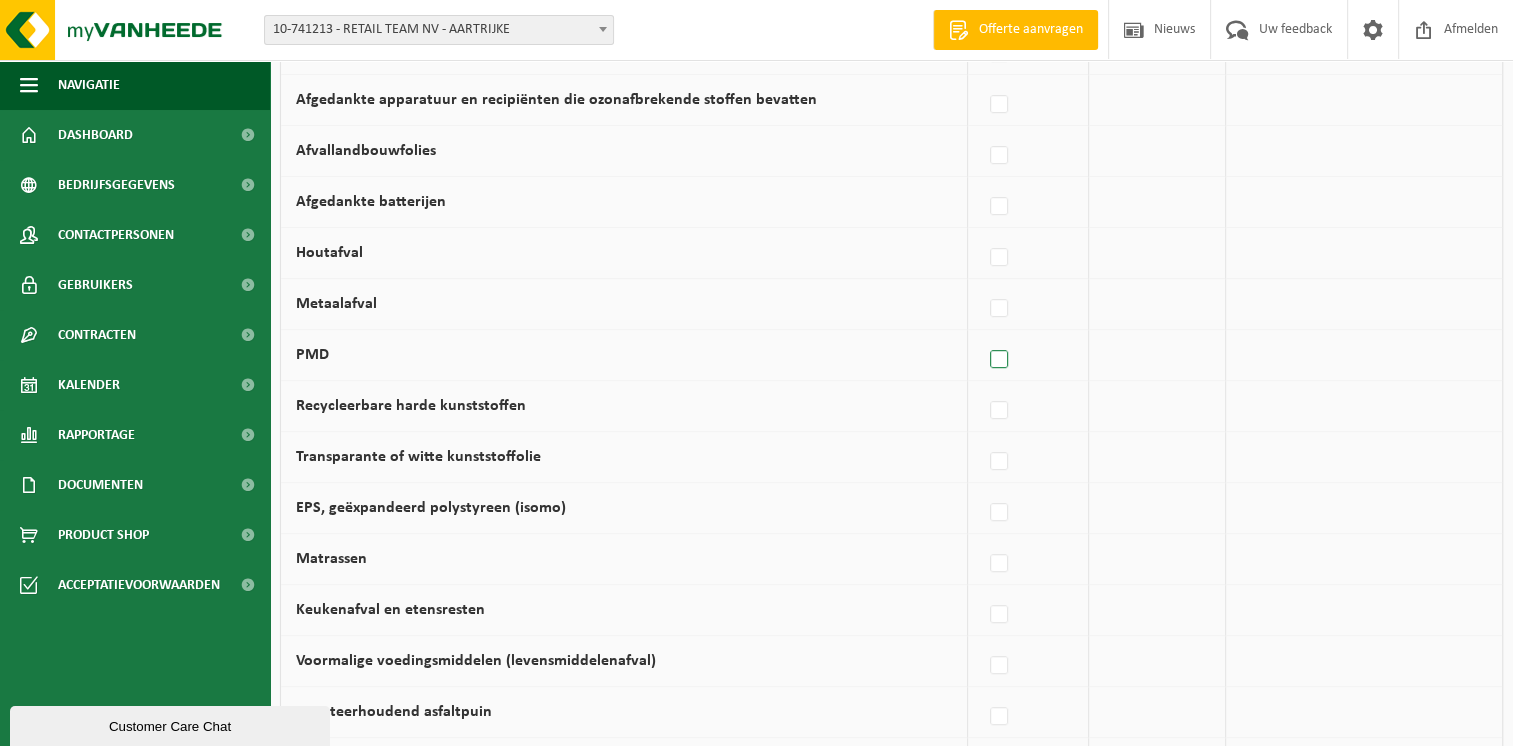 click at bounding box center [1000, 360] 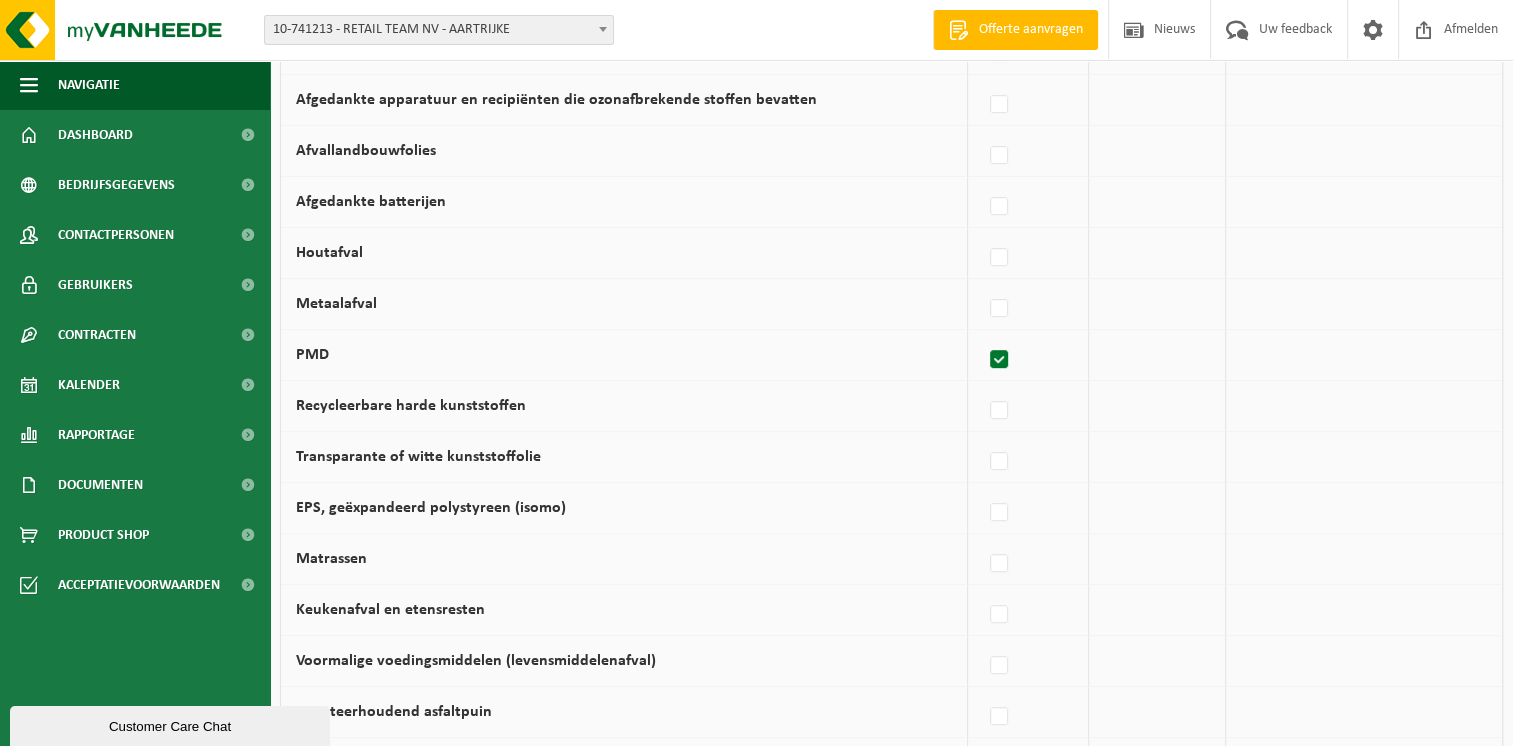 checkbox on "true" 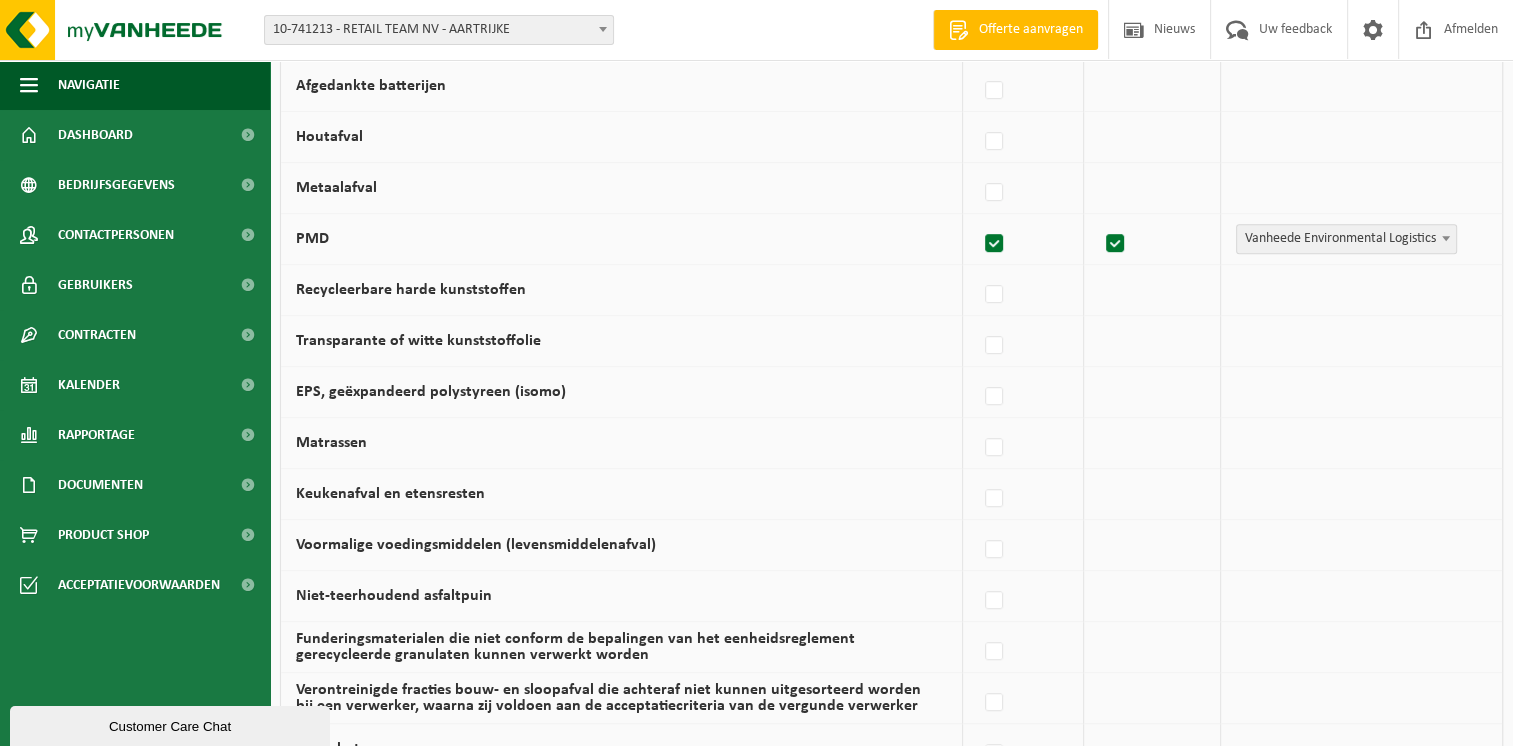 scroll, scrollTop: 1200, scrollLeft: 0, axis: vertical 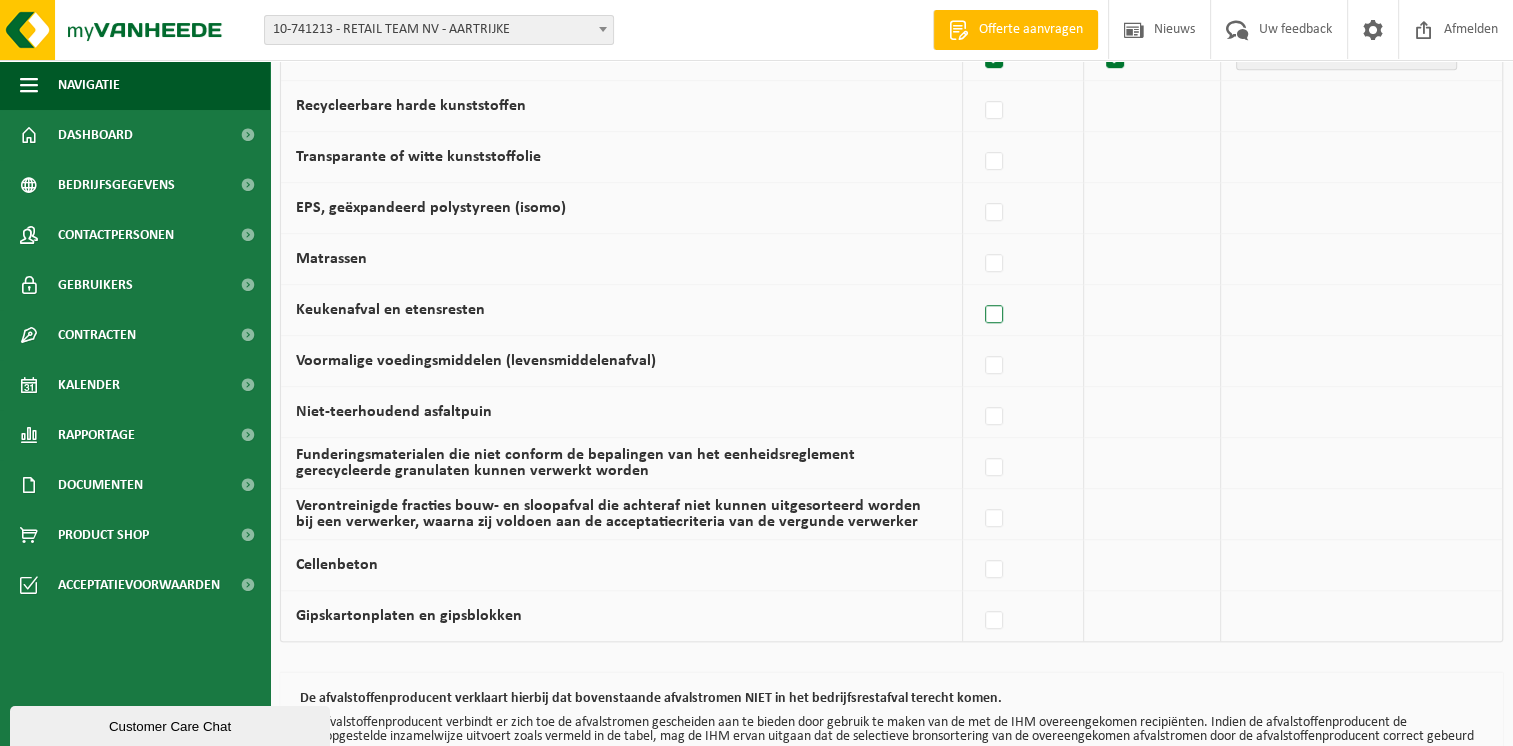 click at bounding box center (995, 315) 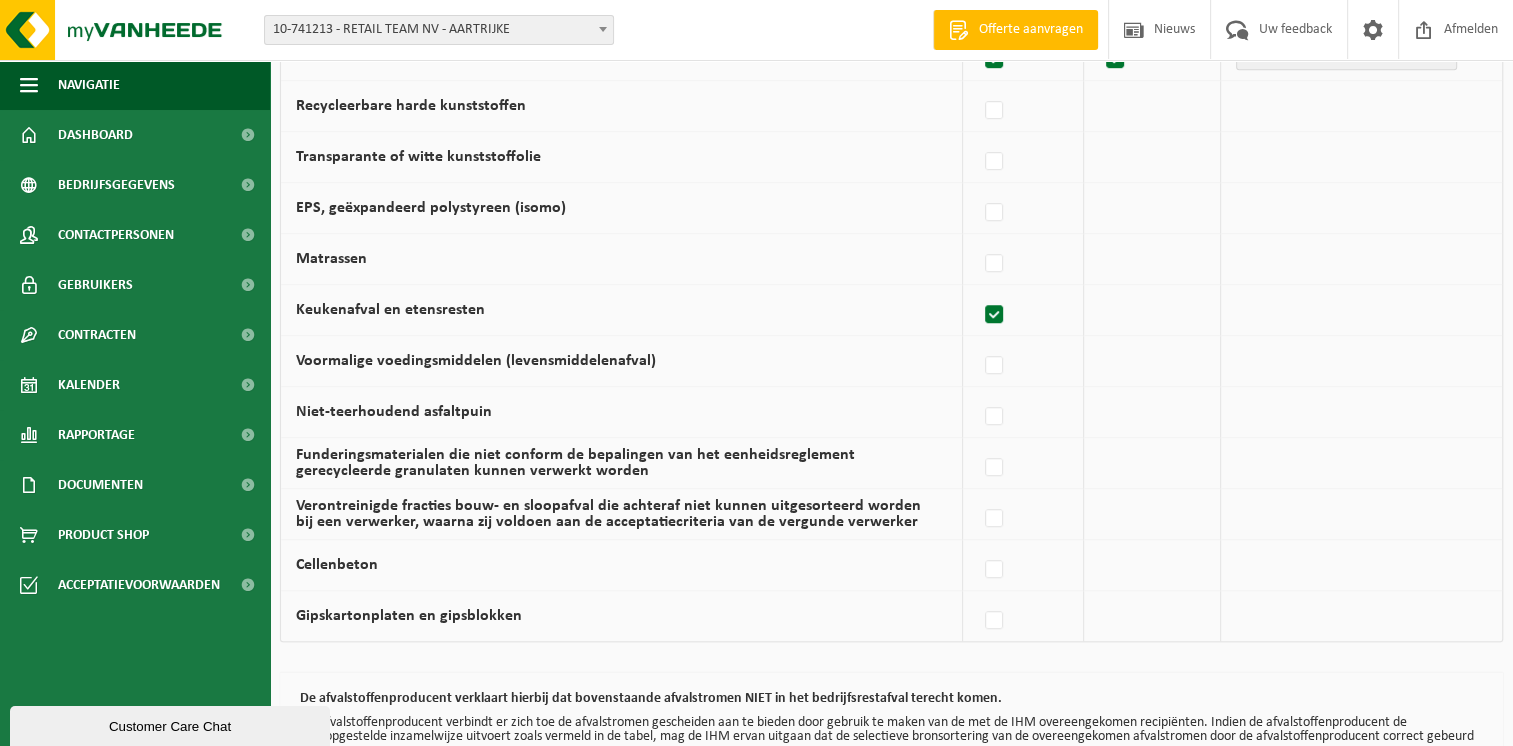 checkbox on "true" 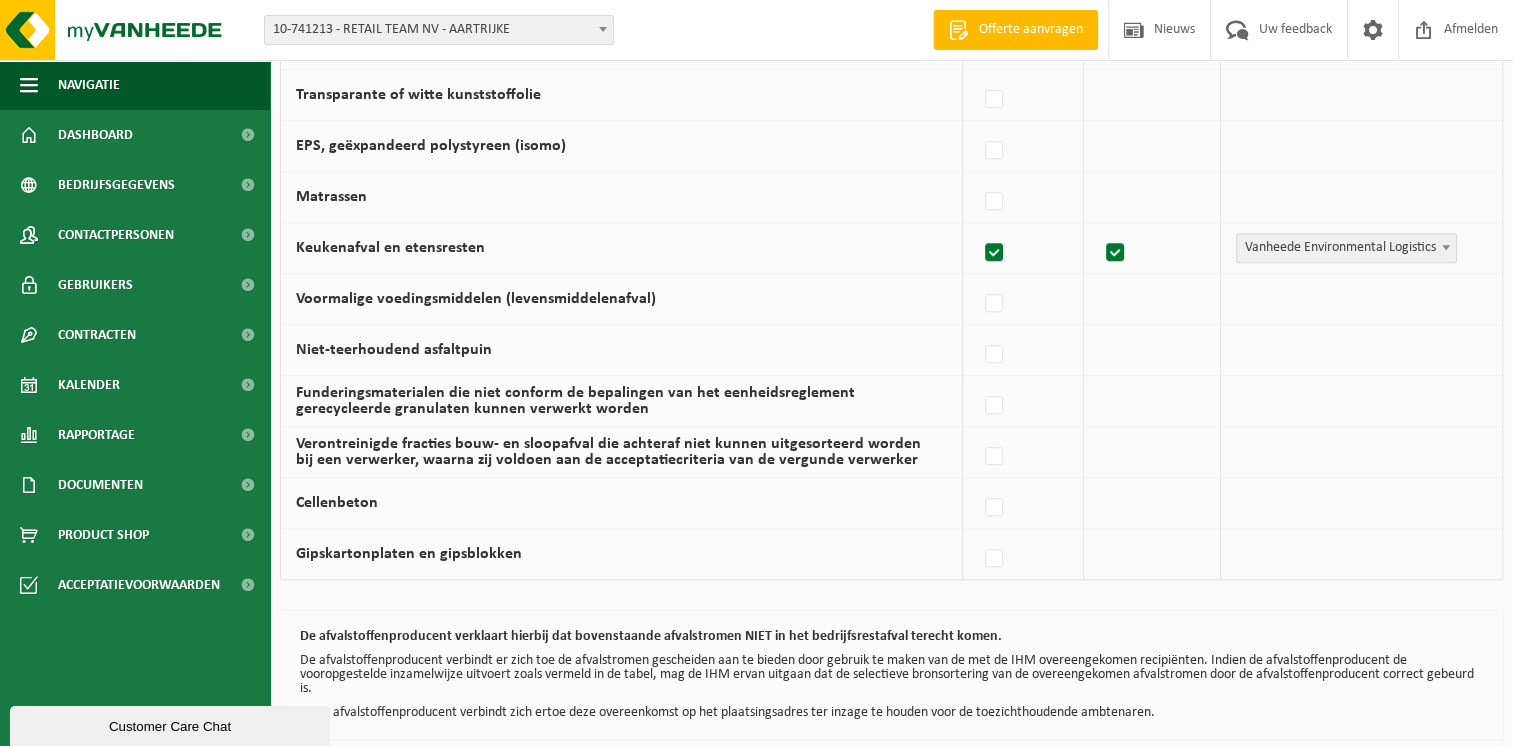 scroll, scrollTop: 1349, scrollLeft: 0, axis: vertical 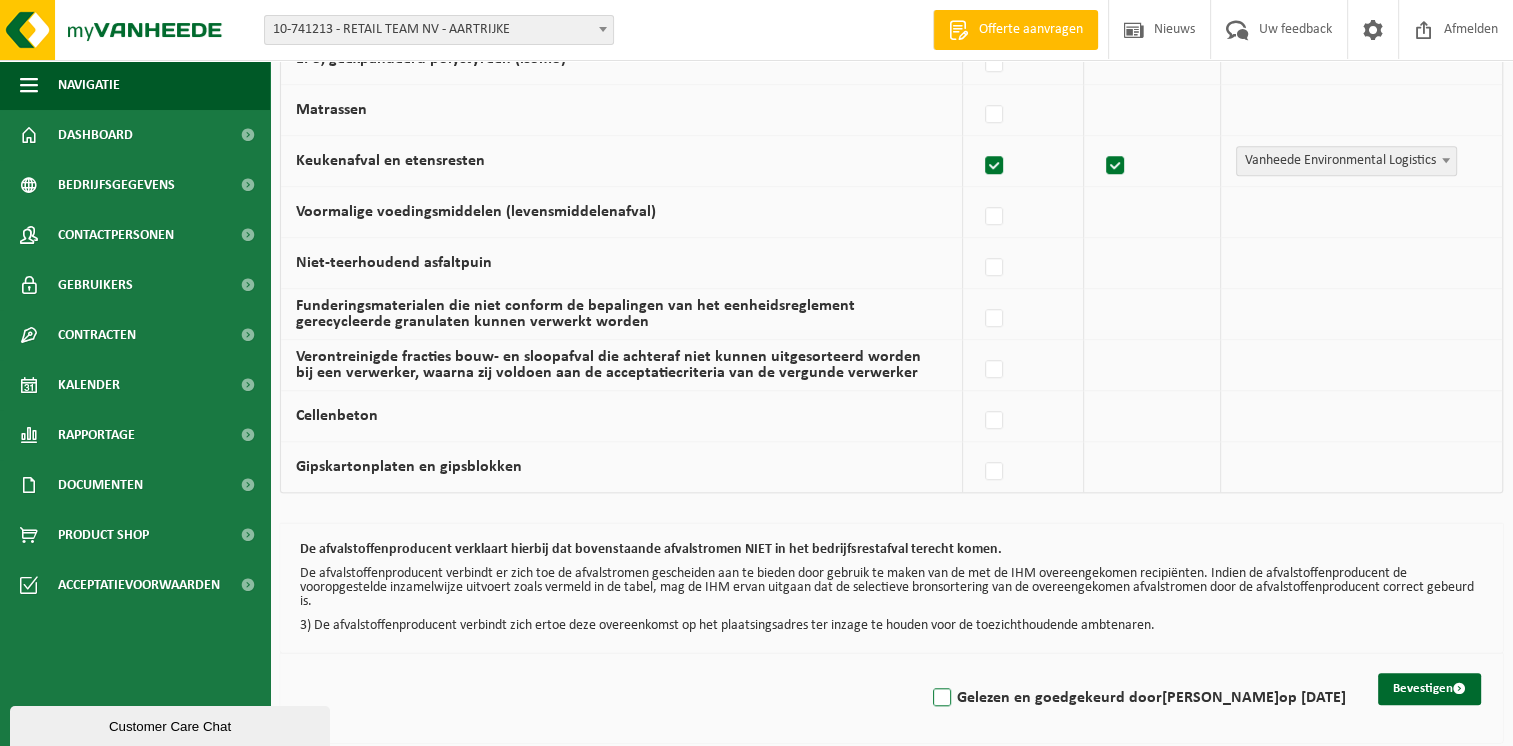 drag, startPoint x: 948, startPoint y: 697, endPoint x: 979, endPoint y: 699, distance: 31.06445 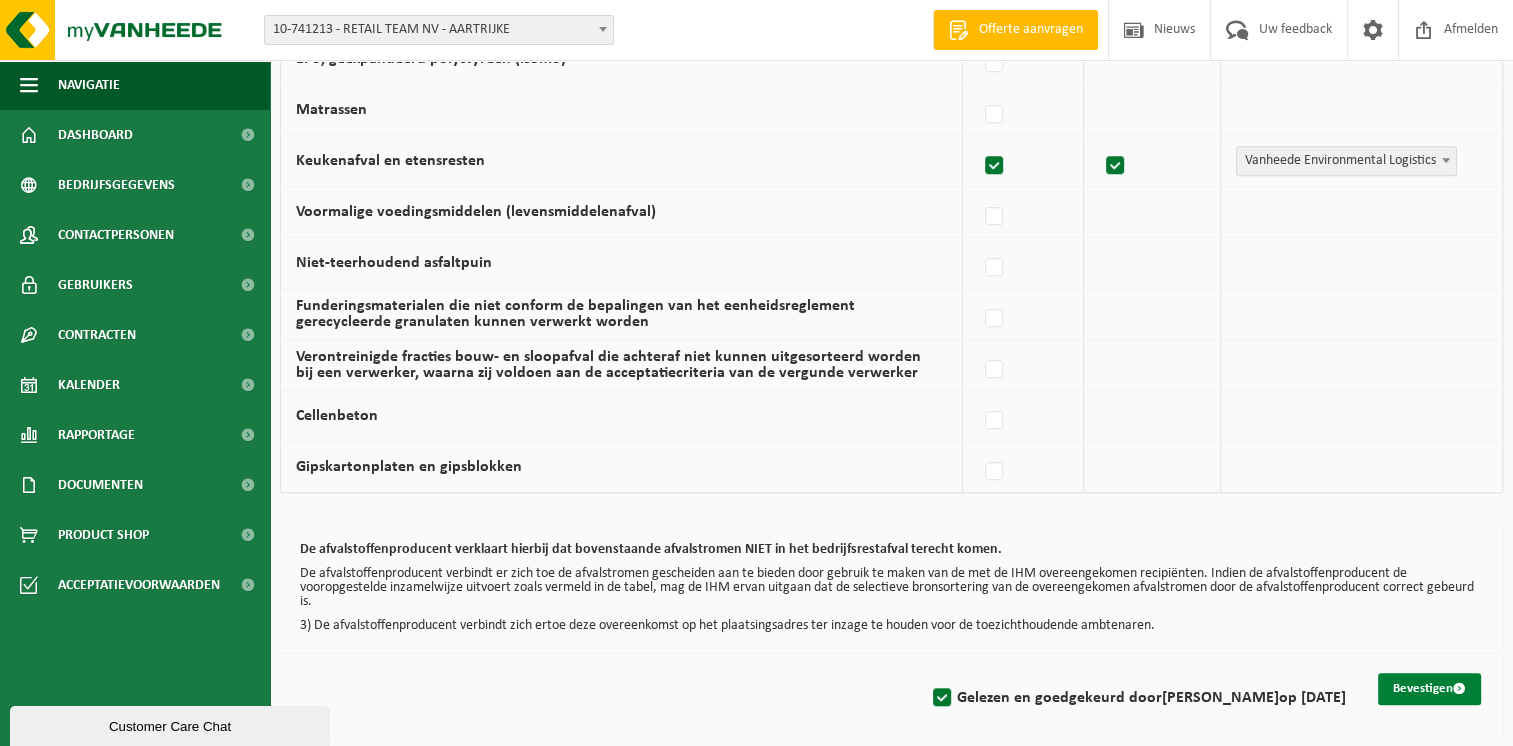 click on "Bevestigen" at bounding box center [1429, 689] 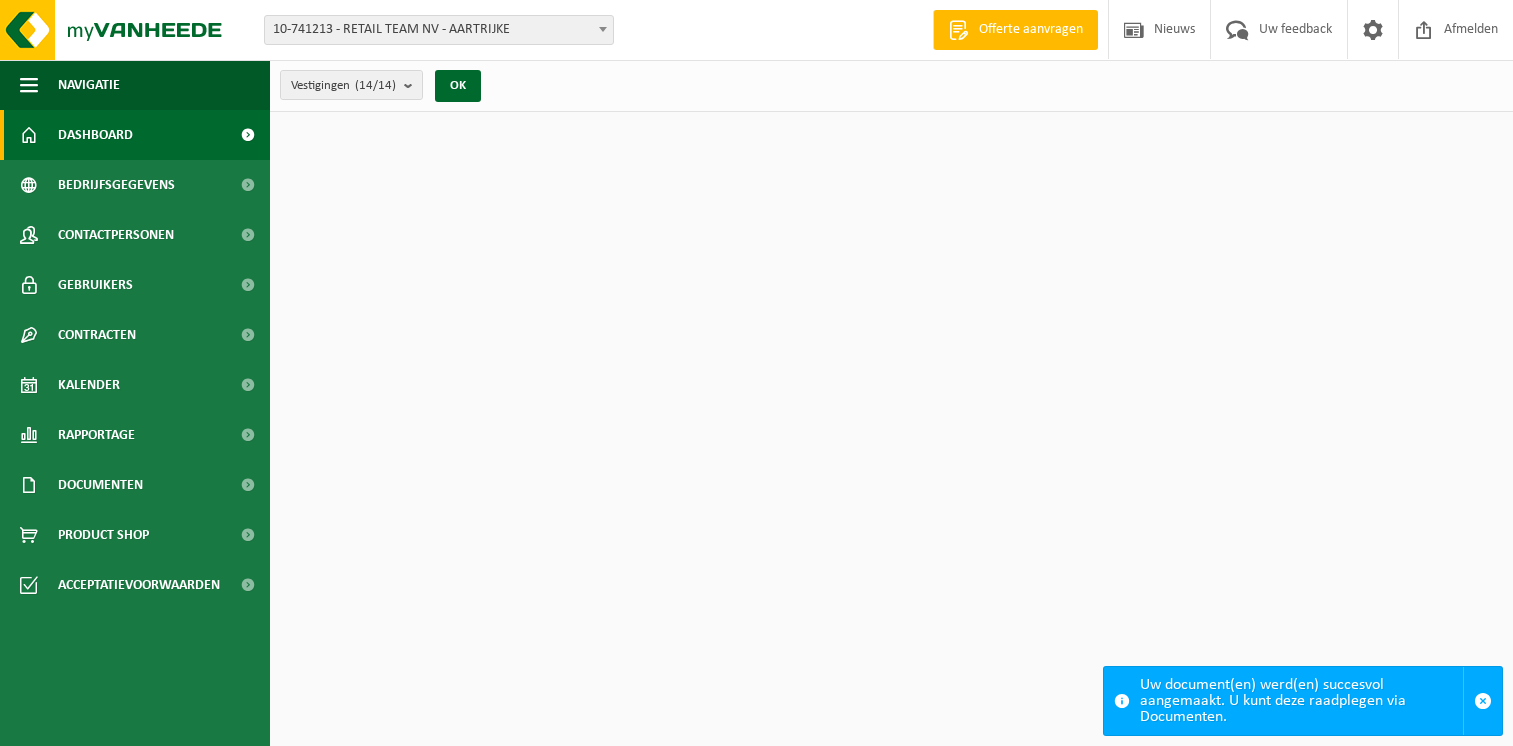 scroll, scrollTop: 0, scrollLeft: 0, axis: both 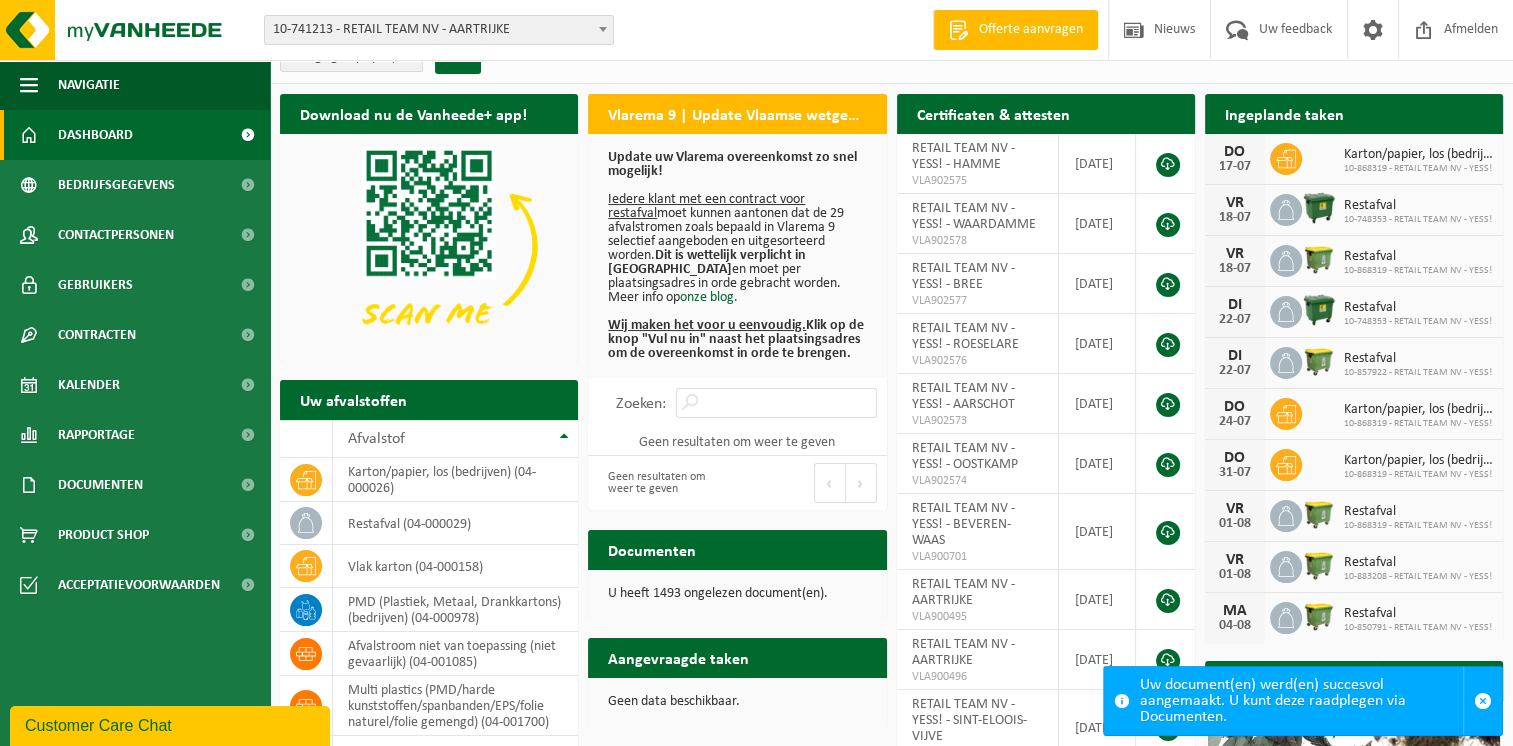 click on "Documenten" at bounding box center [652, 549] 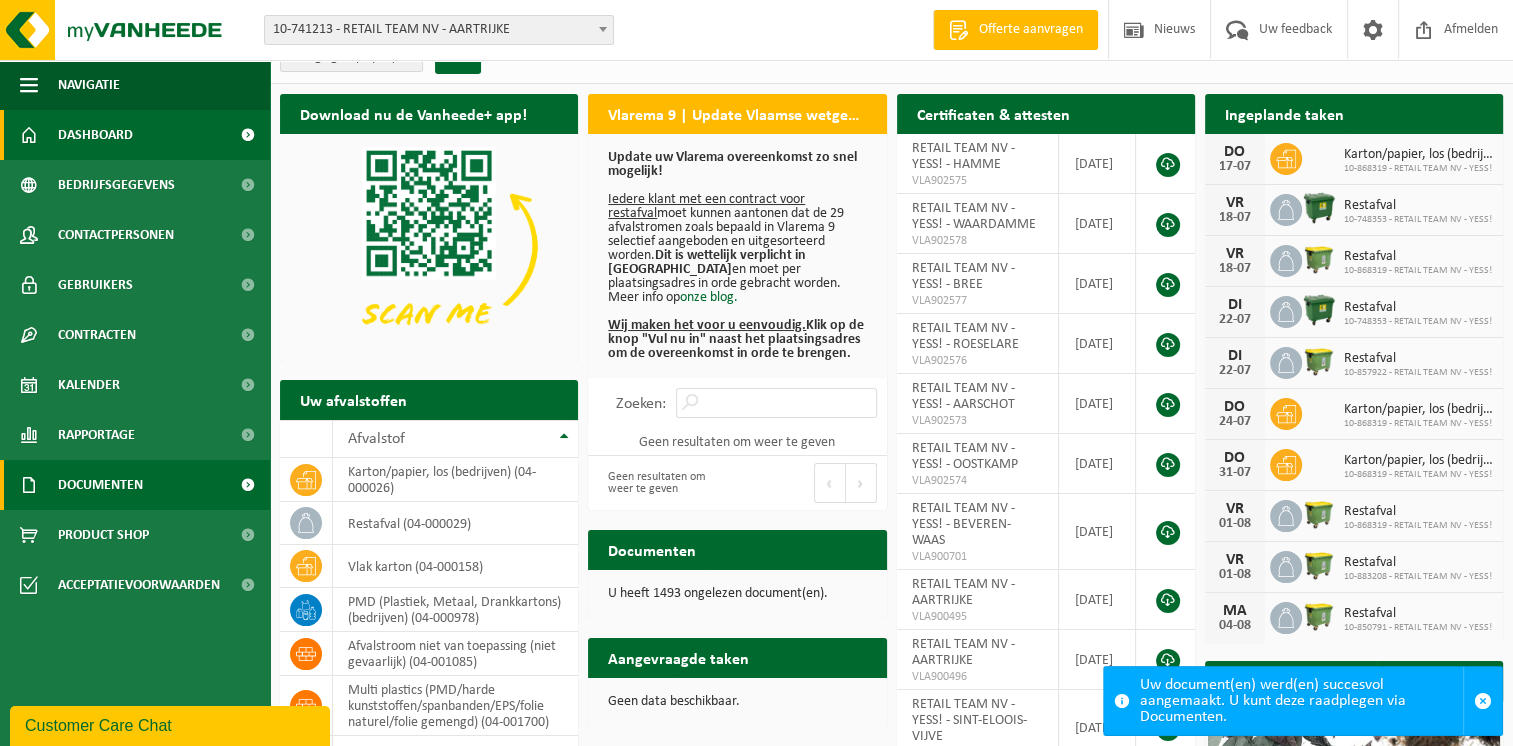 click on "Documenten" at bounding box center [135, 485] 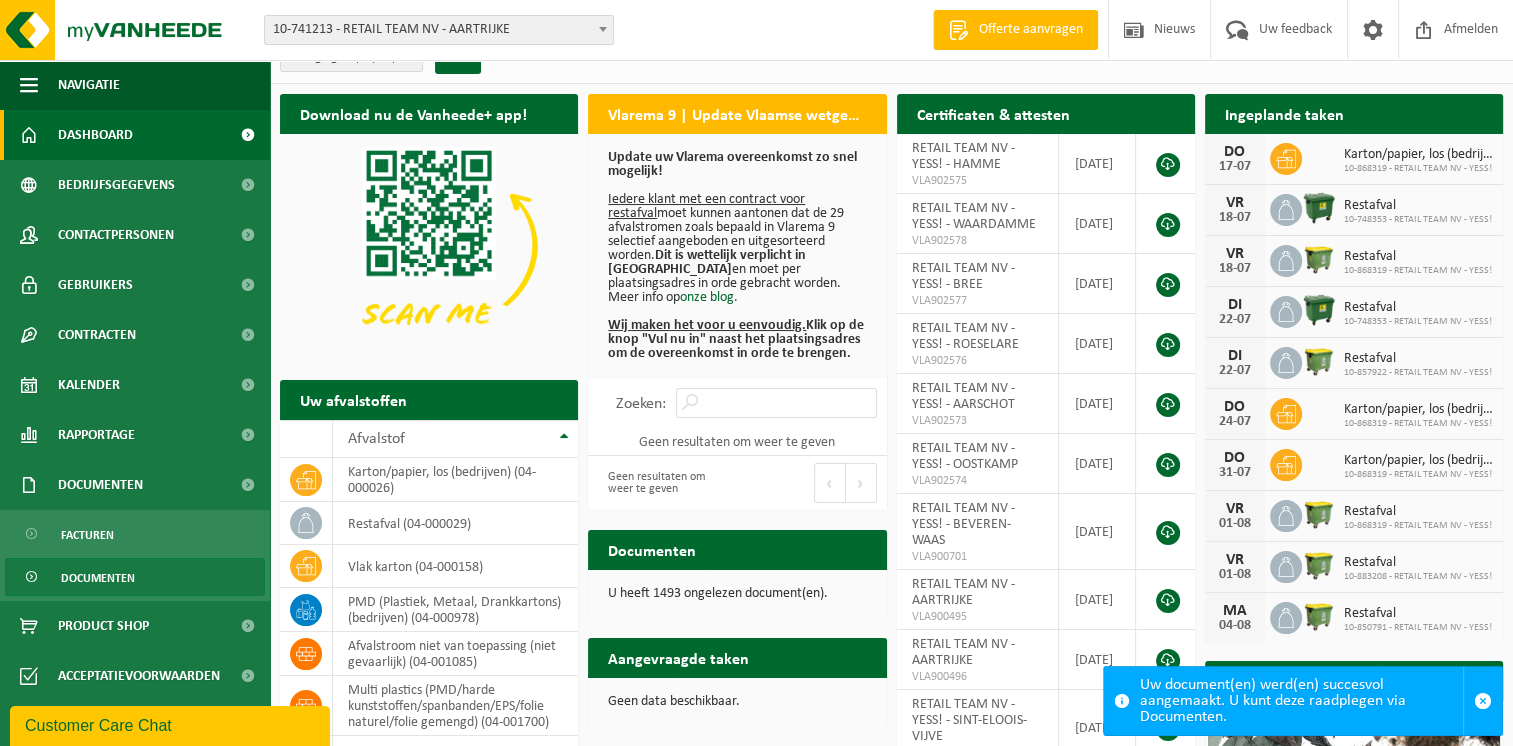 click on "Documenten" at bounding box center (98, 578) 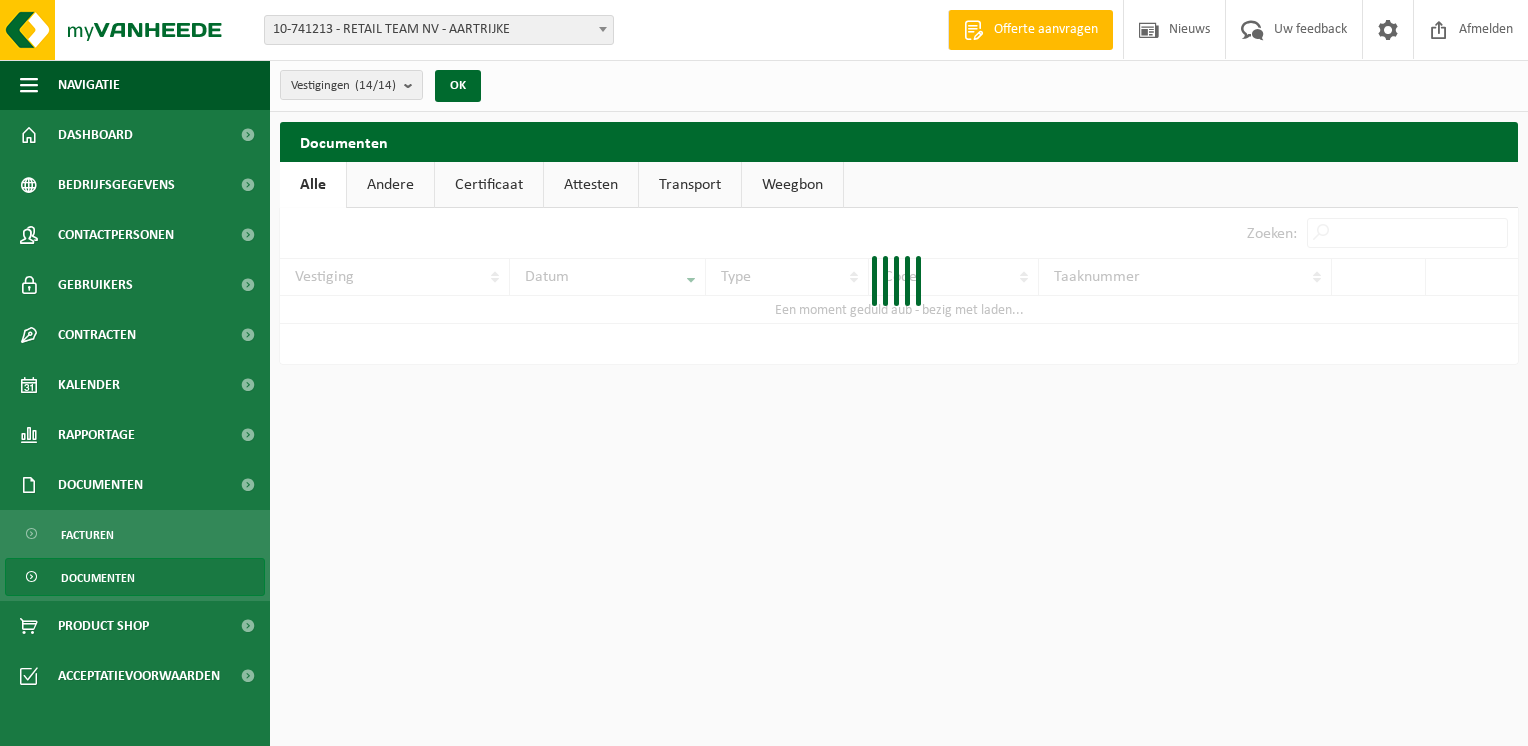 scroll, scrollTop: 0, scrollLeft: 0, axis: both 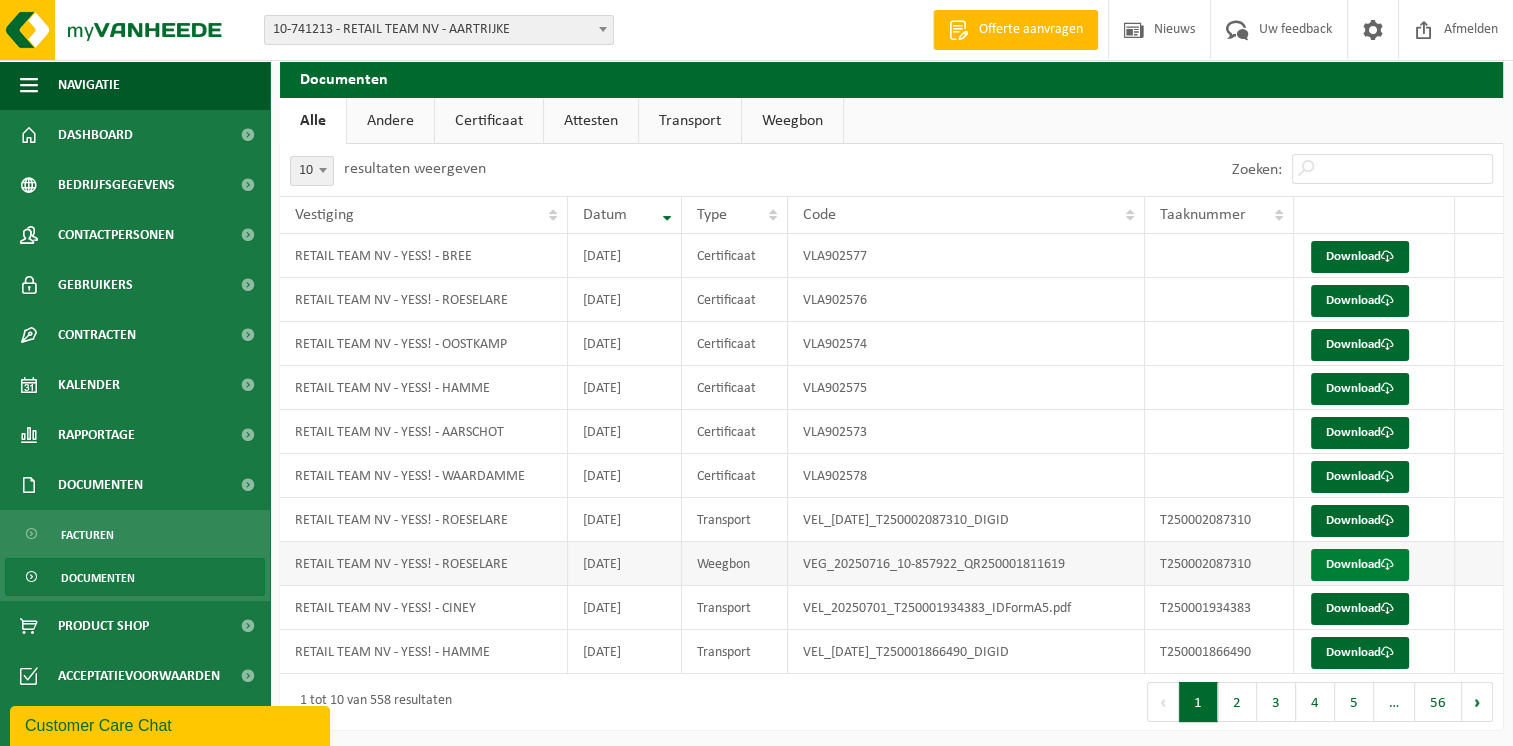 click on "Download" at bounding box center [1360, 565] 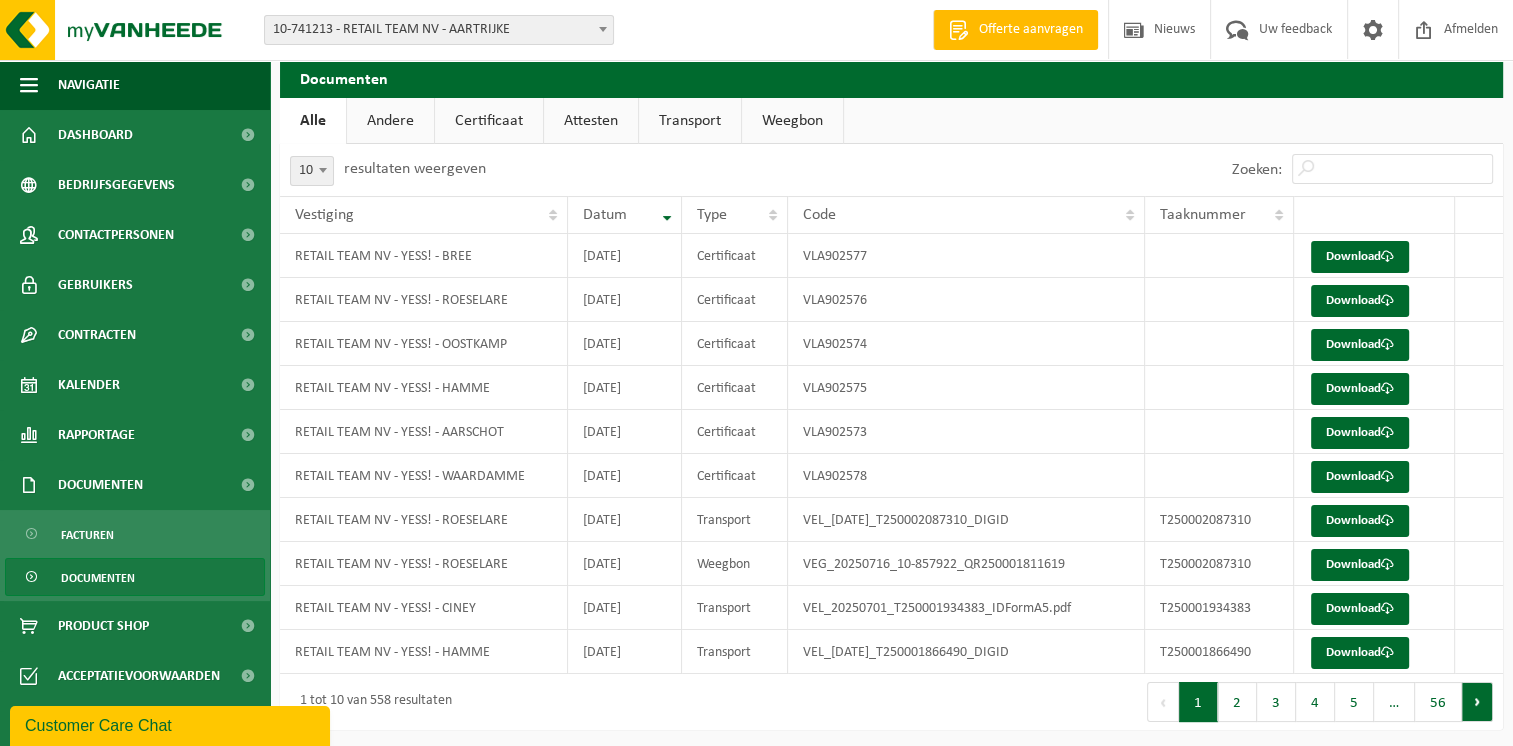click on "Volgende" at bounding box center (1477, 702) 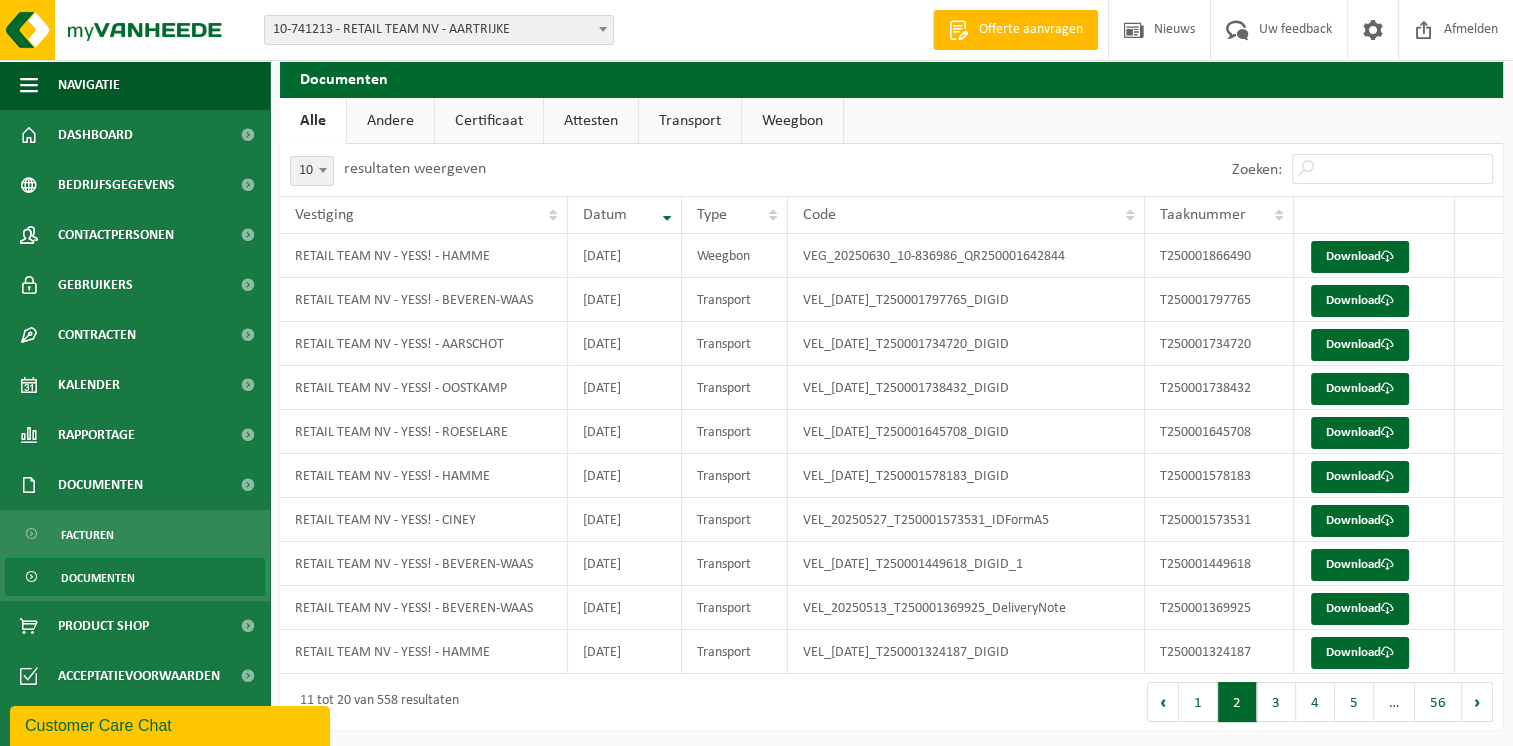 click on "Volgende" at bounding box center [1477, 702] 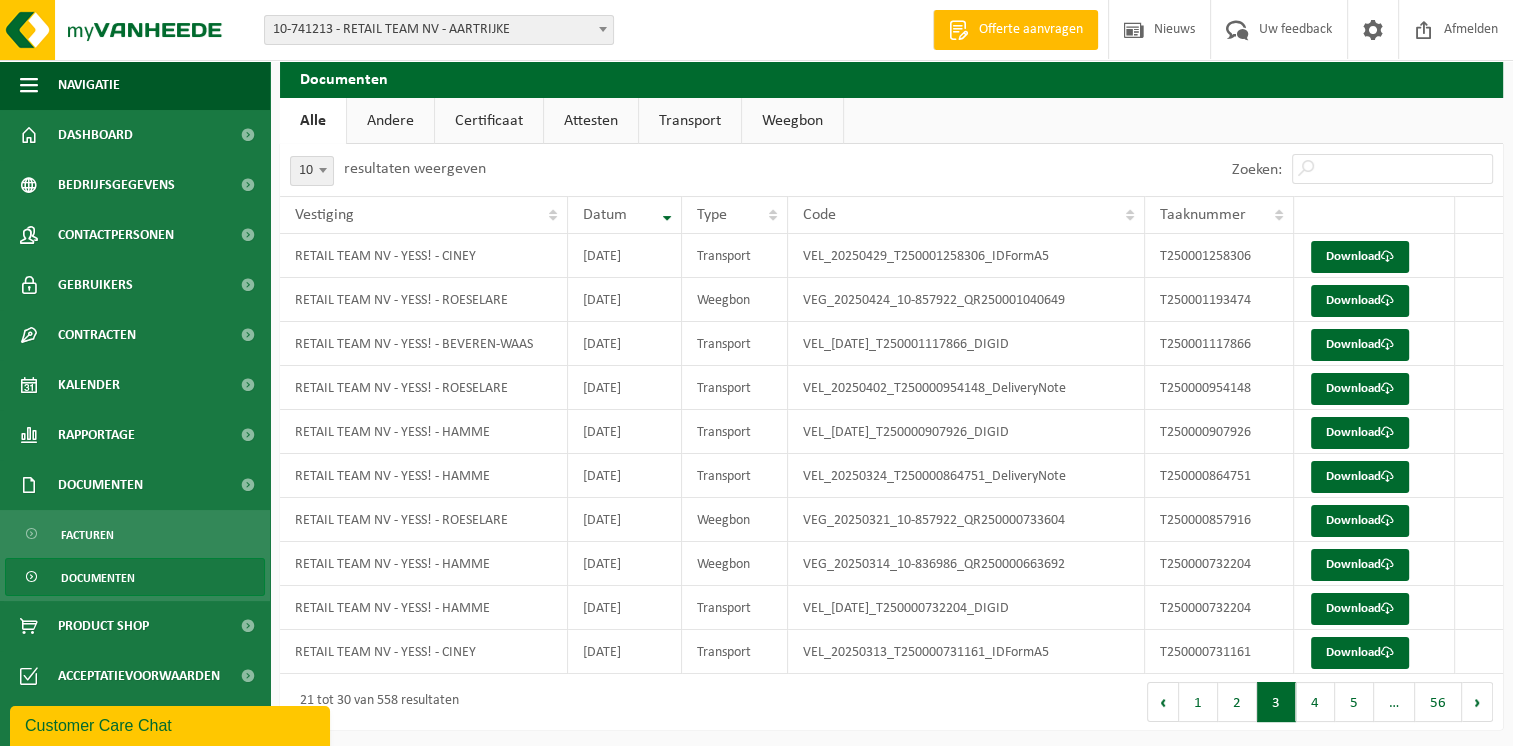 click on "Volgende" at bounding box center (1477, 702) 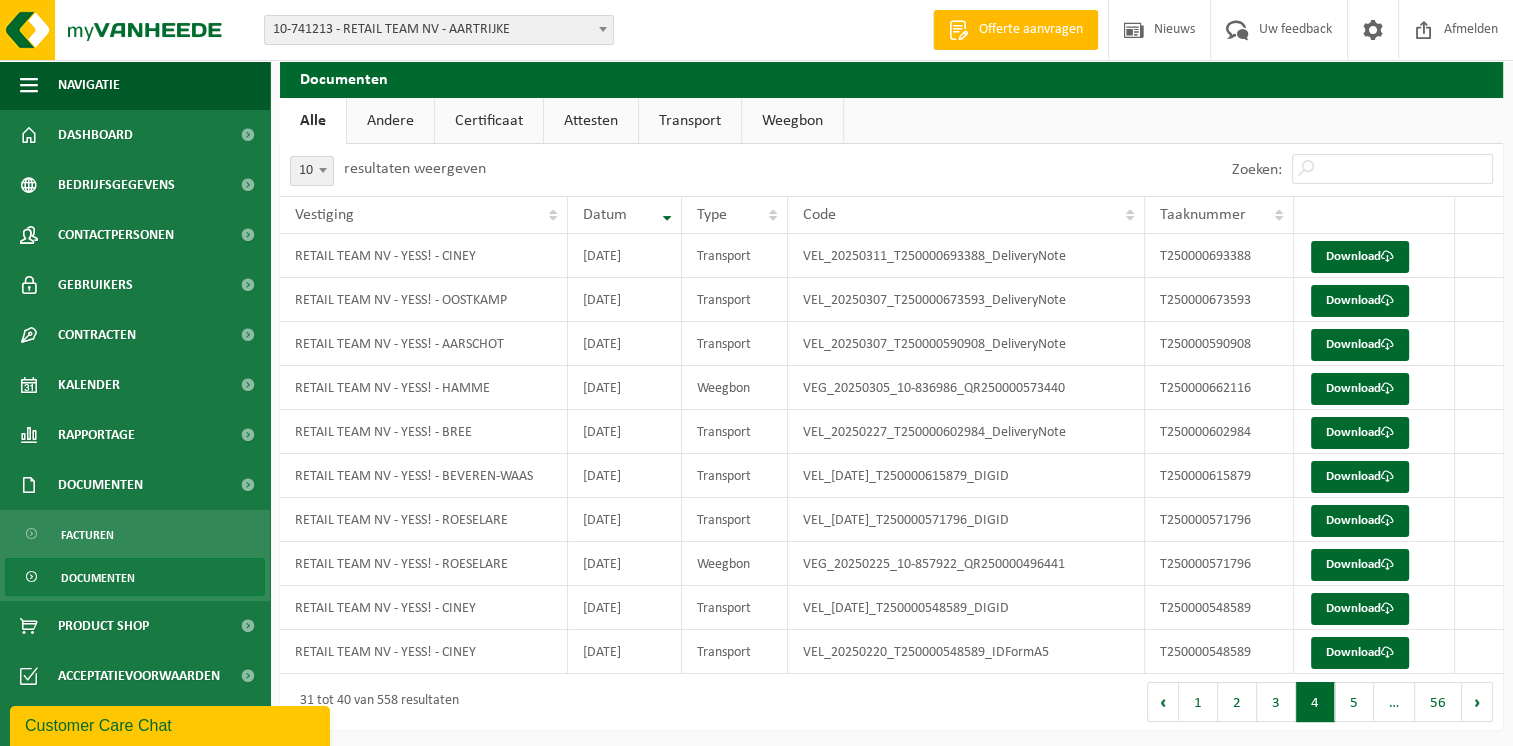 click on "Volgende" at bounding box center [1477, 702] 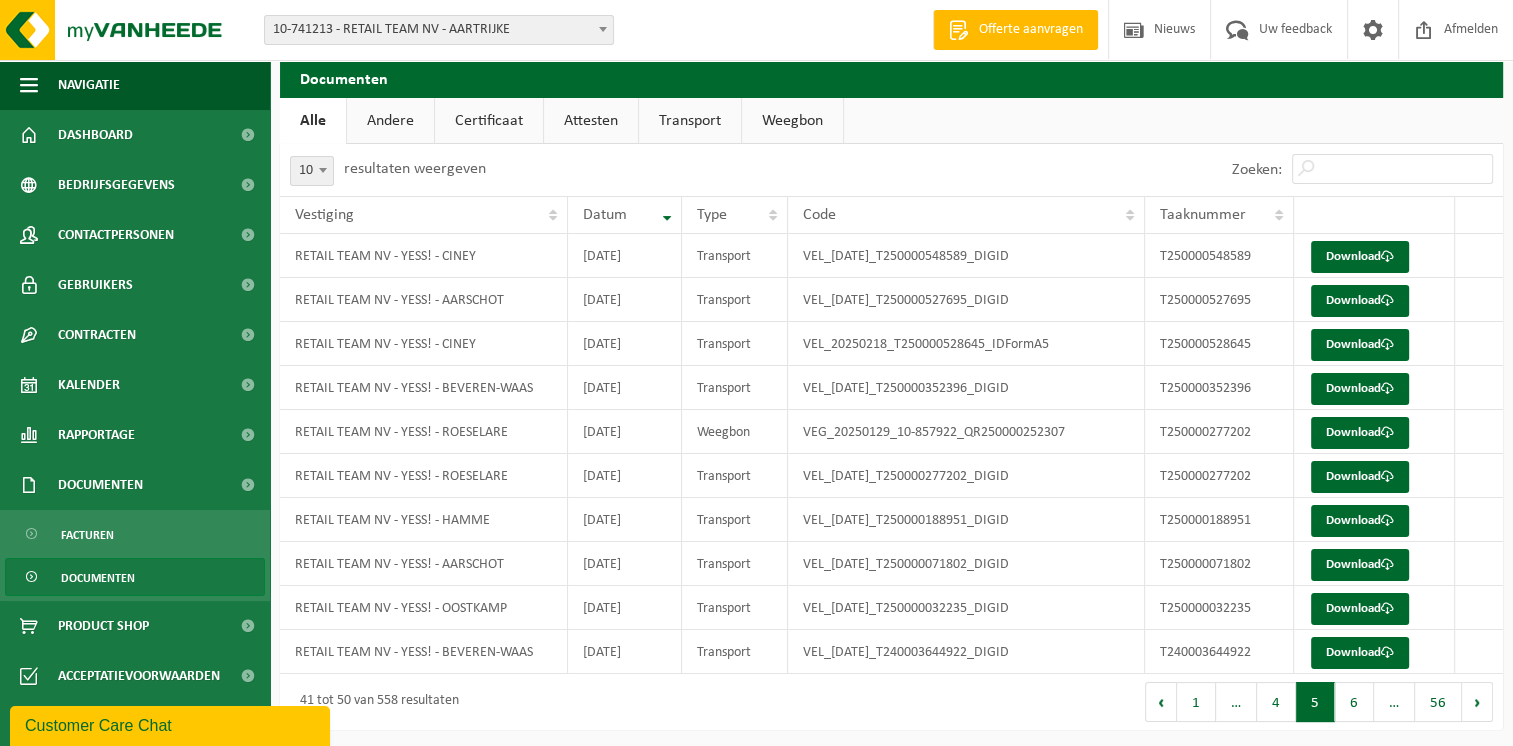 click on "Volgende" at bounding box center (1477, 702) 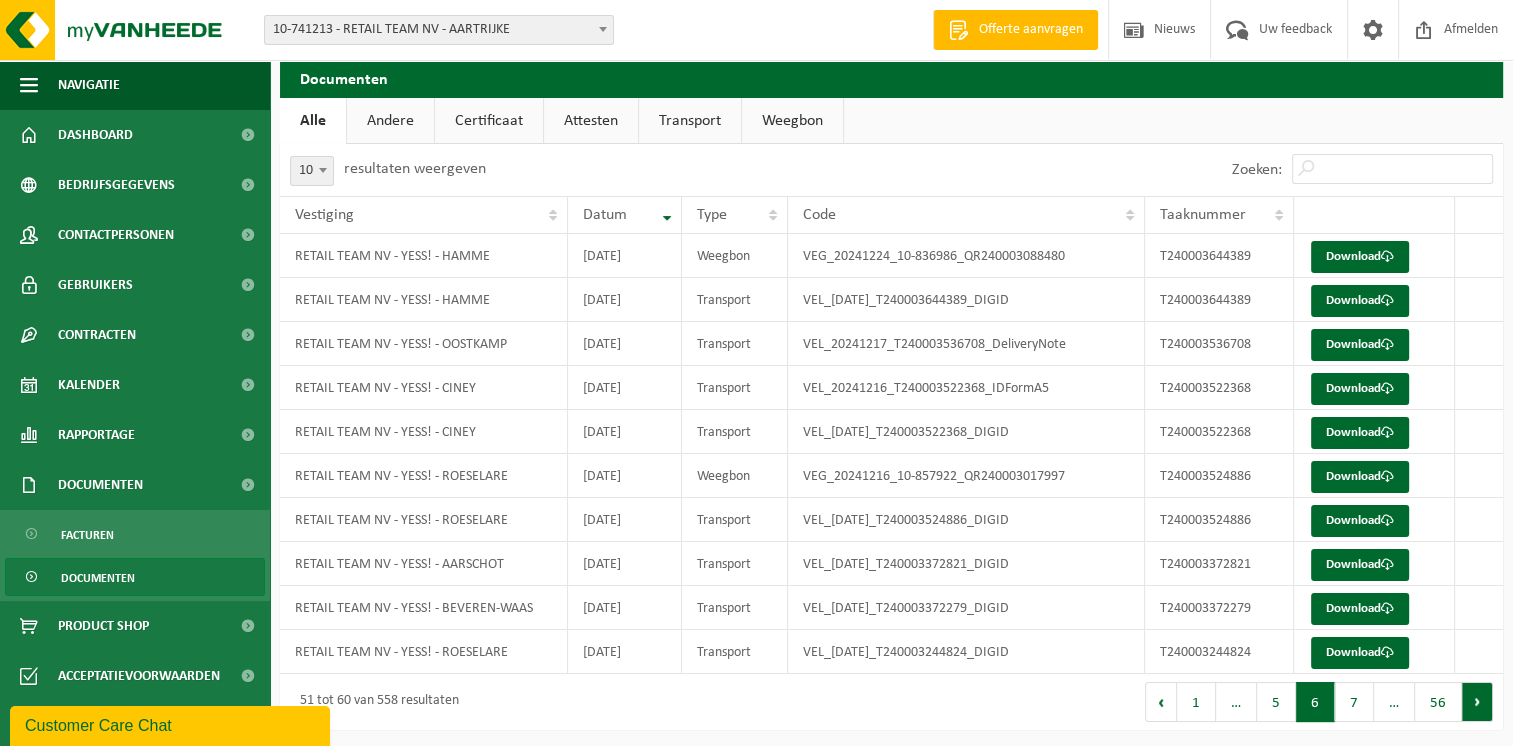 click on "Volgende" at bounding box center (1477, 702) 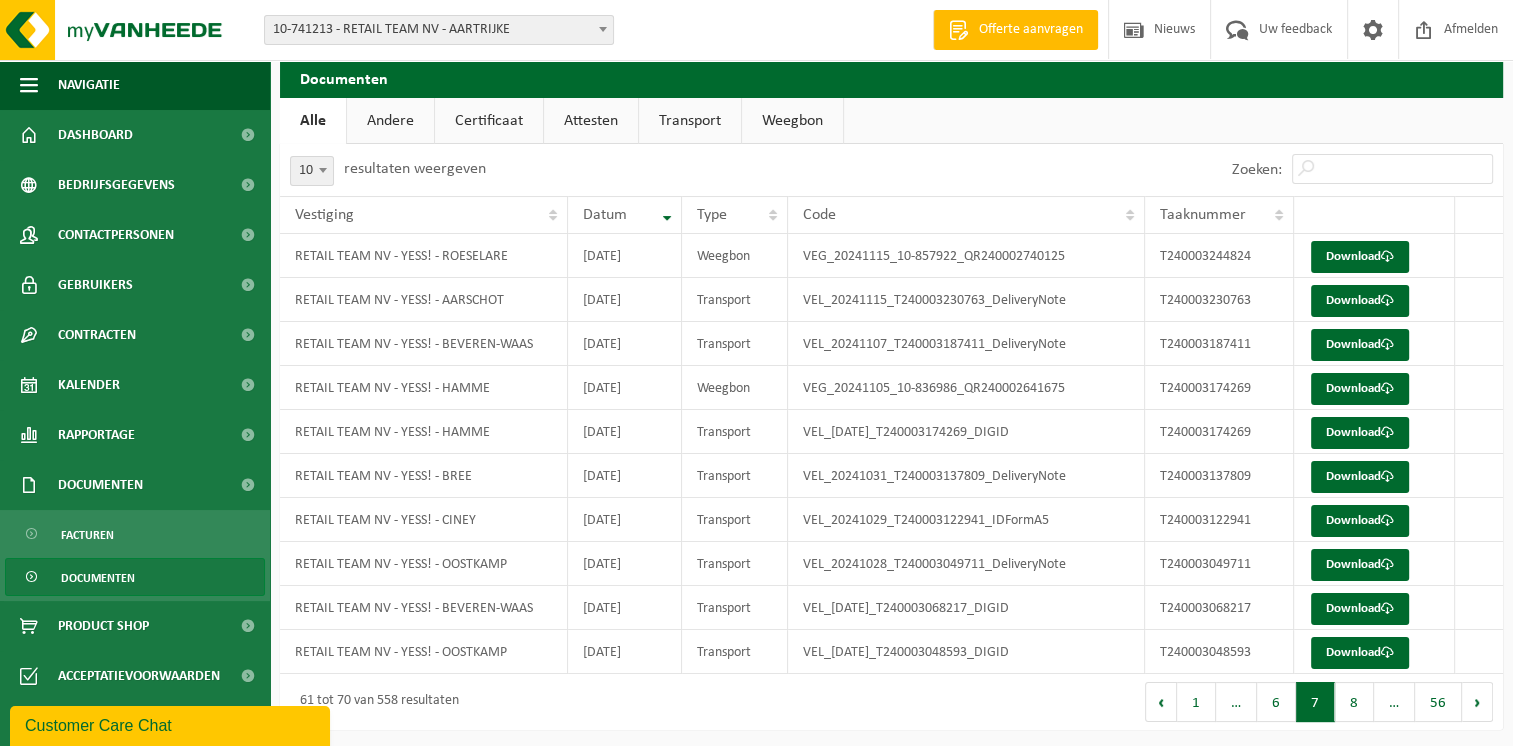 click on "Volgende" at bounding box center (1477, 702) 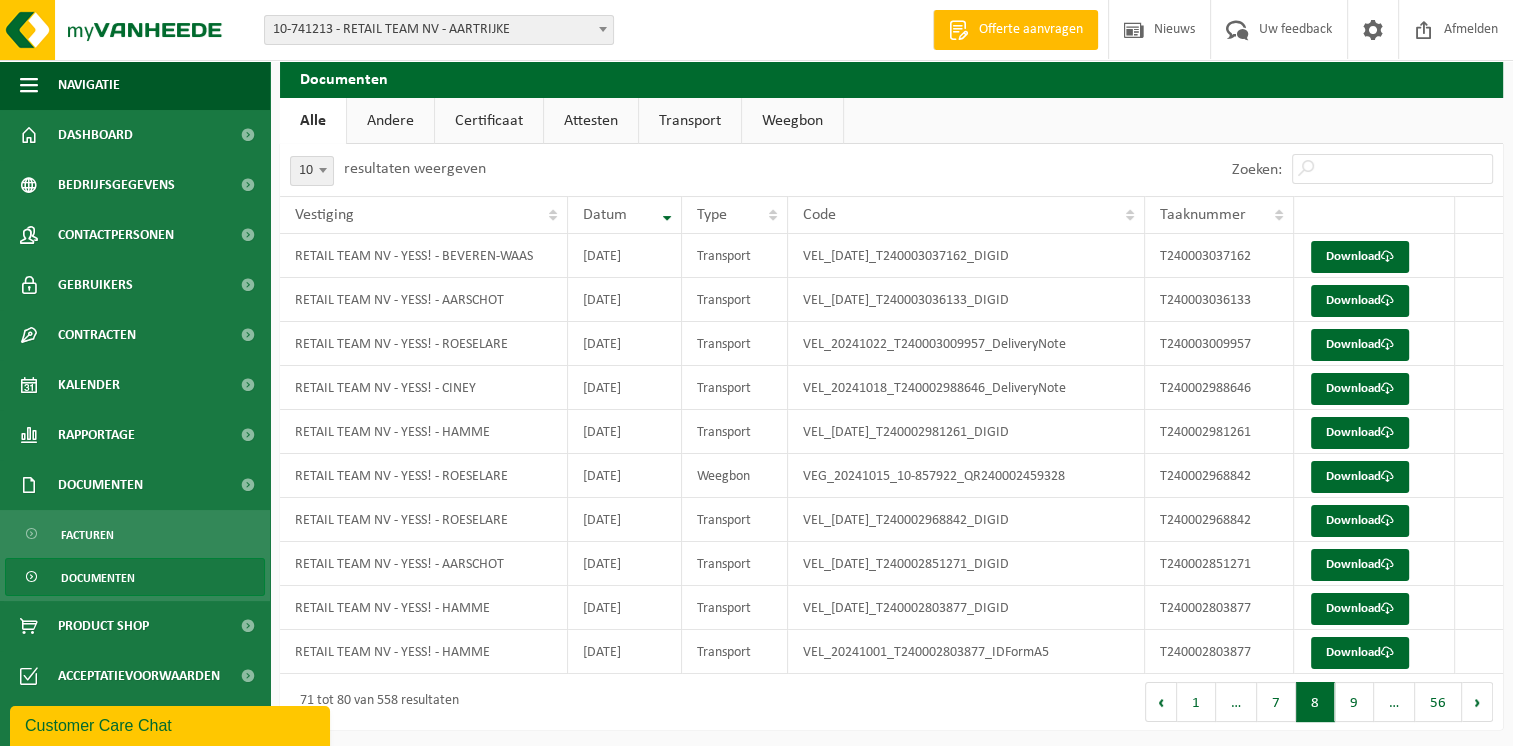 click on "Volgende" at bounding box center (1477, 702) 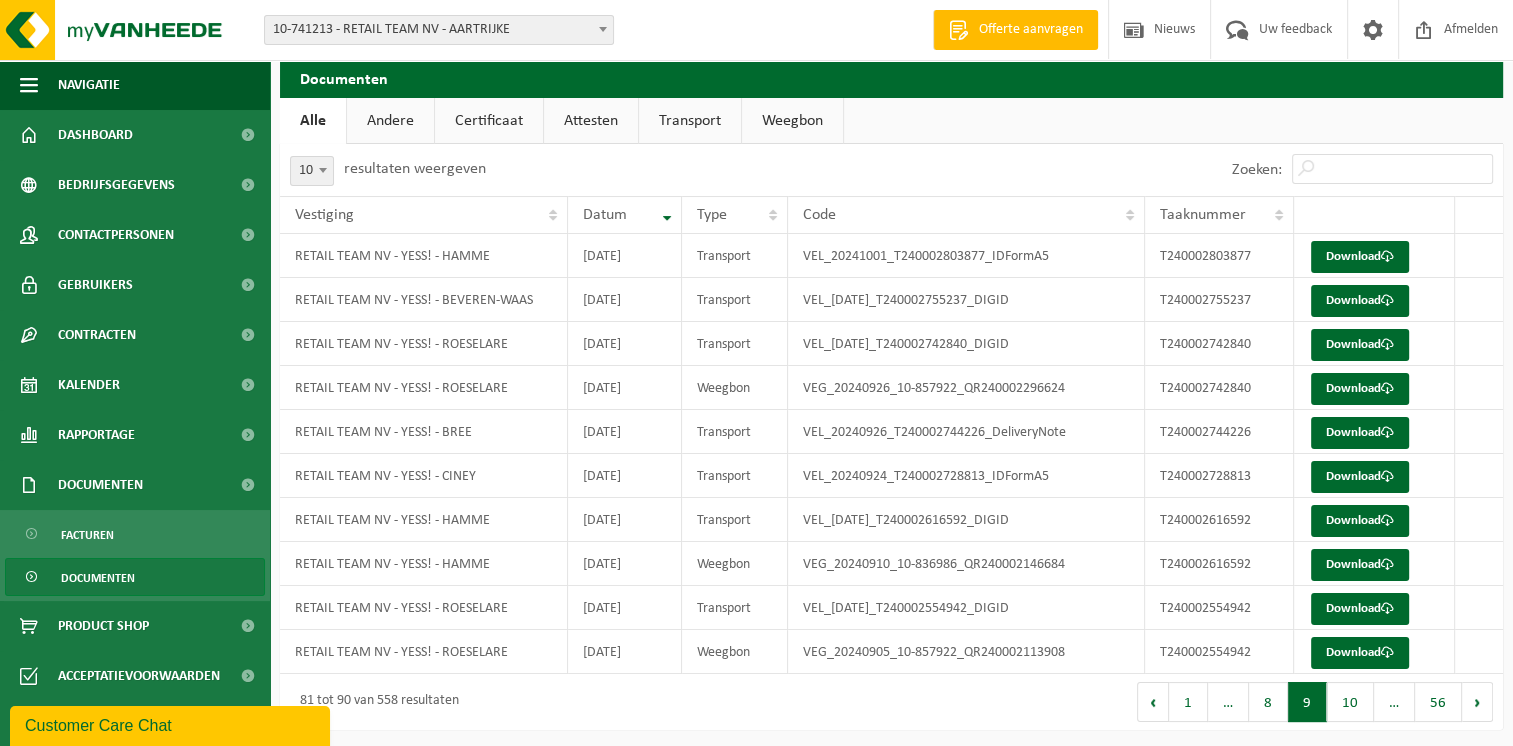 click on "Volgende" at bounding box center (1477, 702) 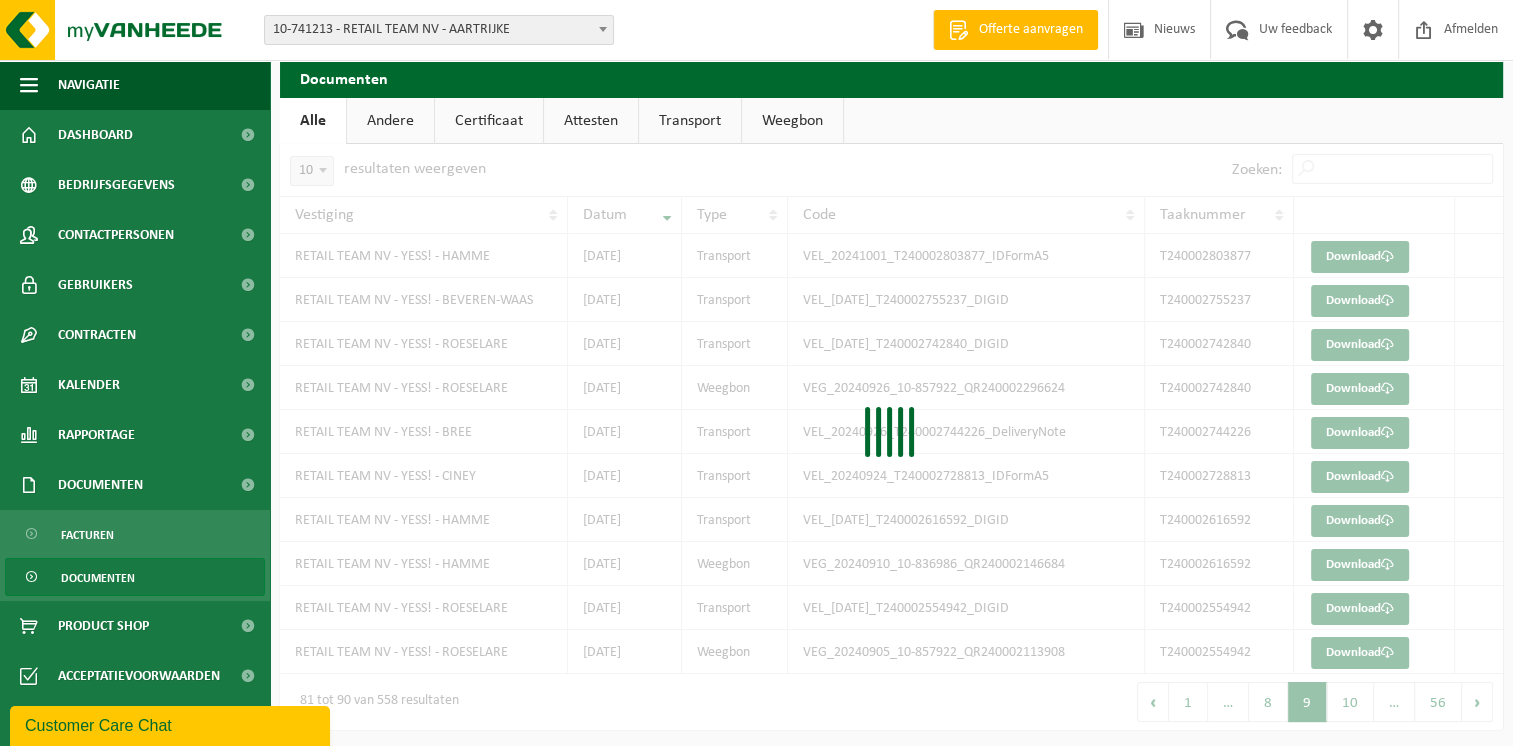 click at bounding box center [891, 437] 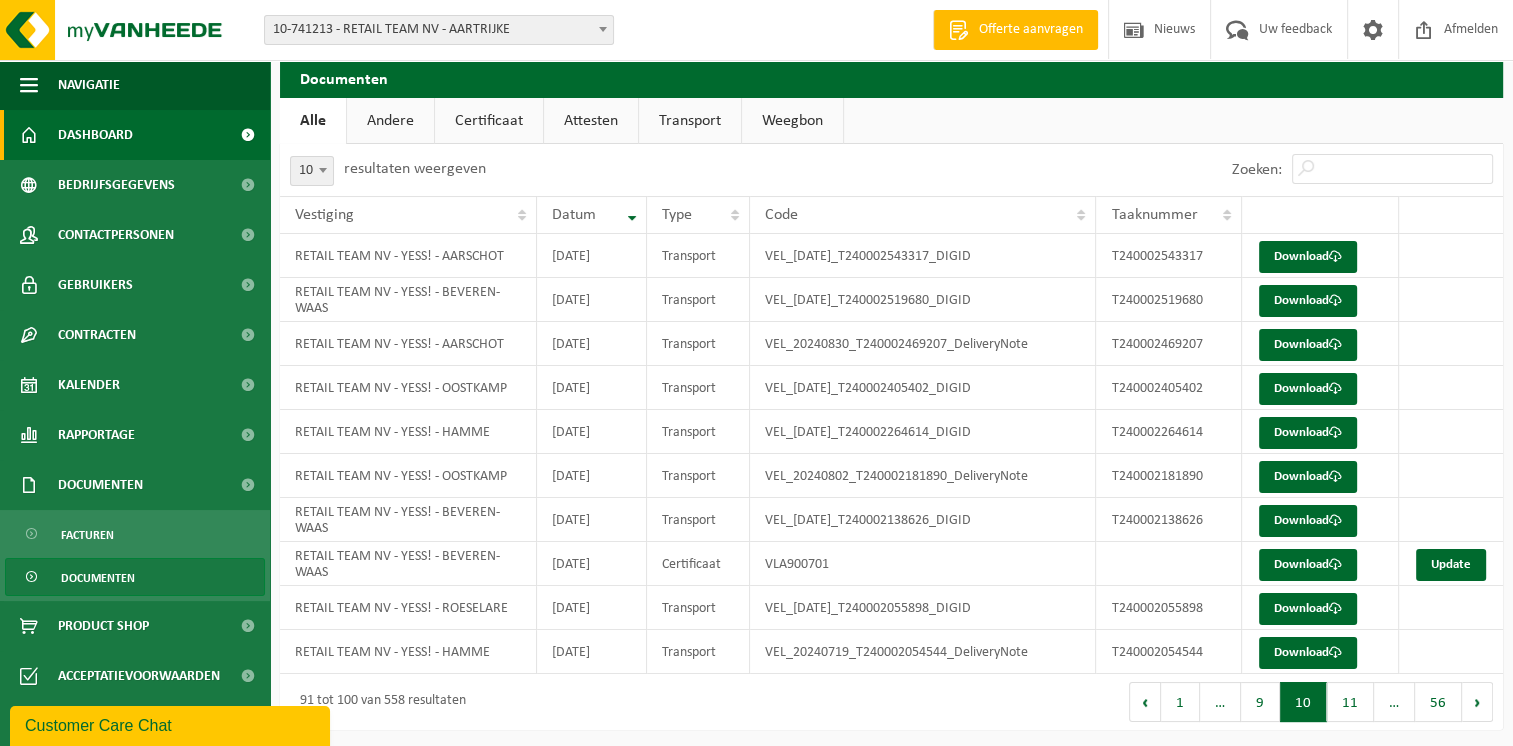 click at bounding box center [247, 135] 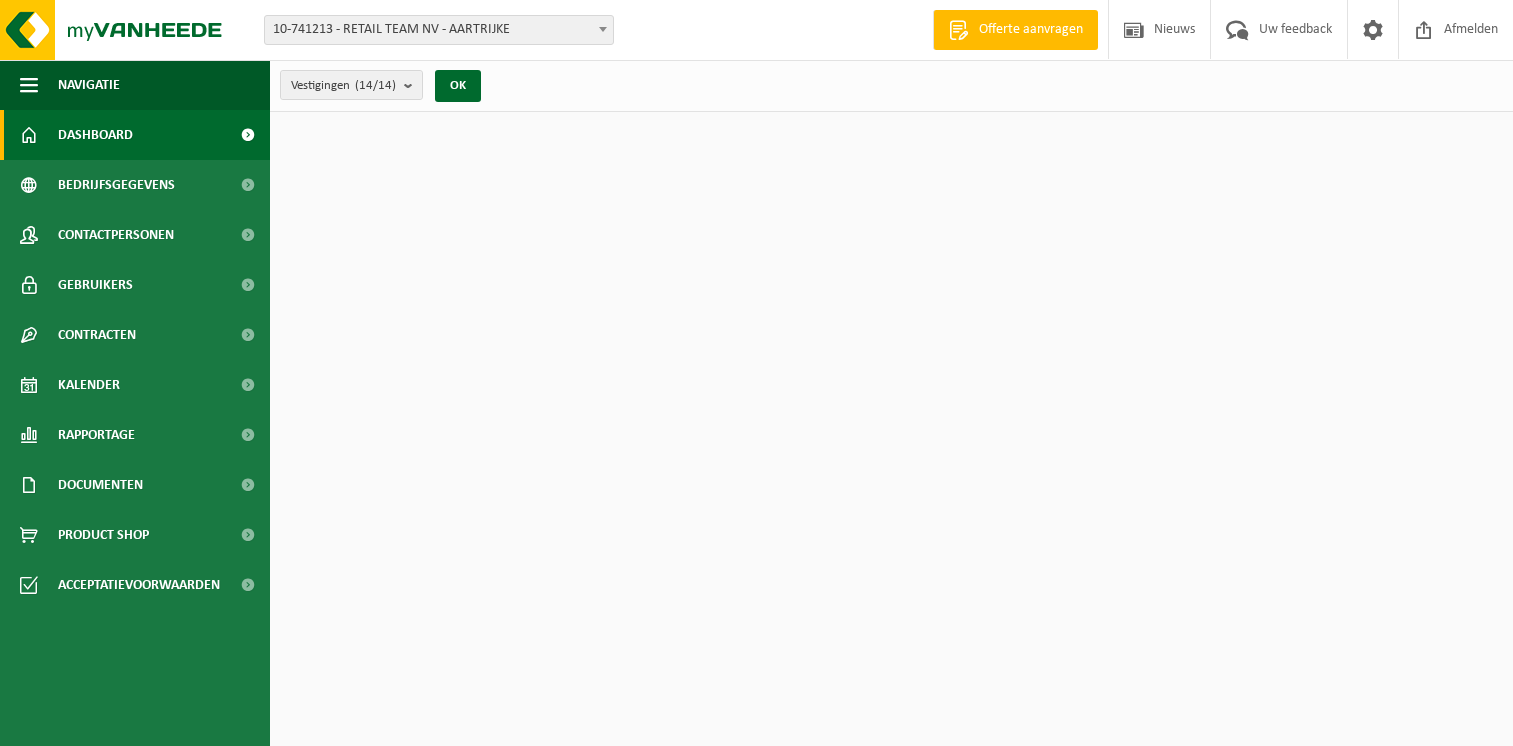 scroll, scrollTop: 0, scrollLeft: 0, axis: both 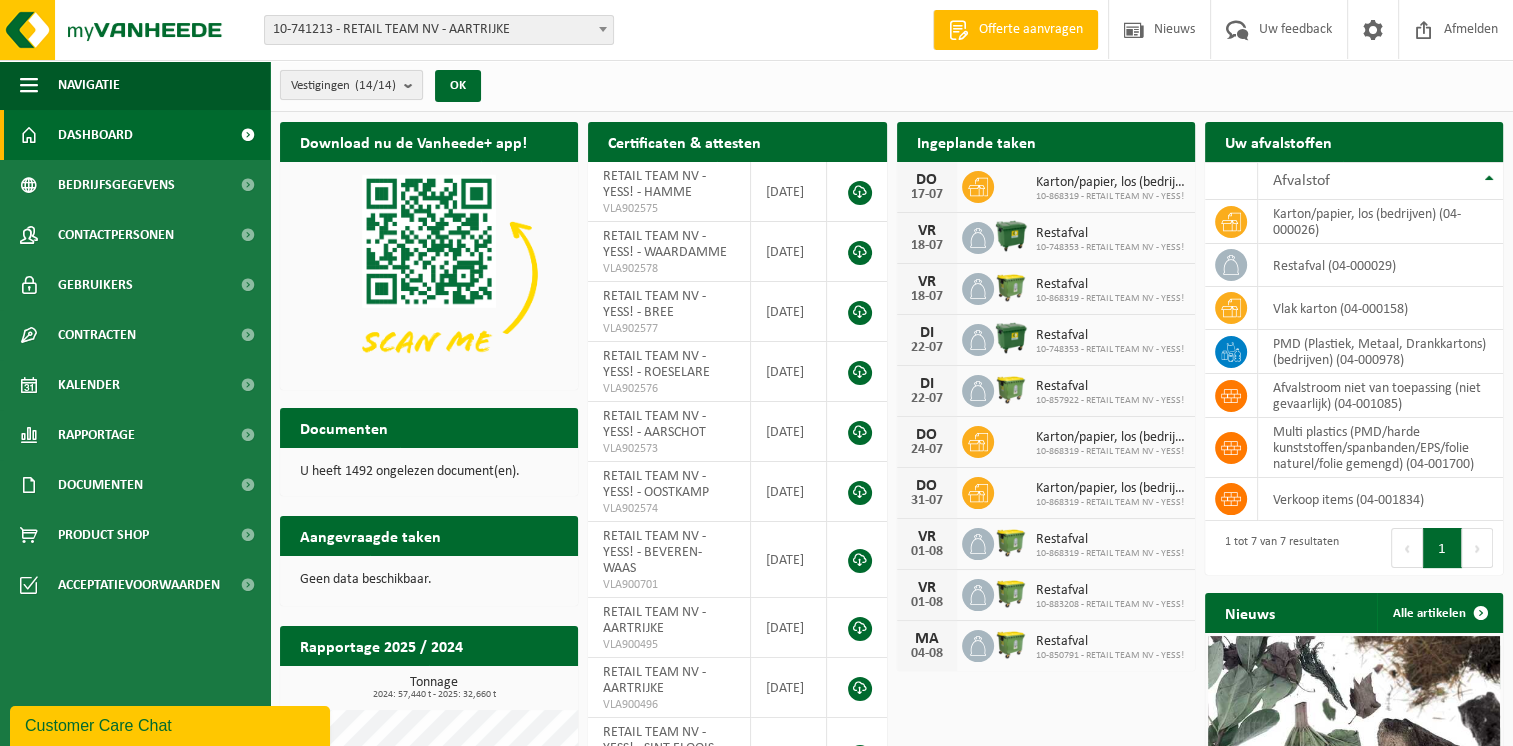 click at bounding box center [413, 85] 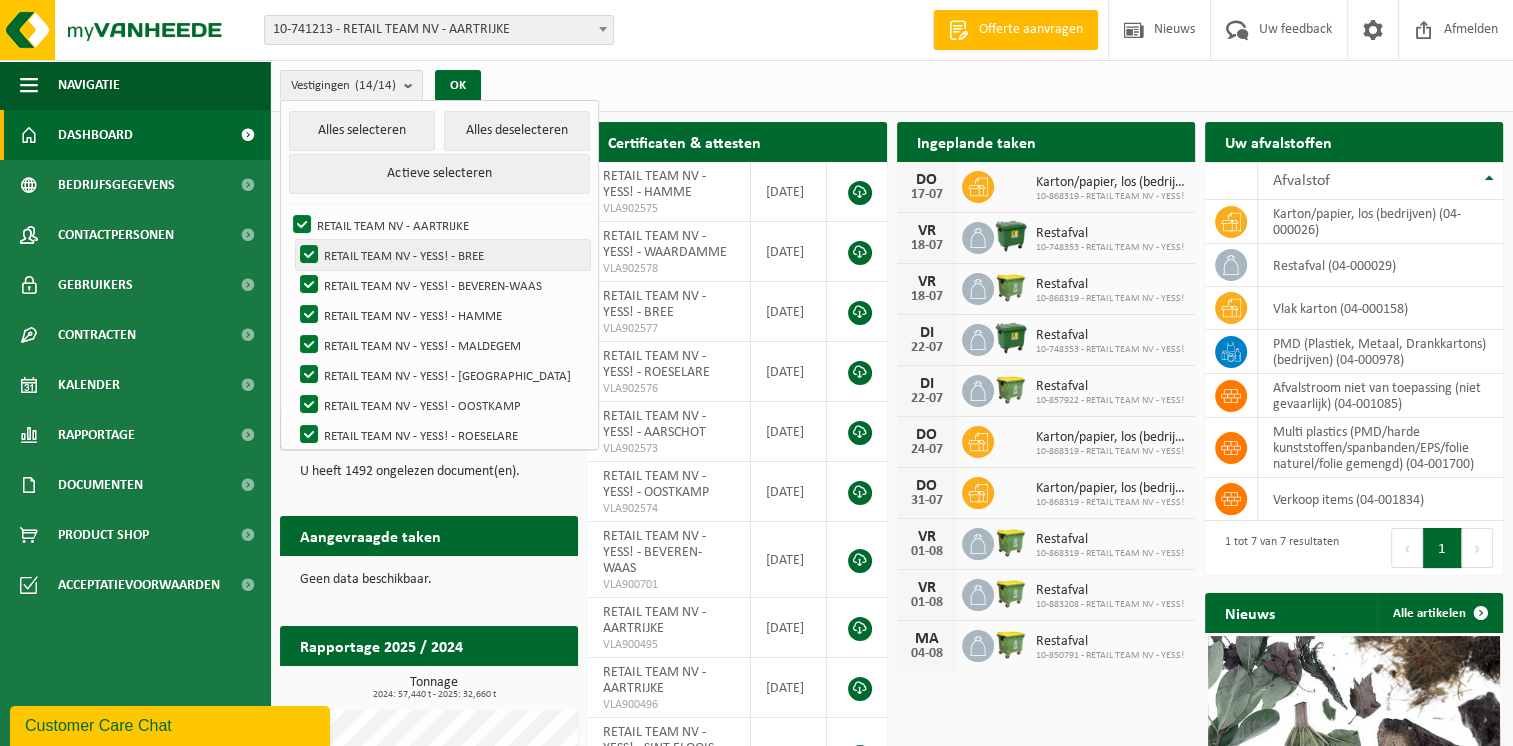 click on "RETAIL TEAM NV - YESS! - BREE" at bounding box center (443, 255) 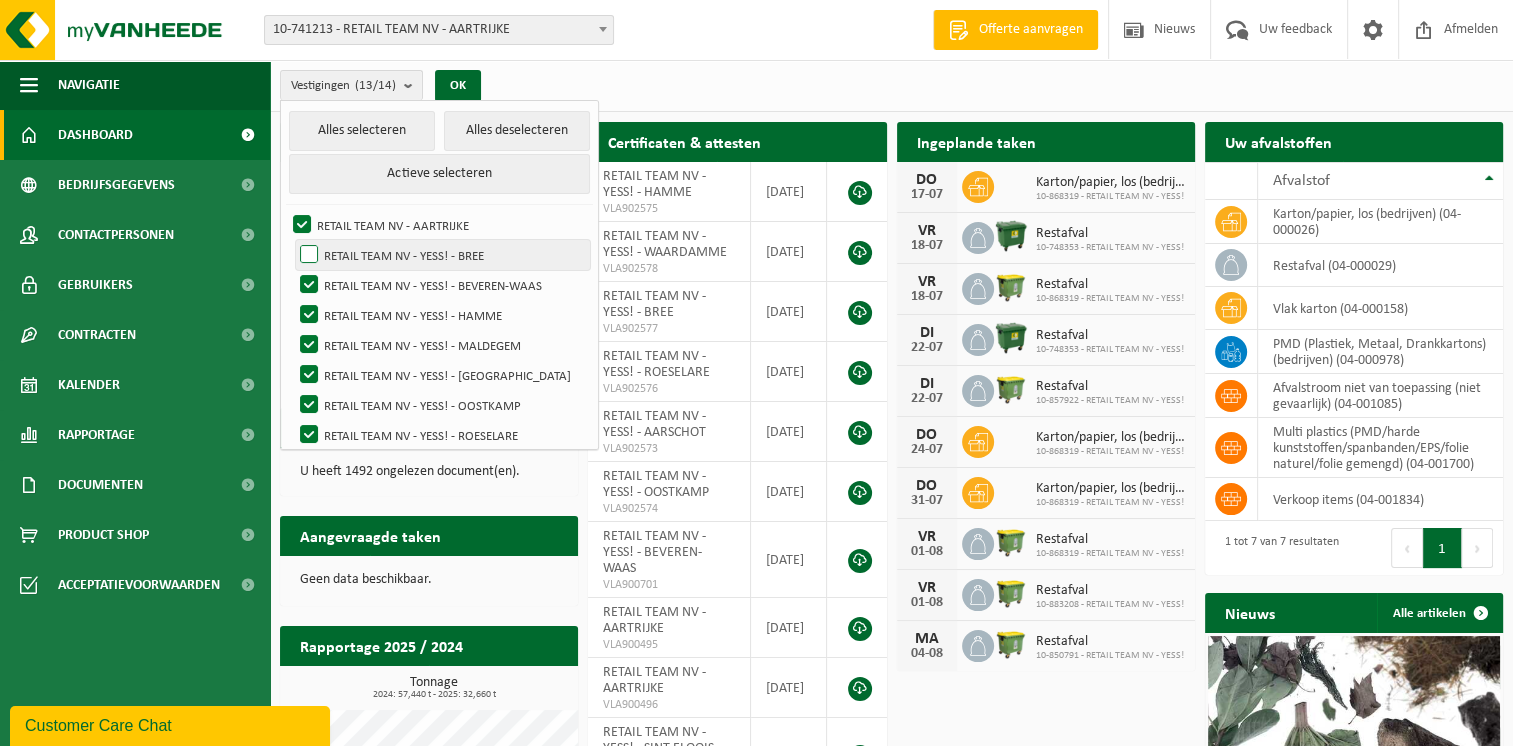 click on "RETAIL TEAM NV - YESS! - BREE" at bounding box center (443, 255) 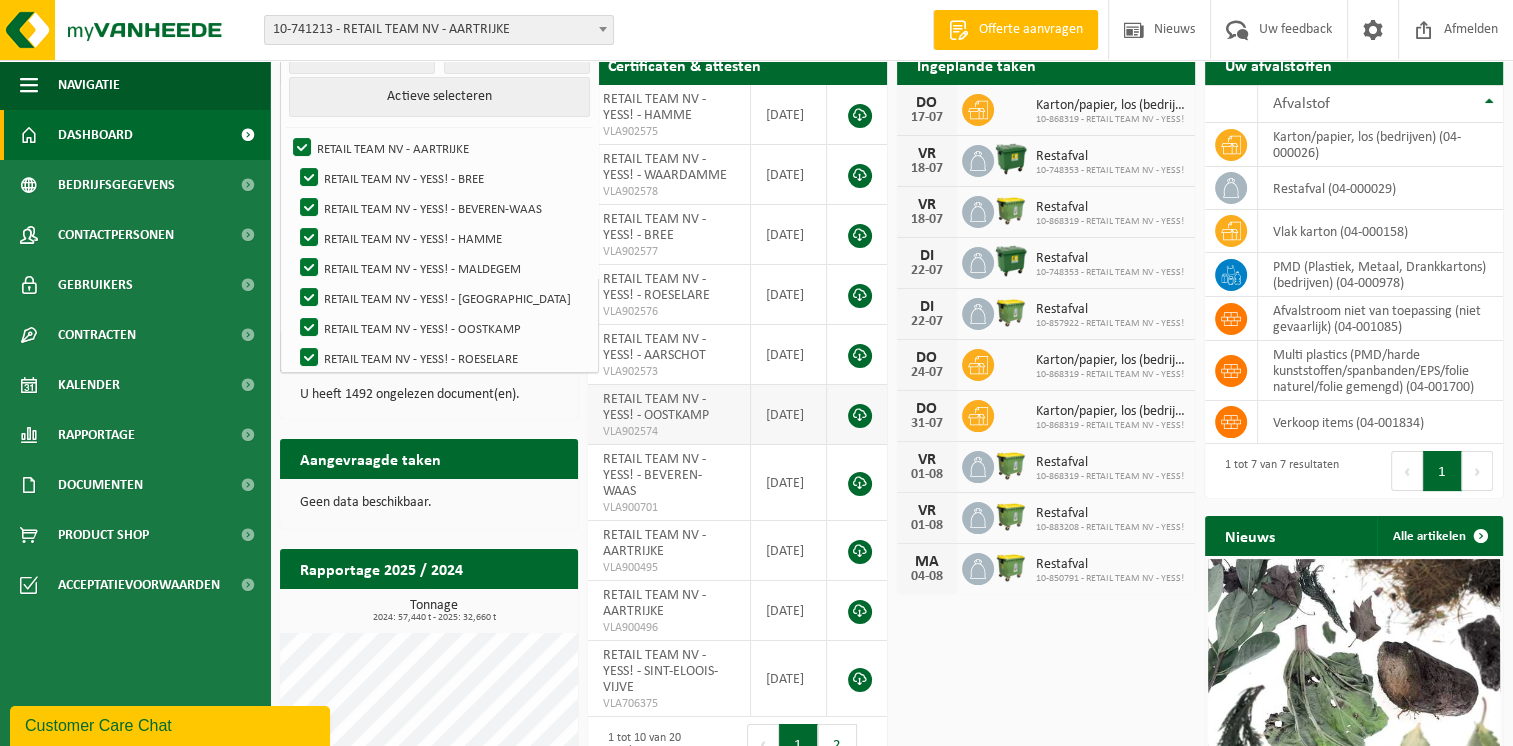 scroll, scrollTop: 76, scrollLeft: 0, axis: vertical 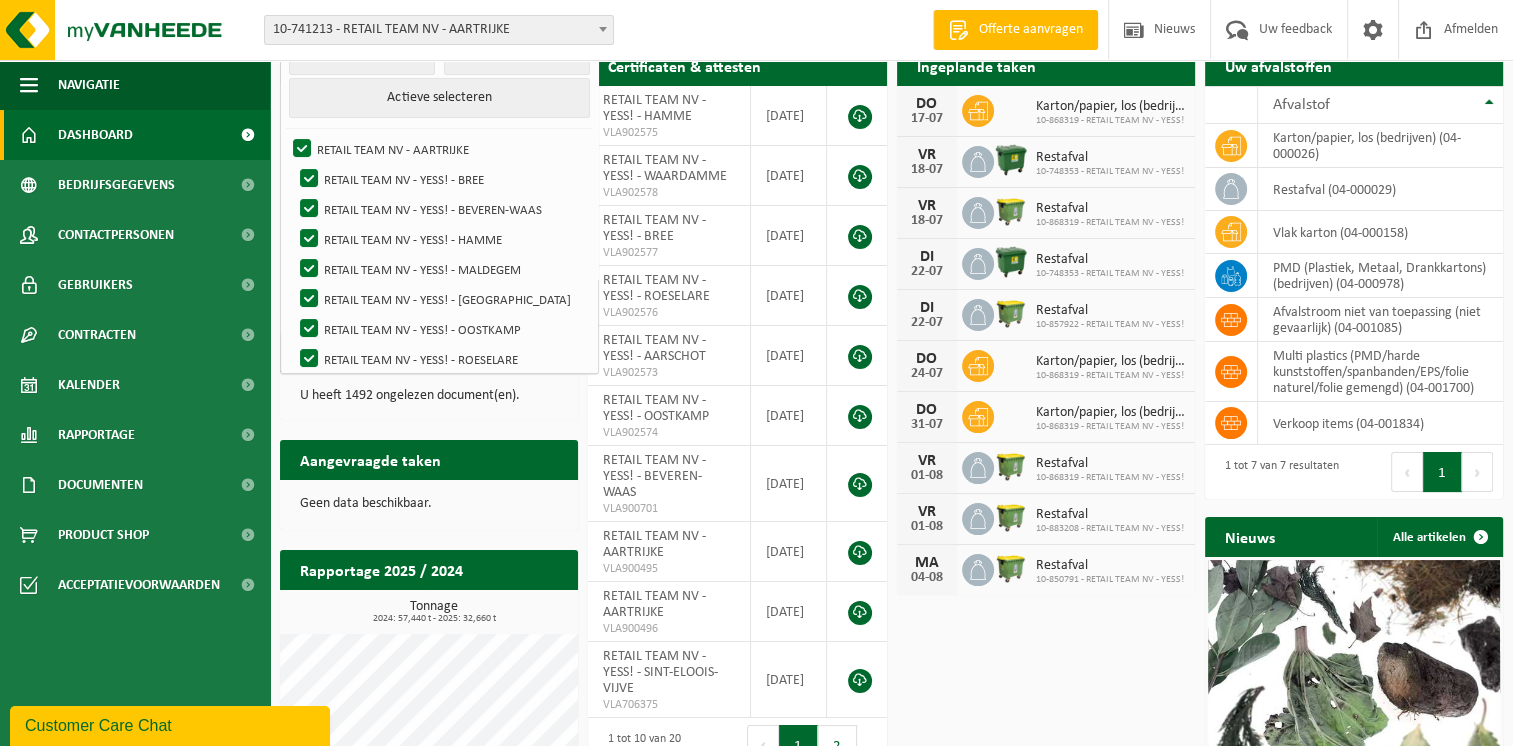 click on "Documenten       Bekijk uw documenten               U heeft 1492 ongelezen document(en)." at bounding box center (429, 376) 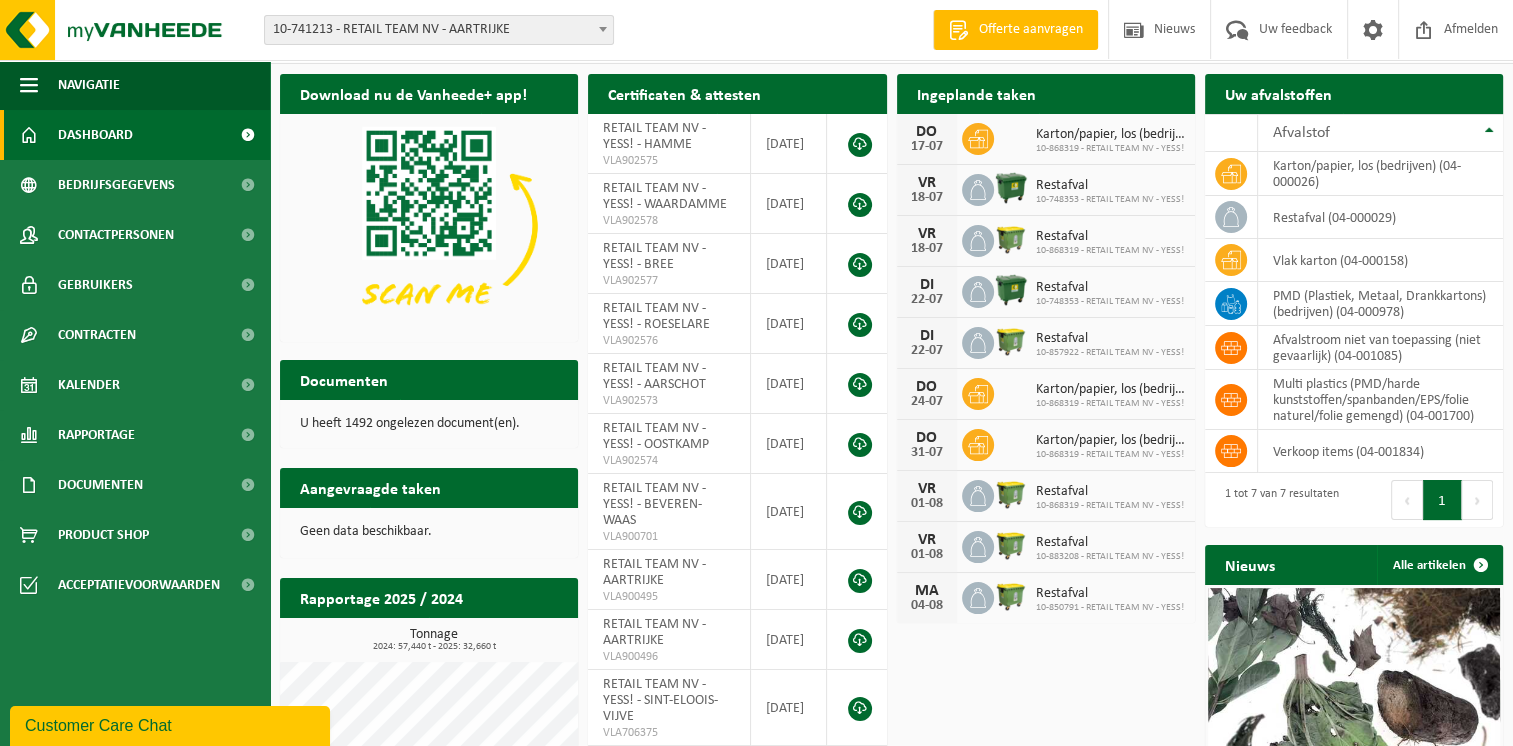 scroll, scrollTop: 0, scrollLeft: 0, axis: both 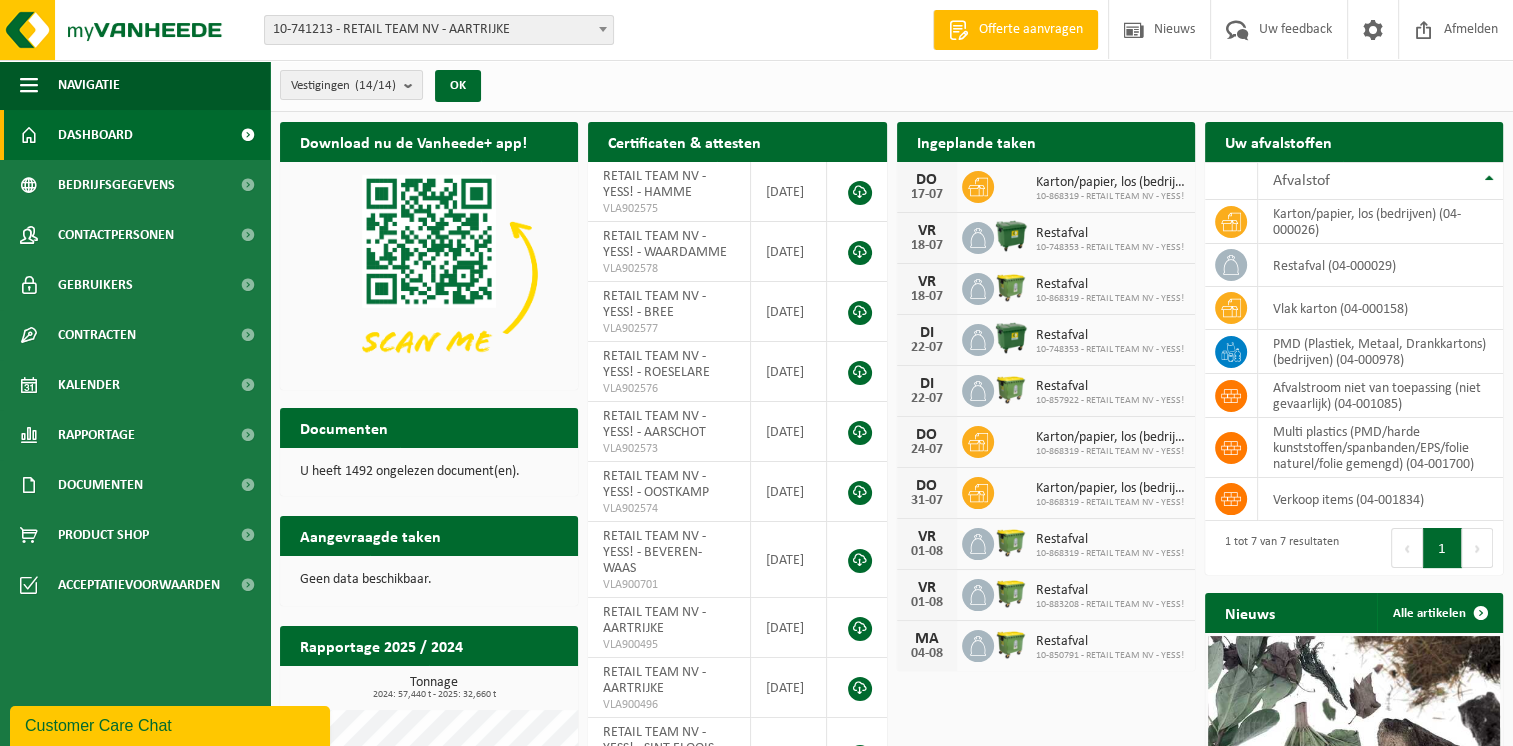 click on "Volgende" at bounding box center (1477, 548) 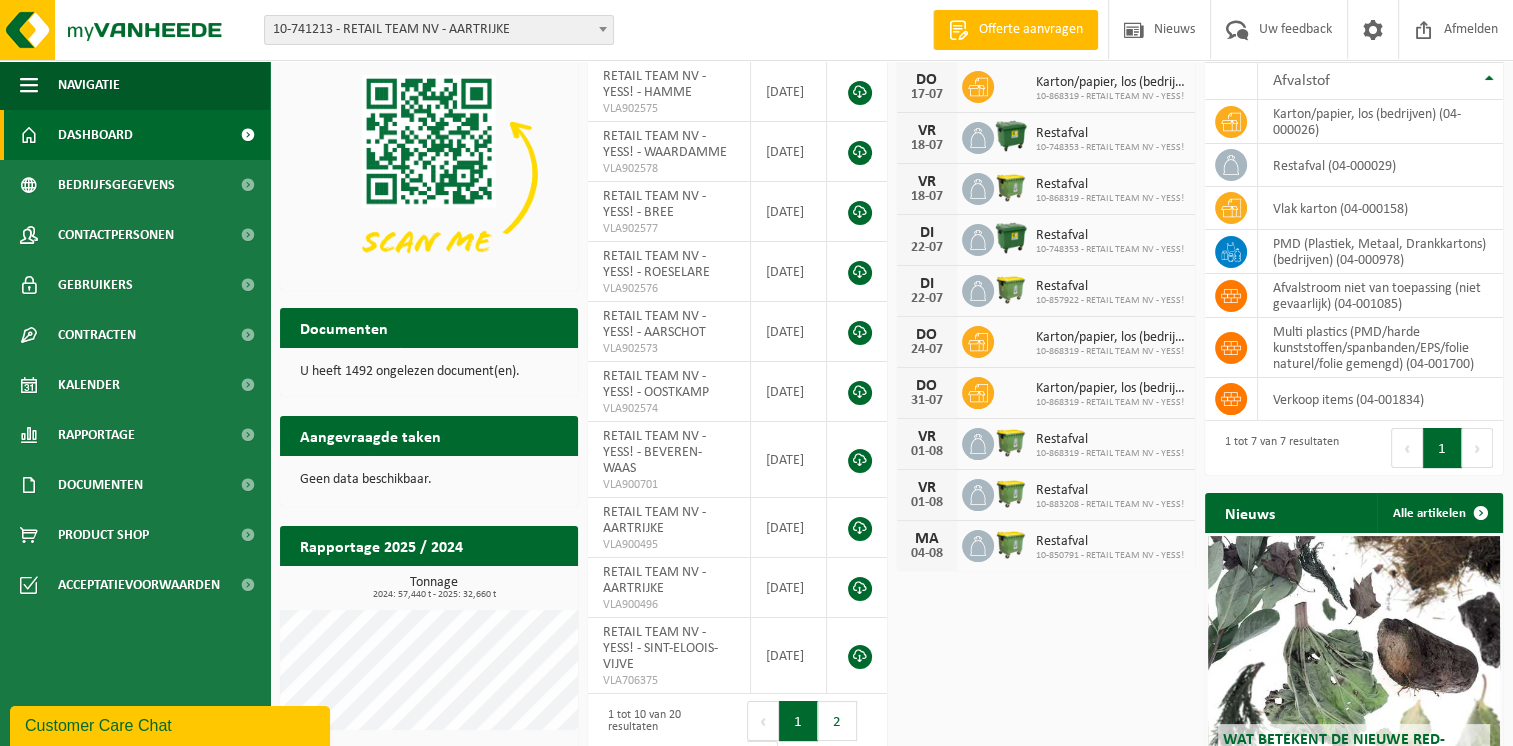 scroll, scrollTop: 200, scrollLeft: 0, axis: vertical 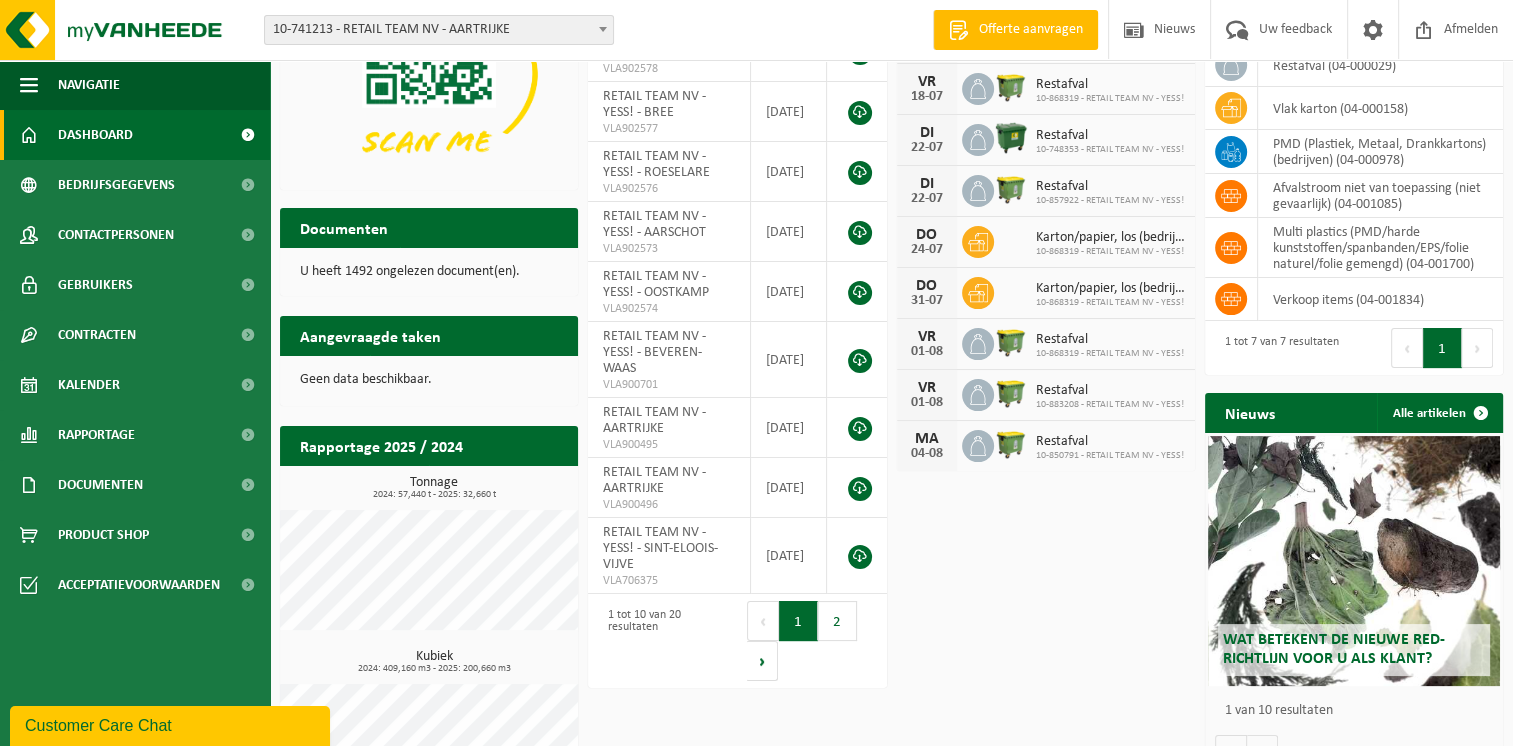 click on "Rapportage 2025 / 2024" at bounding box center [381, 445] 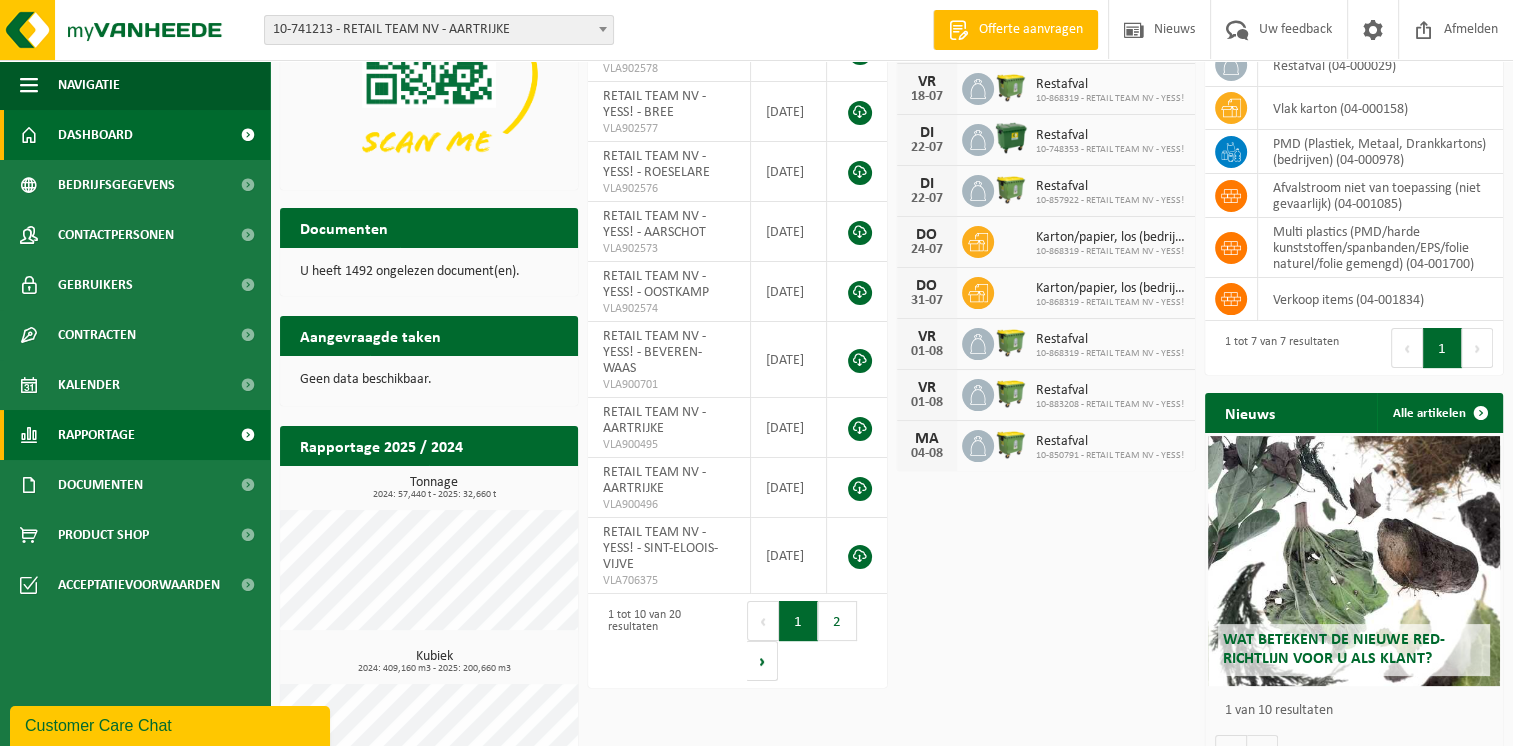 click on "Rapportage" at bounding box center [135, 435] 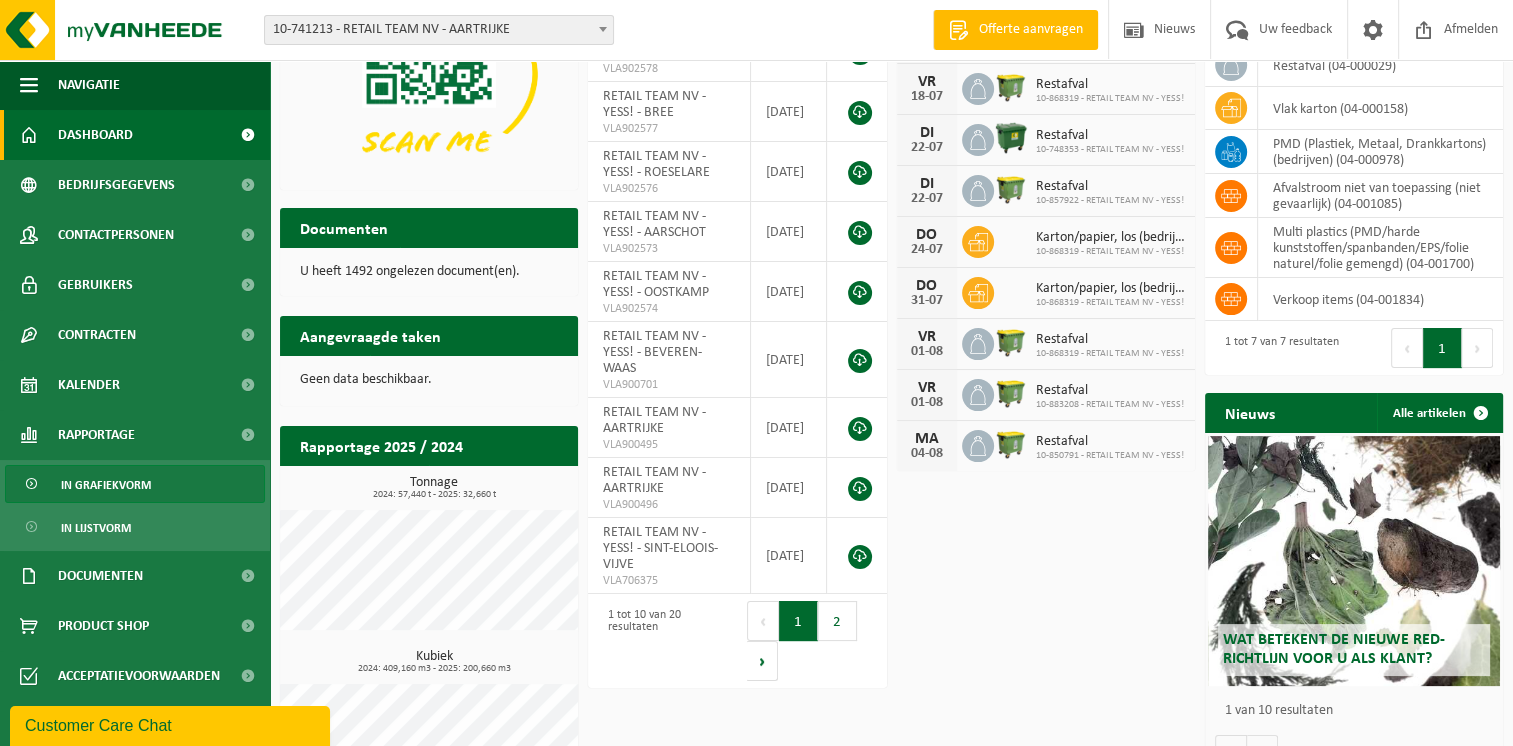 click on "In grafiekvorm" at bounding box center [106, 485] 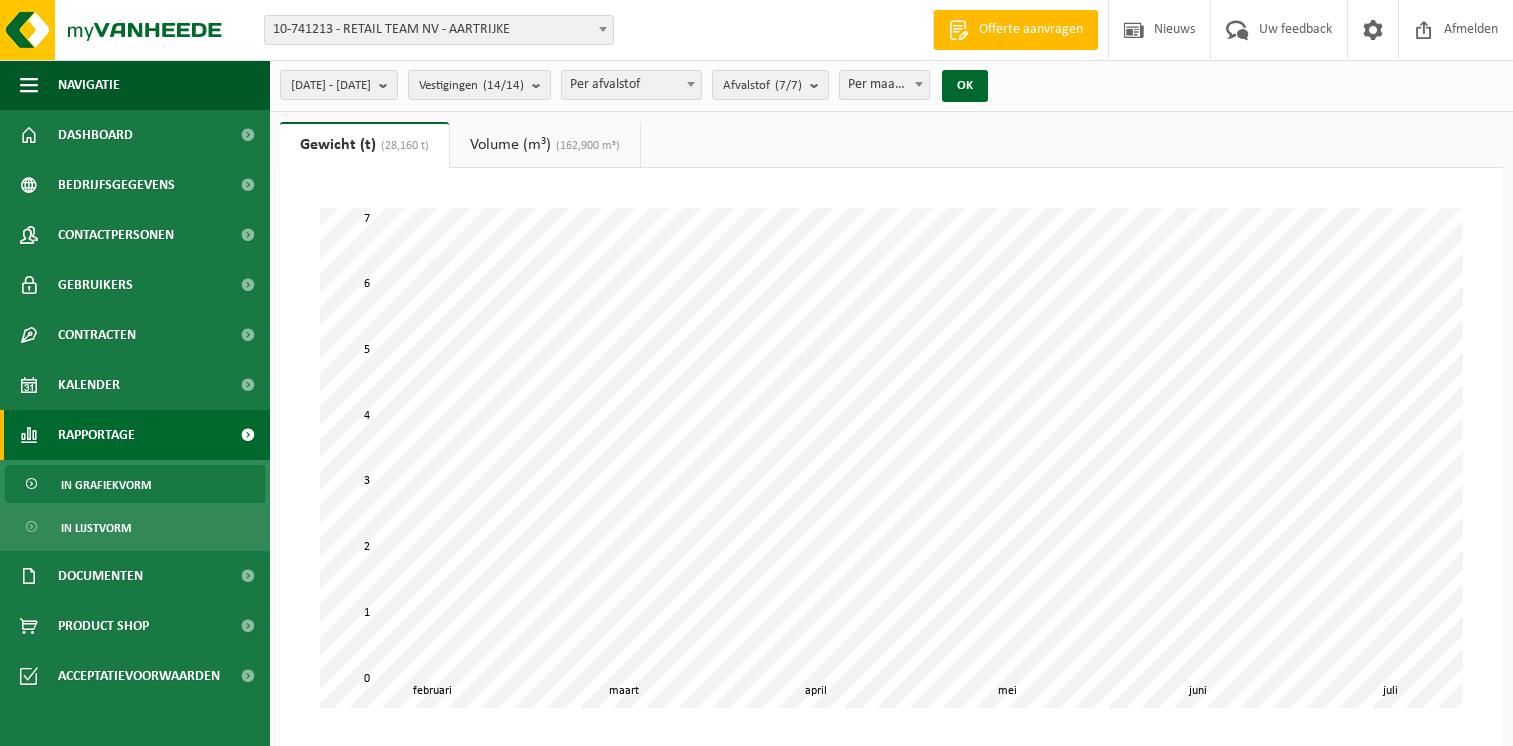 scroll, scrollTop: 0, scrollLeft: 0, axis: both 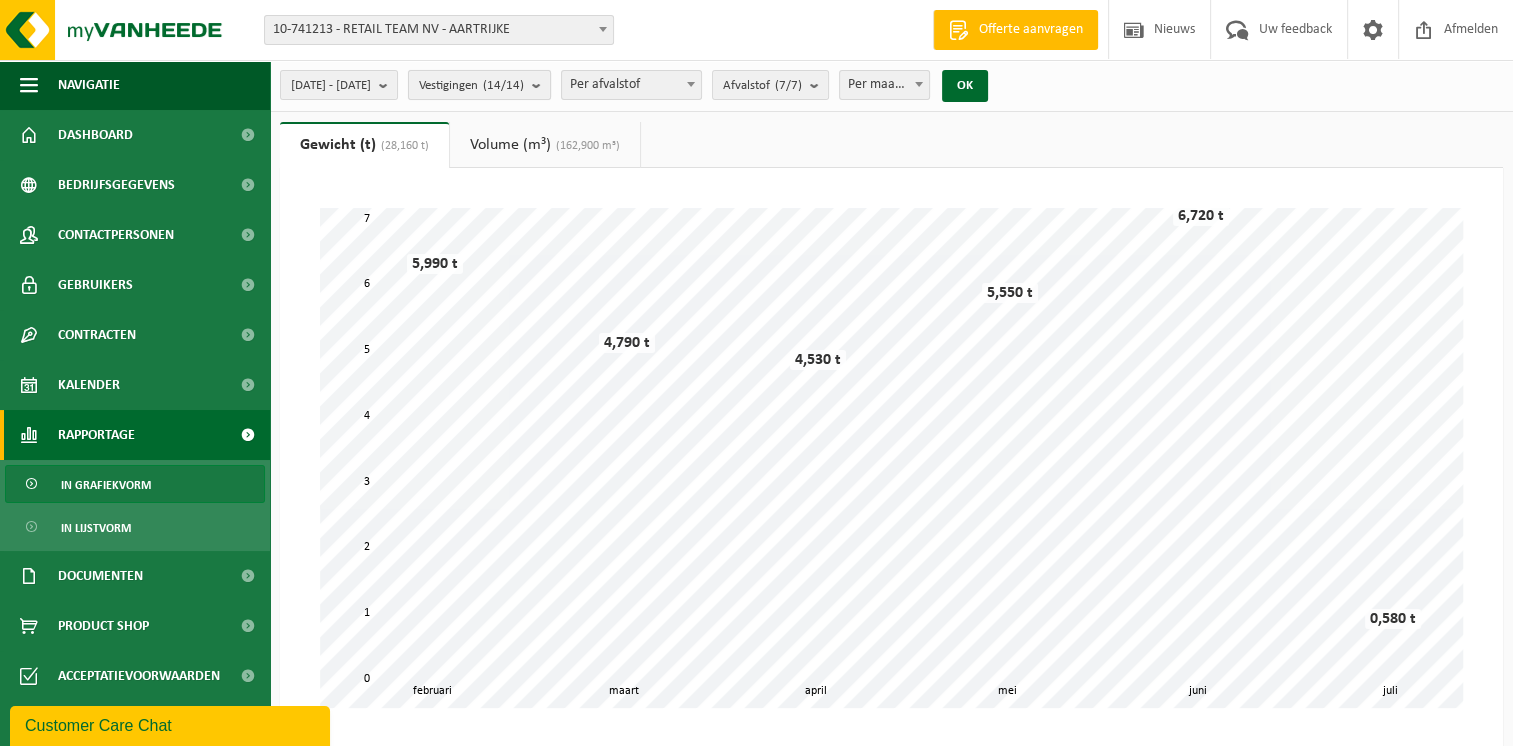 click at bounding box center [541, 85] 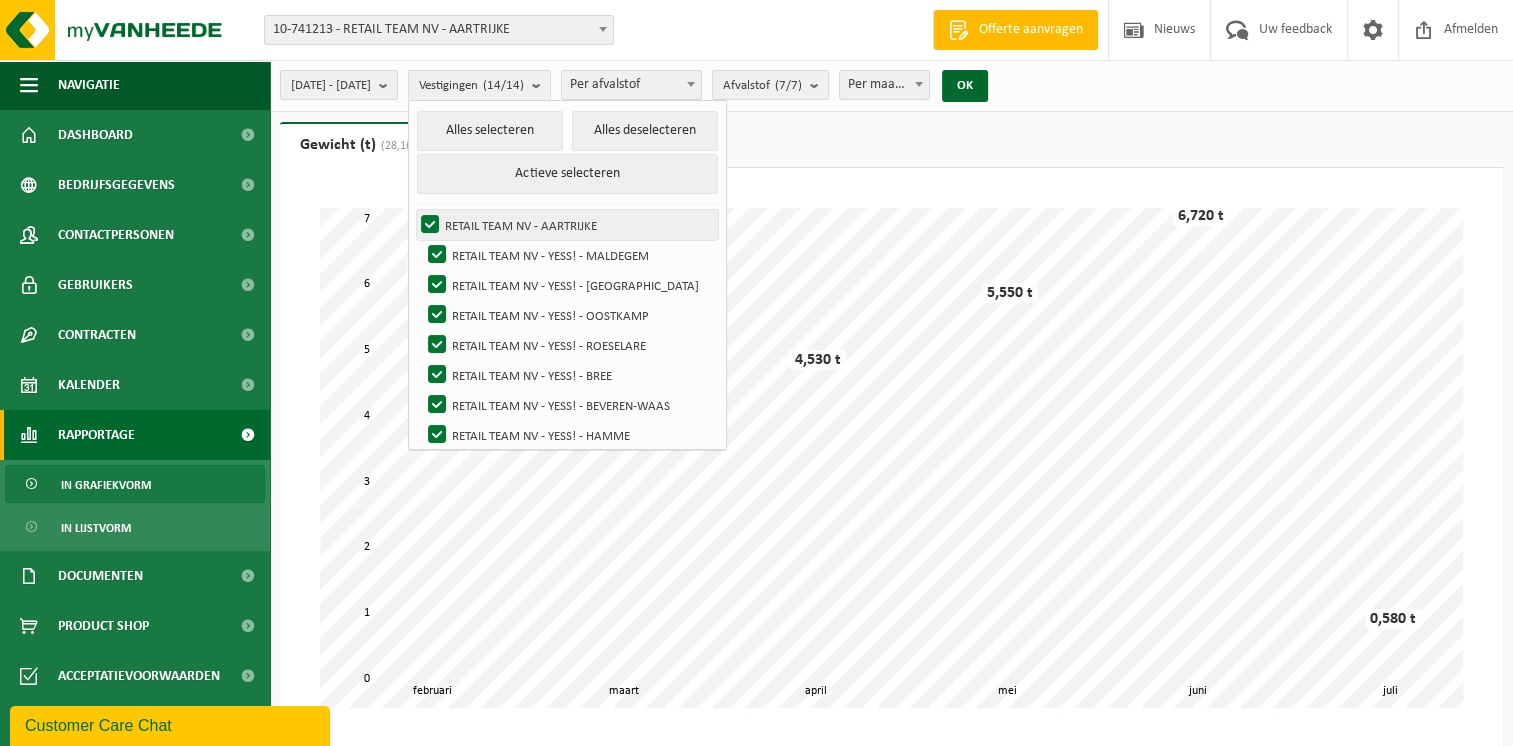 click on "RETAIL TEAM NV - AARTRIJKE" at bounding box center (567, 225) 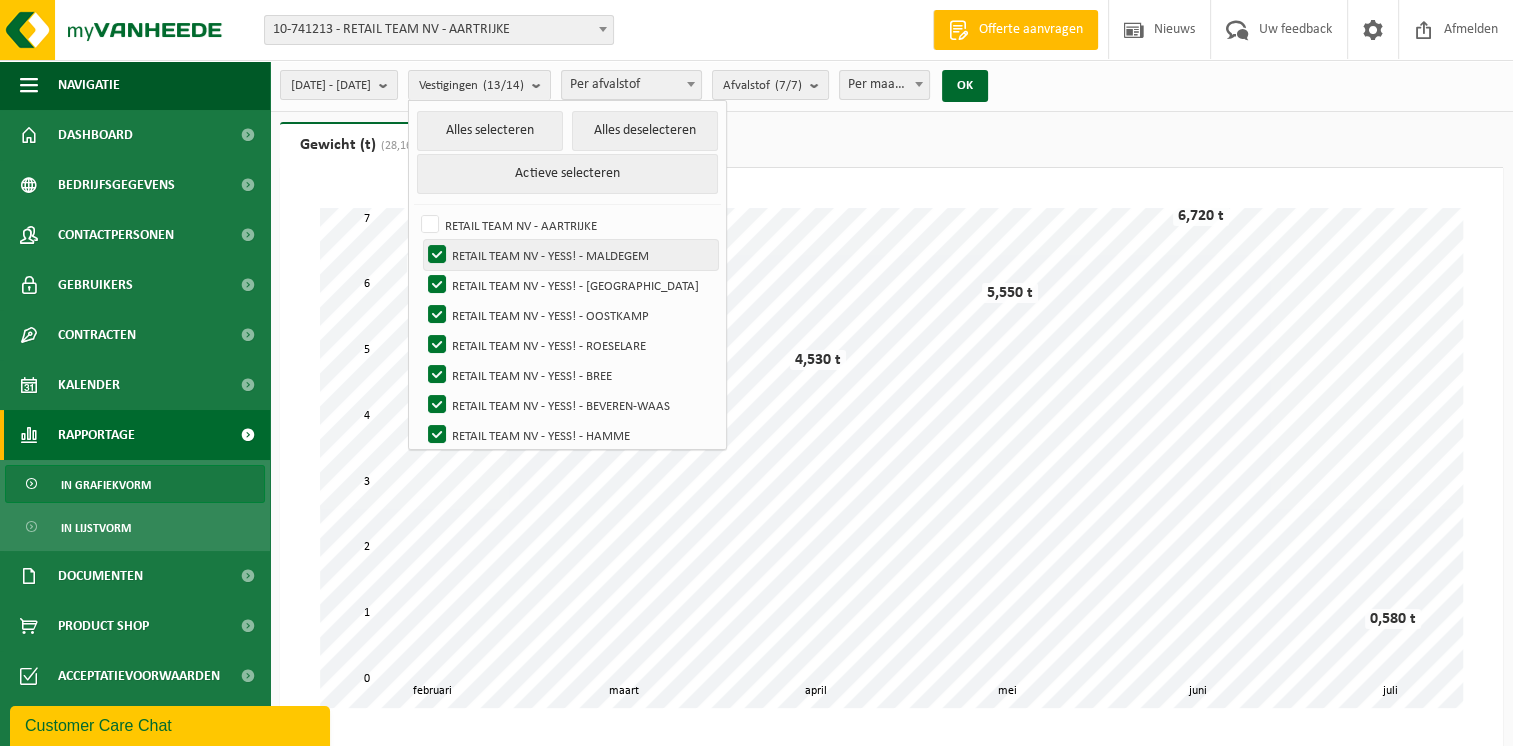 click on "RETAIL TEAM NV - YESS! - MALDEGEM" at bounding box center [571, 255] 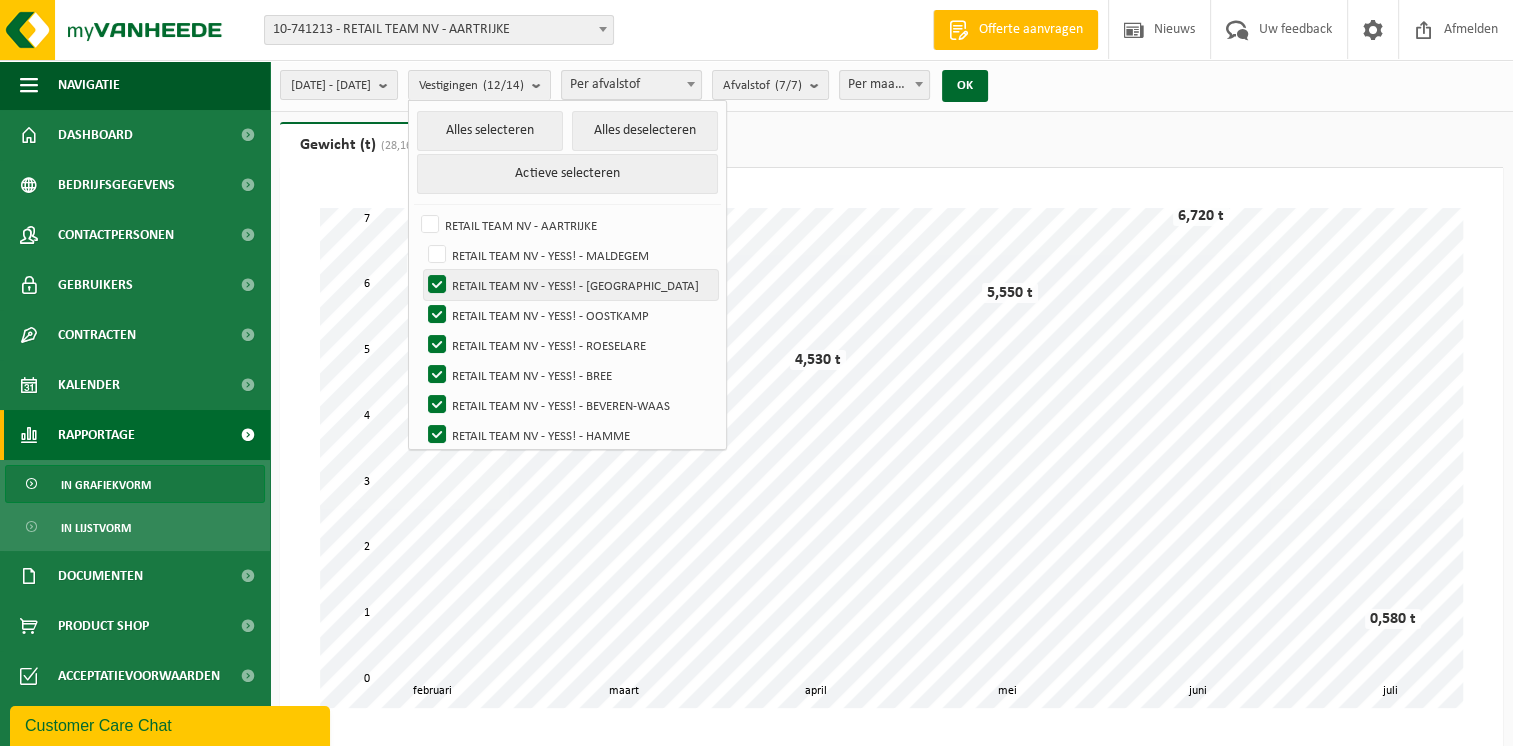 click on "RETAIL TEAM NV - YESS! - TURNHOUT" at bounding box center [571, 285] 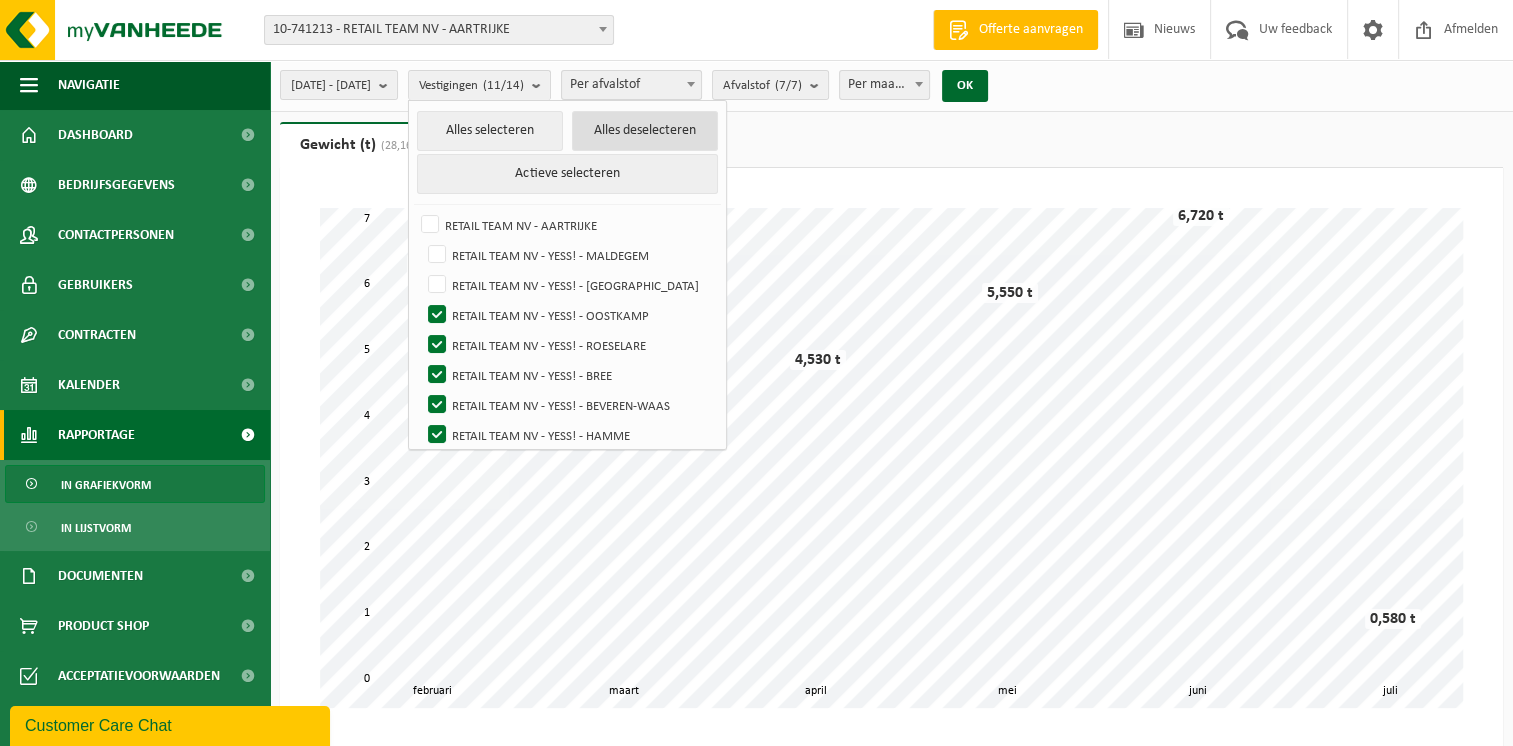 click on "Alles deselecteren" at bounding box center [645, 131] 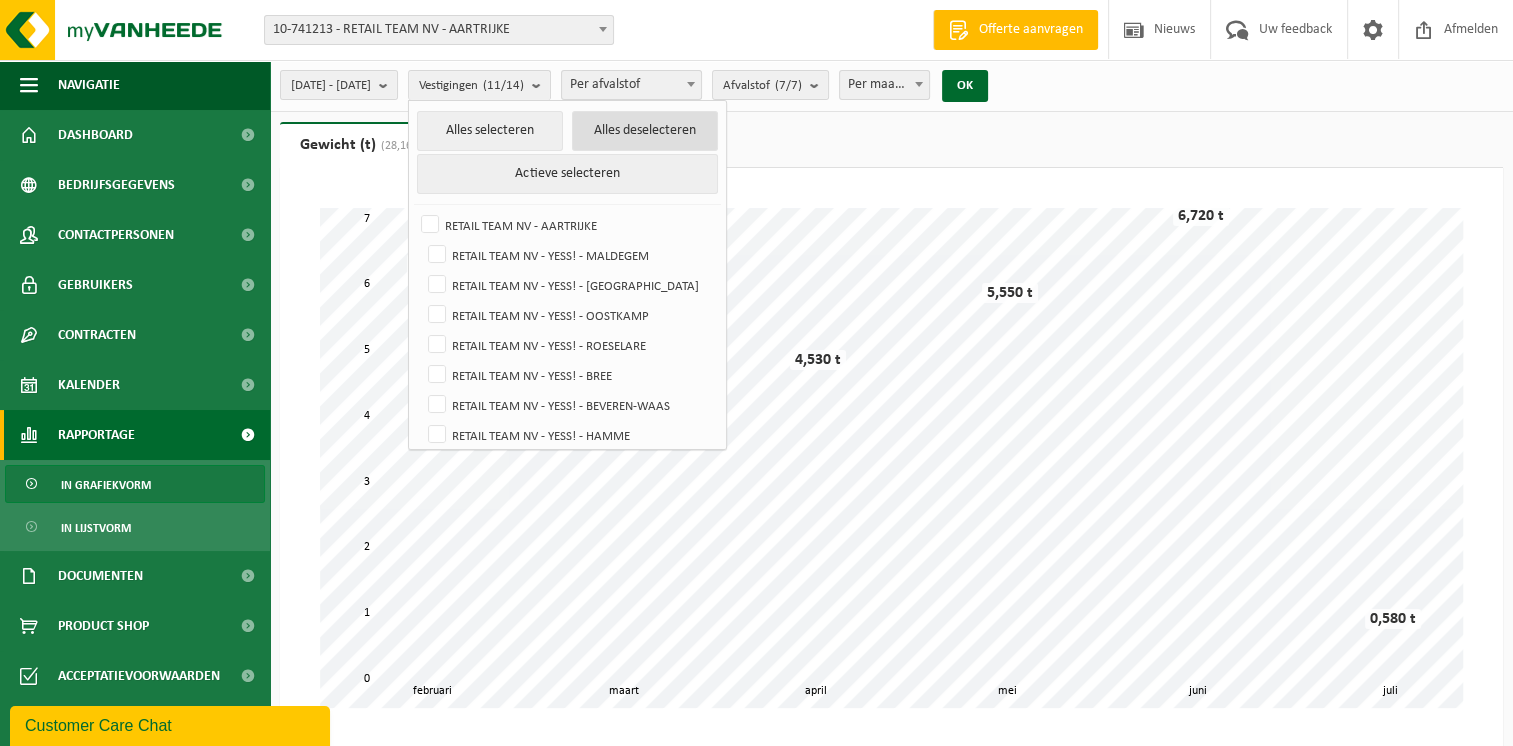 checkbox on "false" 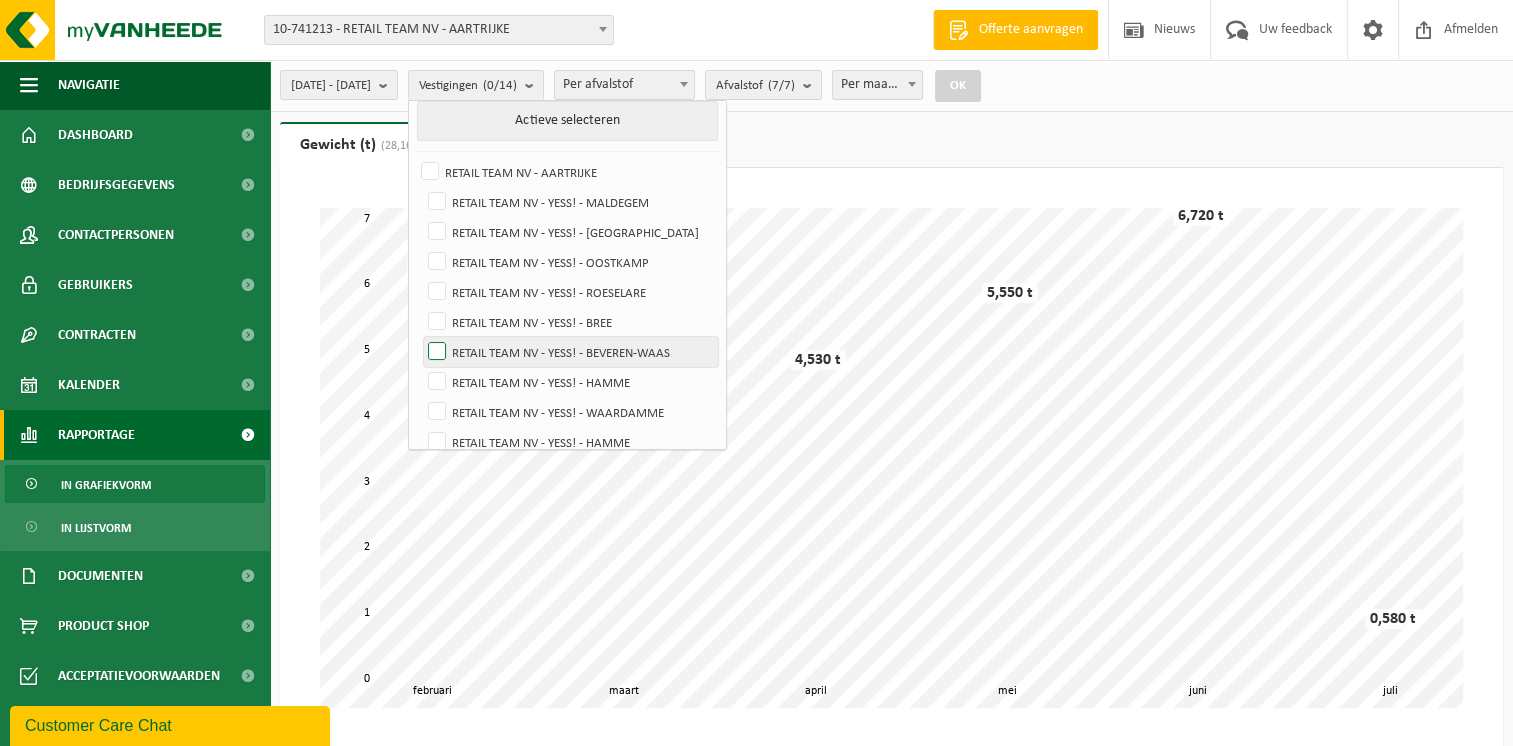 scroll, scrollTop: 100, scrollLeft: 0, axis: vertical 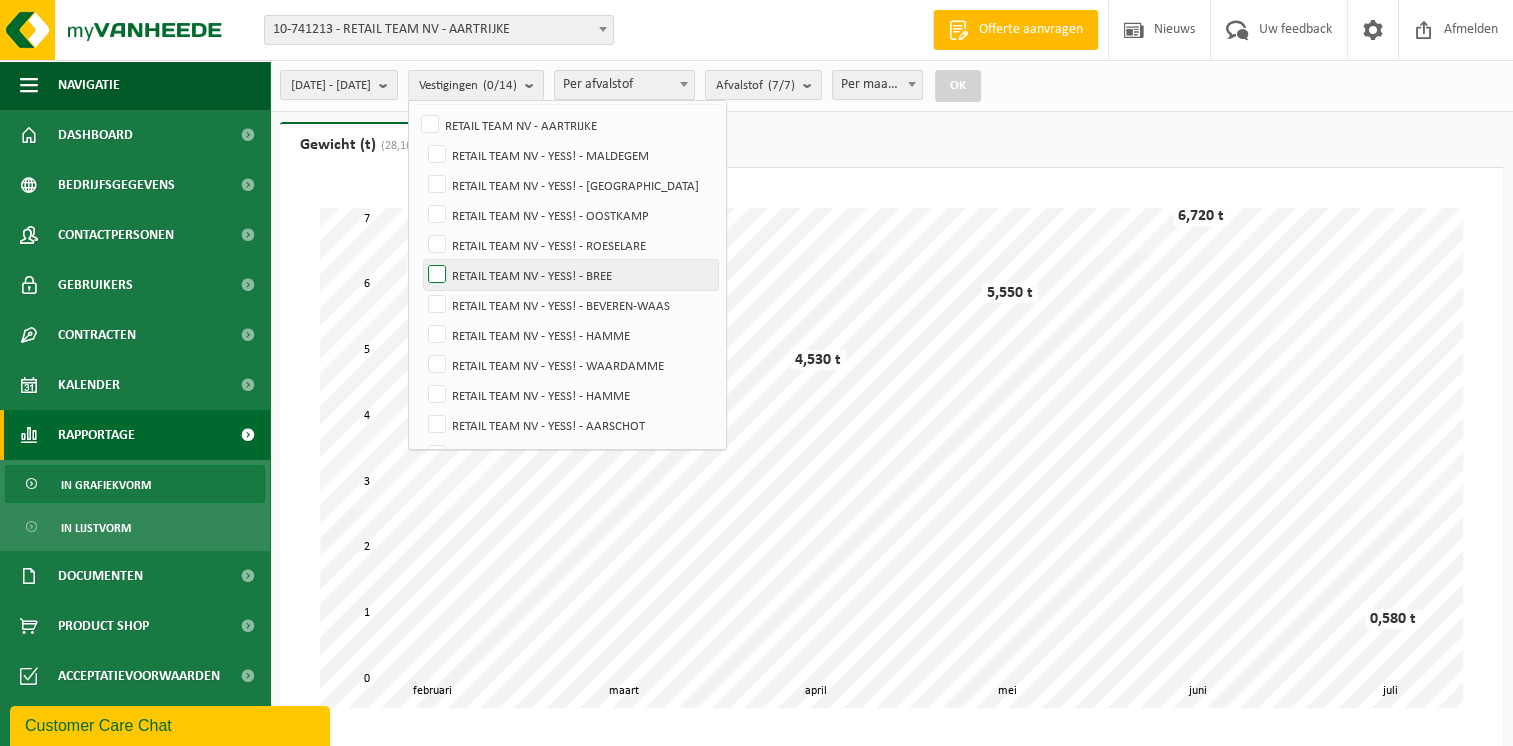 click on "RETAIL TEAM NV - YESS! - BREE" at bounding box center [571, 275] 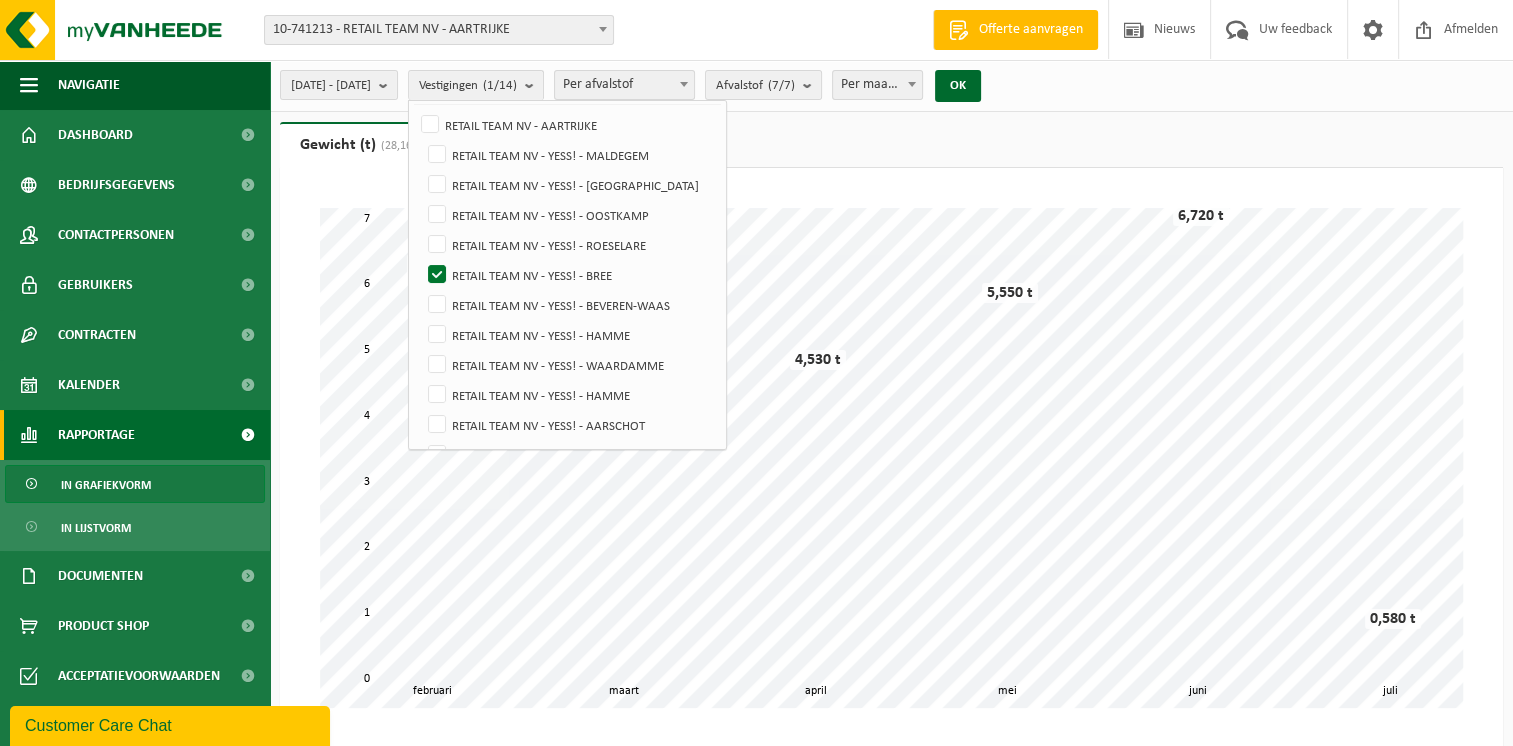 scroll, scrollTop: 188, scrollLeft: 0, axis: vertical 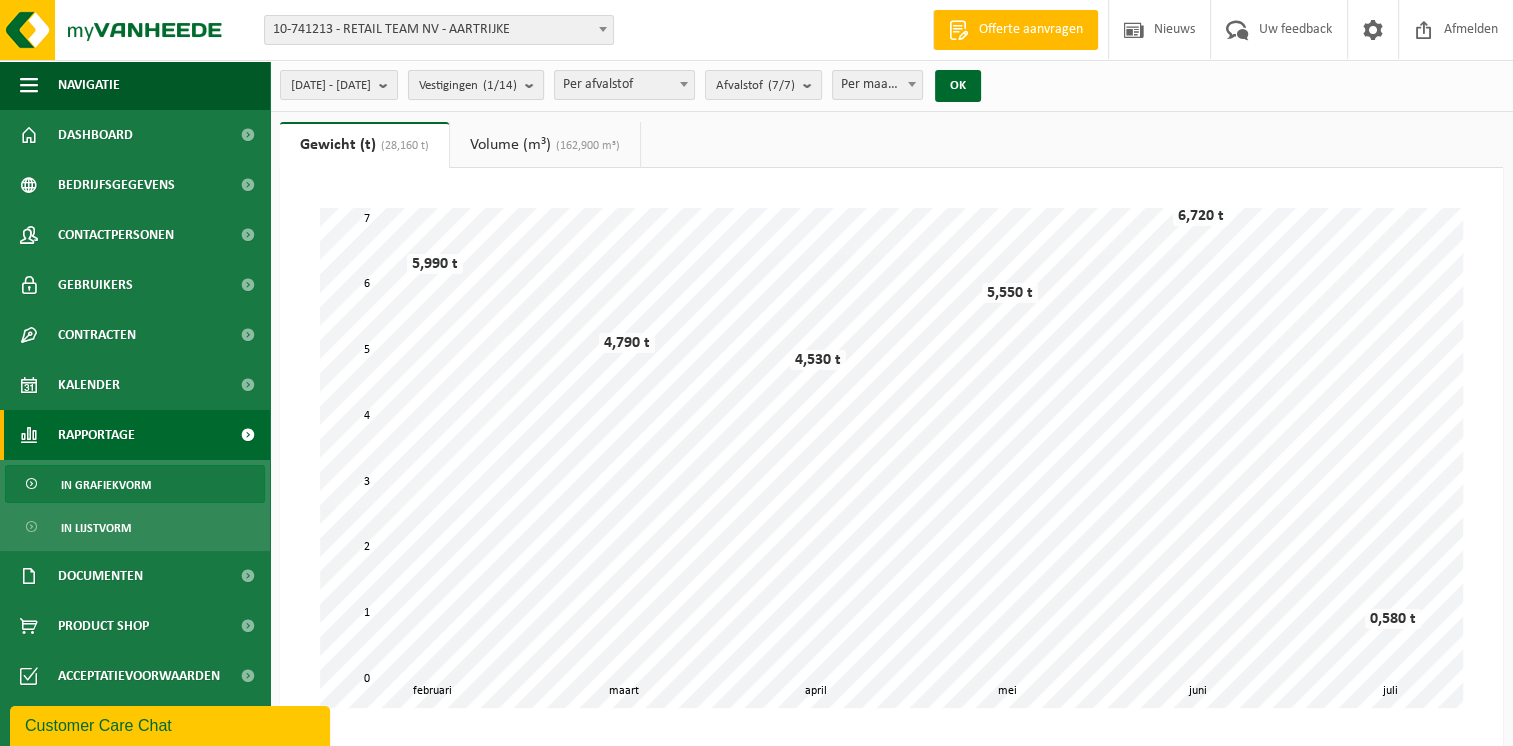 click on "Vestigingen  (1/14)" at bounding box center (468, 86) 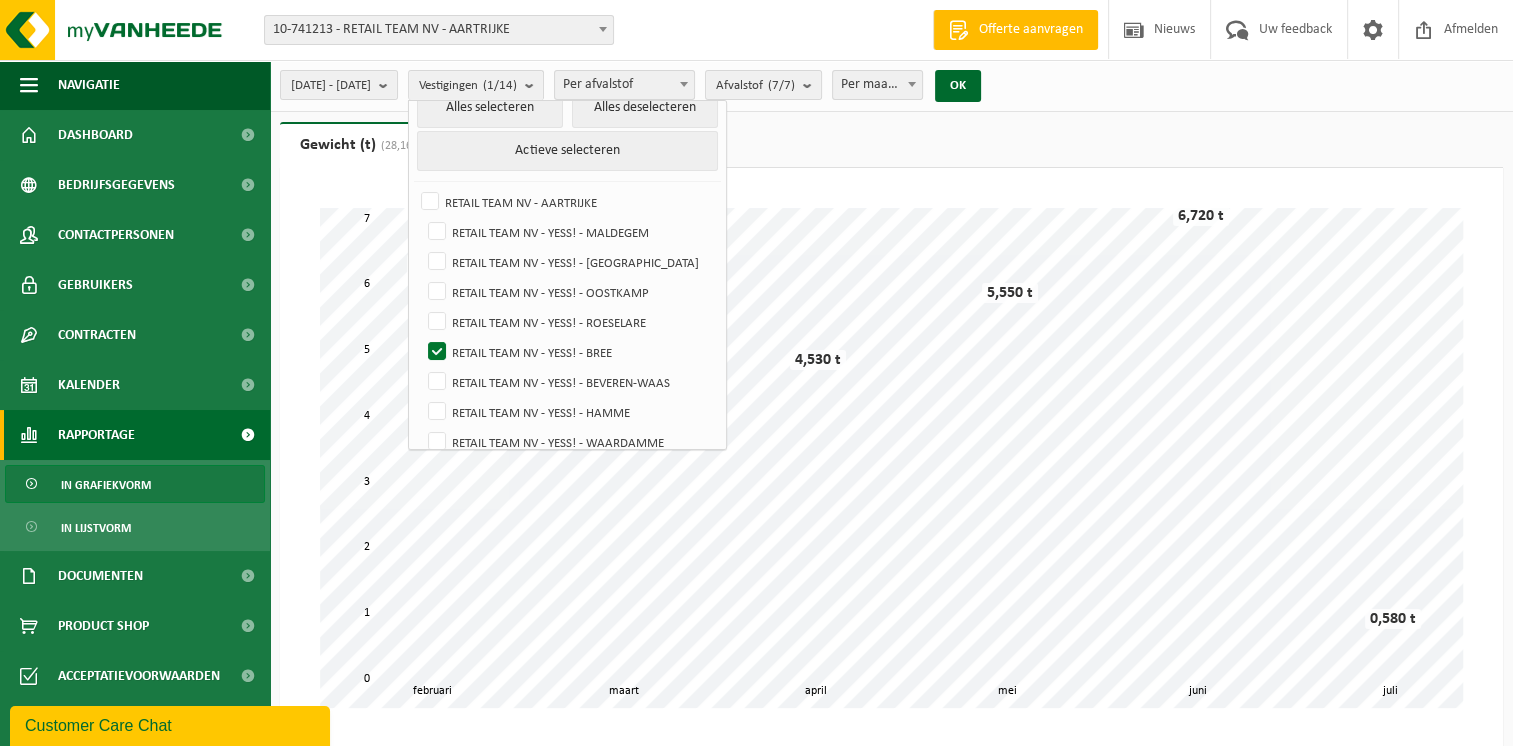 scroll, scrollTop: 0, scrollLeft: 0, axis: both 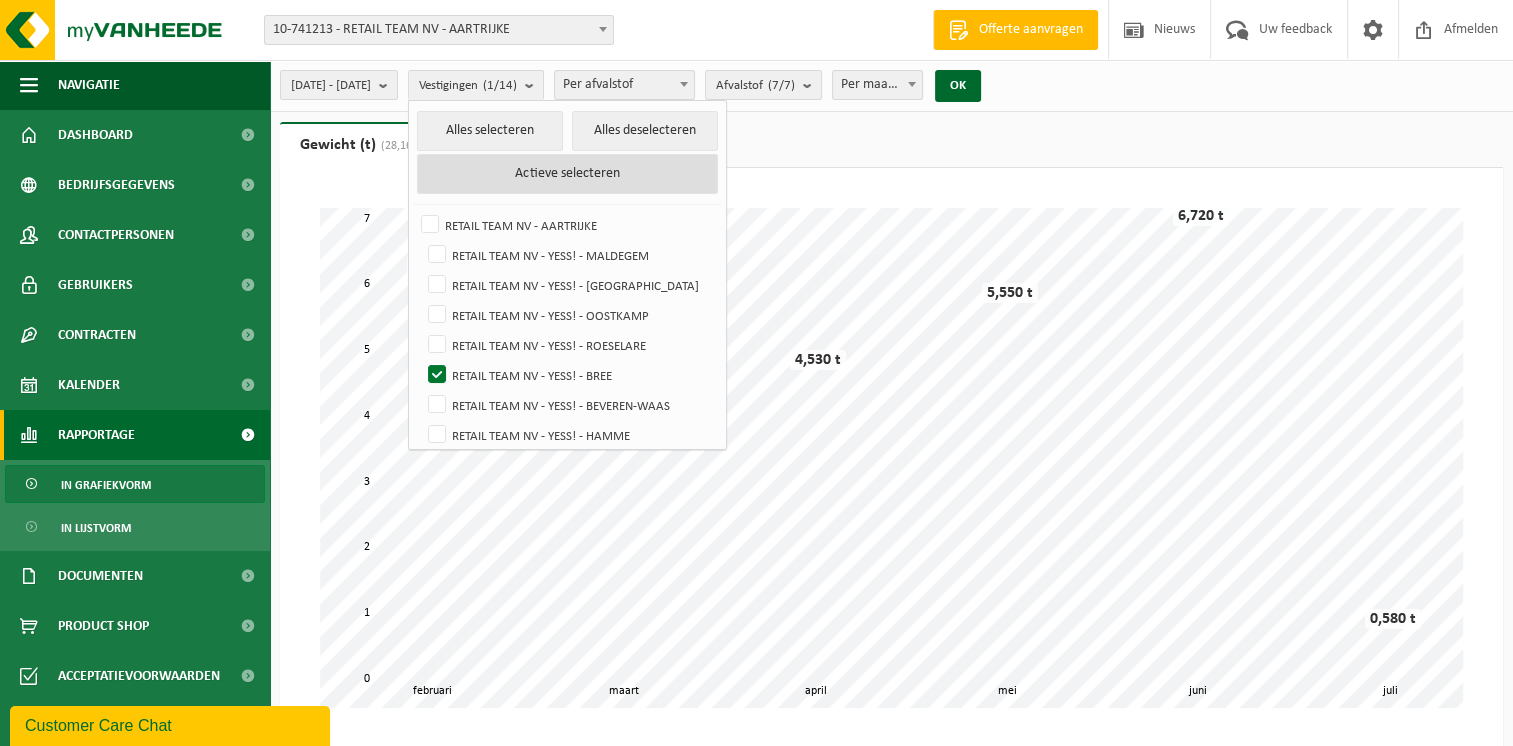 click on "Actieve selecteren" at bounding box center [567, 174] 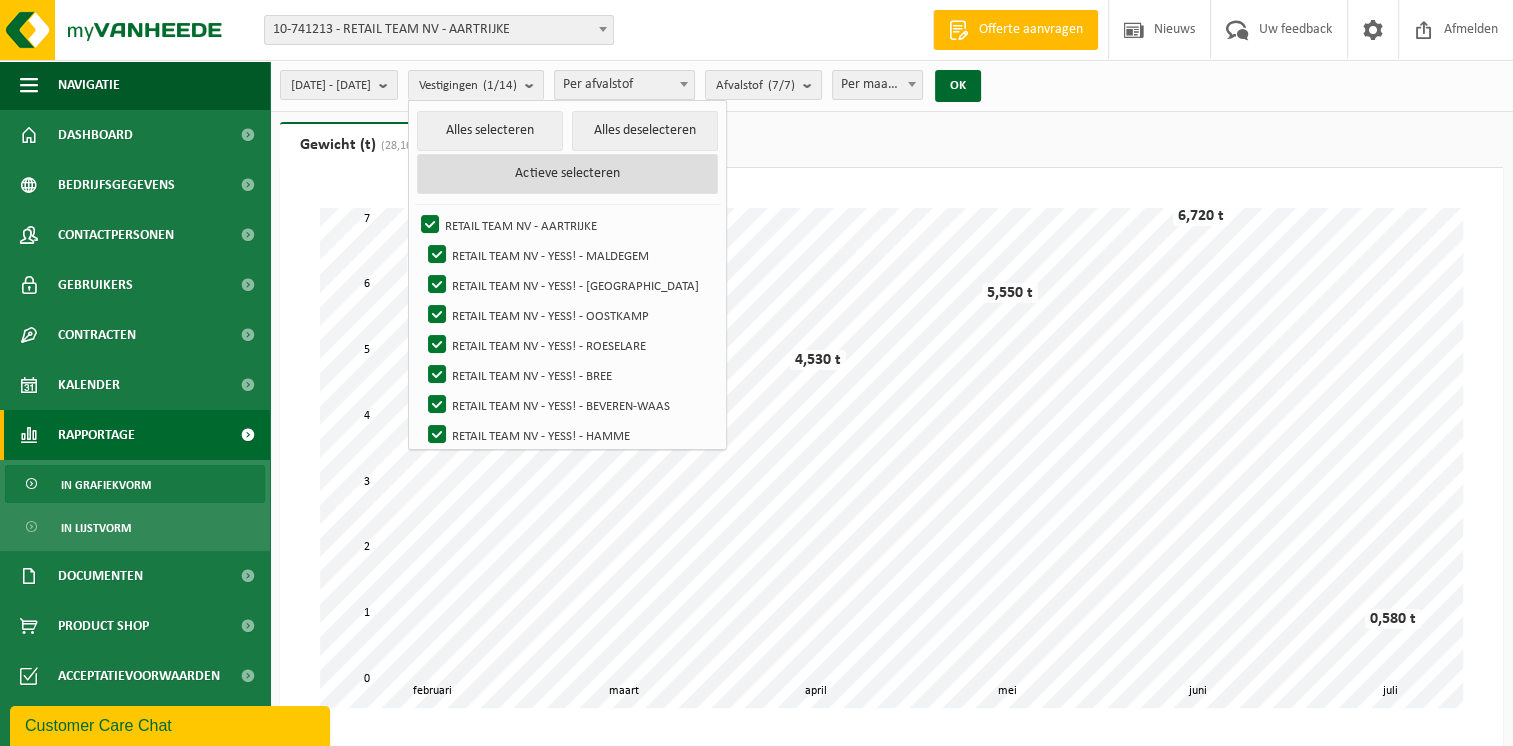 checkbox on "true" 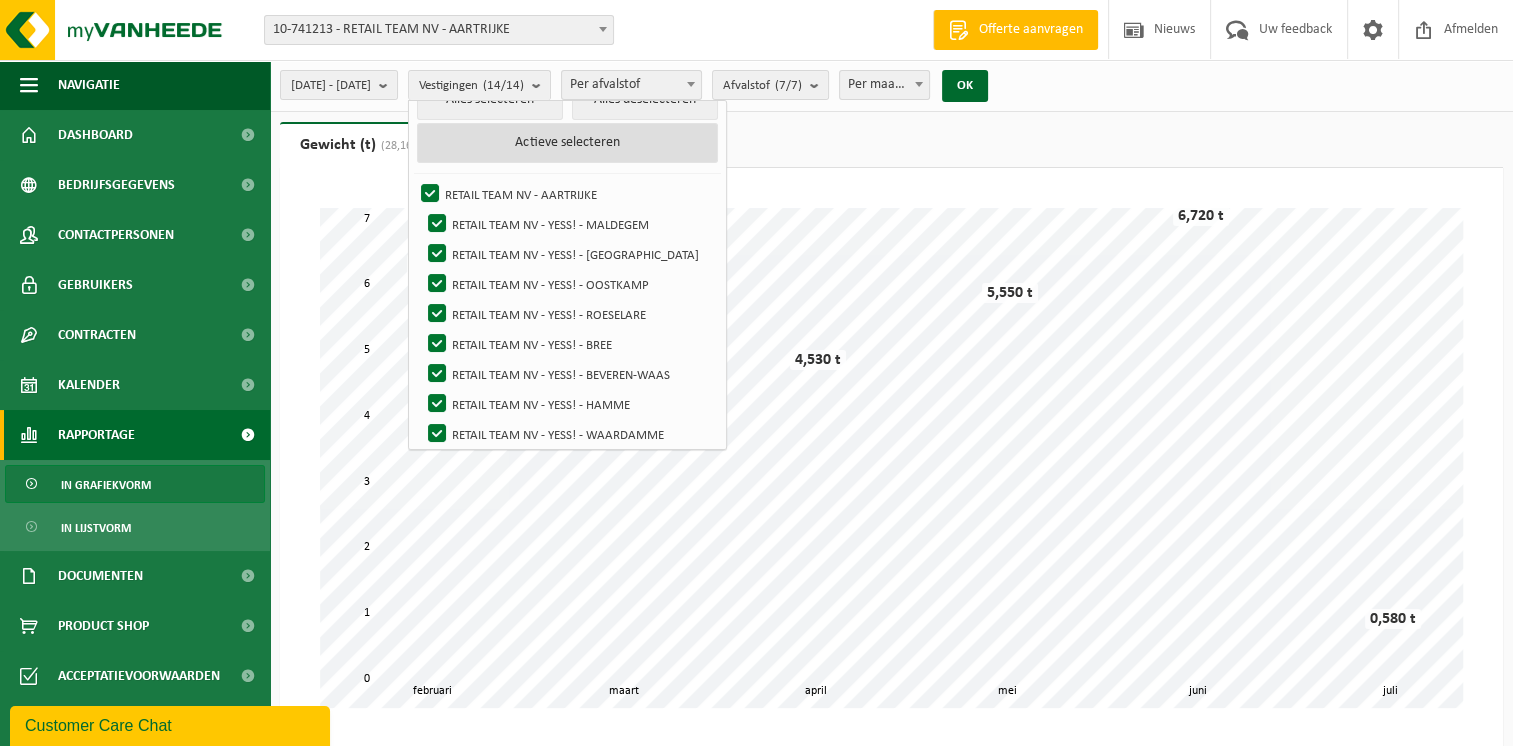 scroll, scrollTop: 0, scrollLeft: 0, axis: both 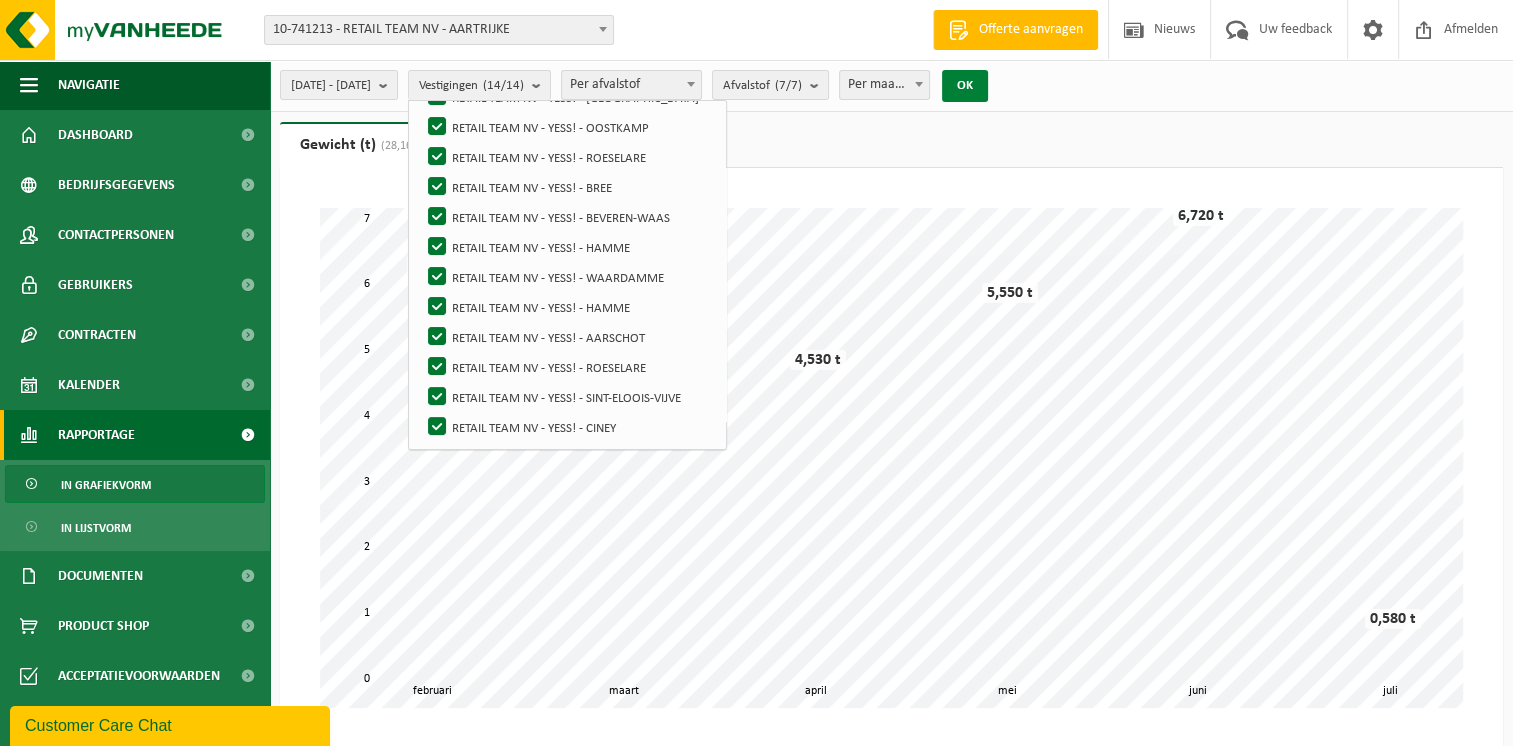 click on "OK" at bounding box center (965, 86) 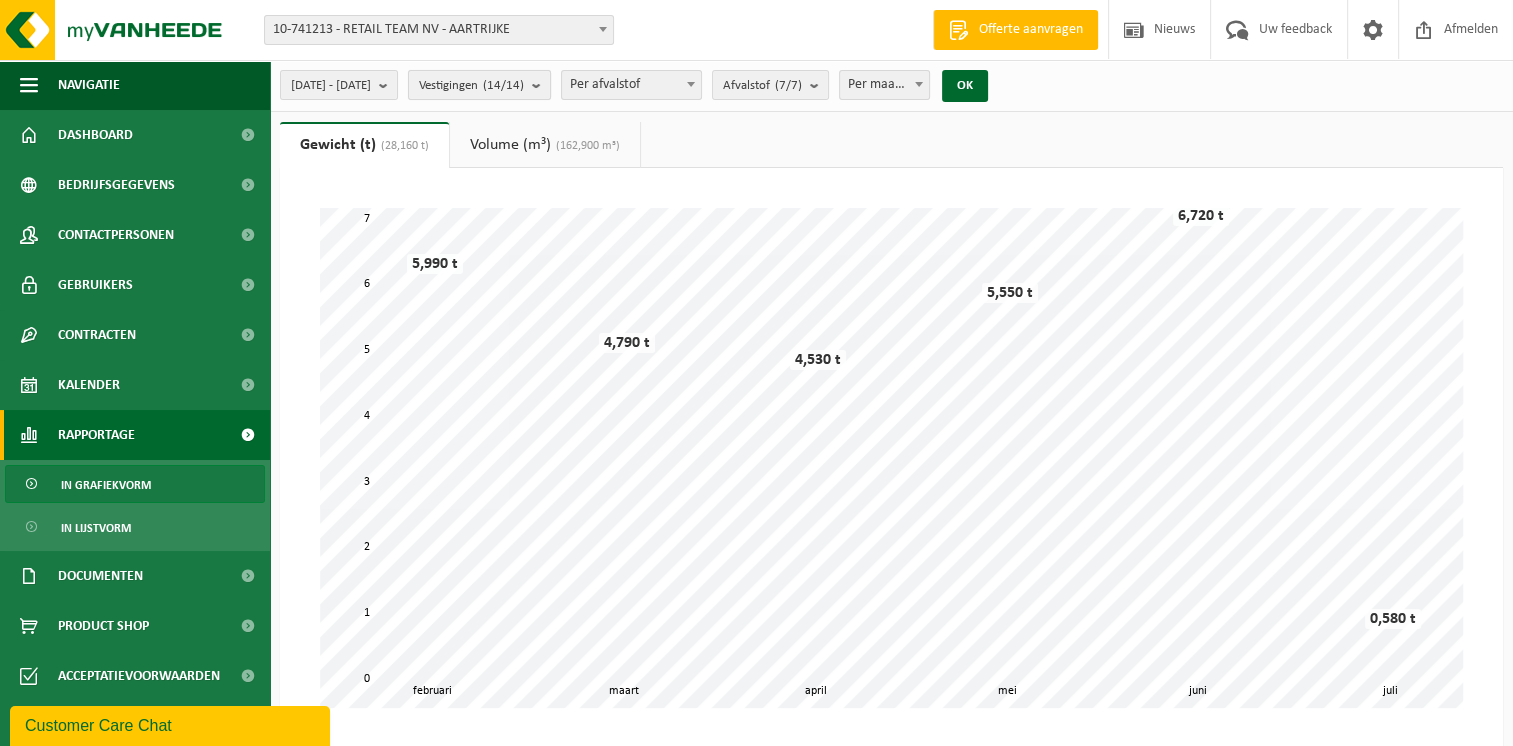click at bounding box center (541, 85) 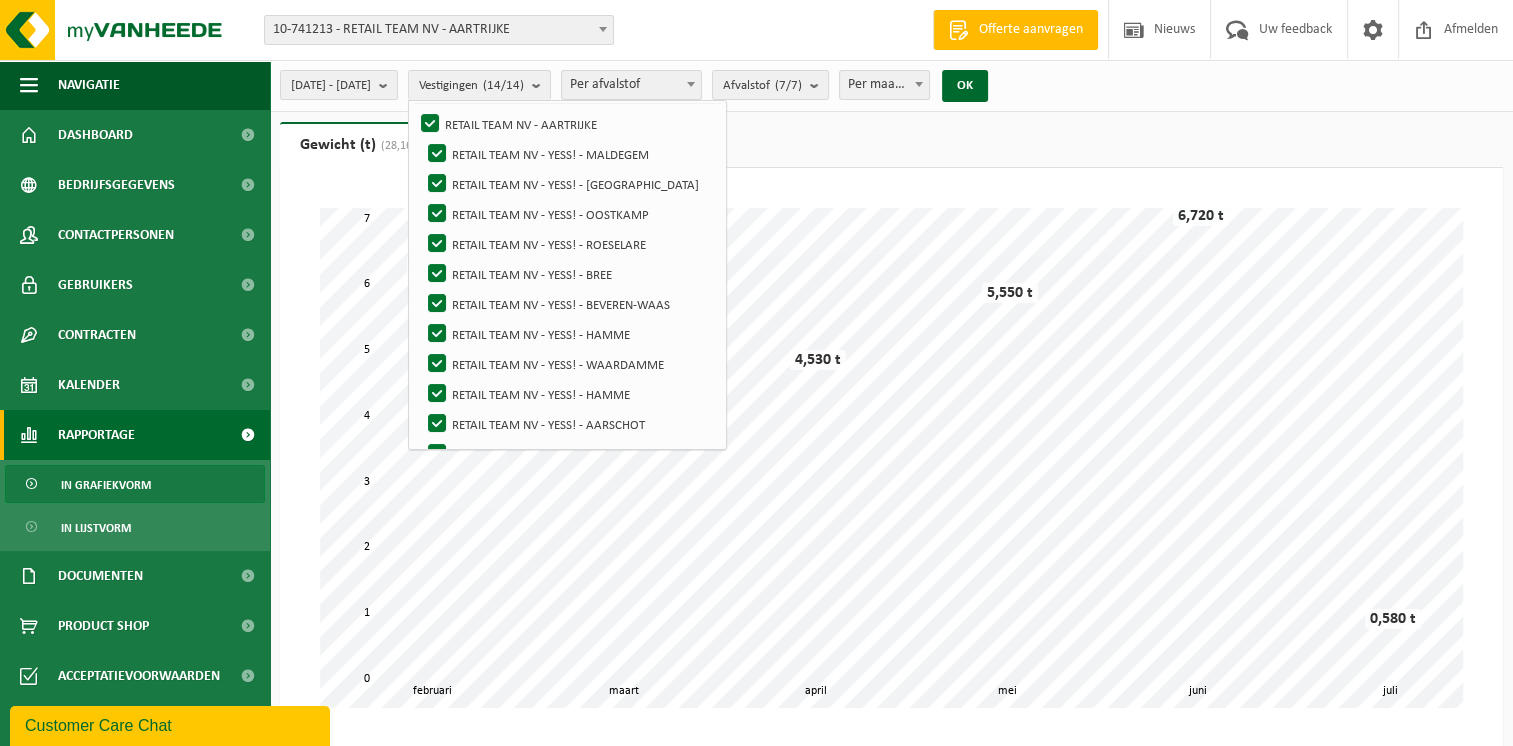 scroll, scrollTop: 0, scrollLeft: 0, axis: both 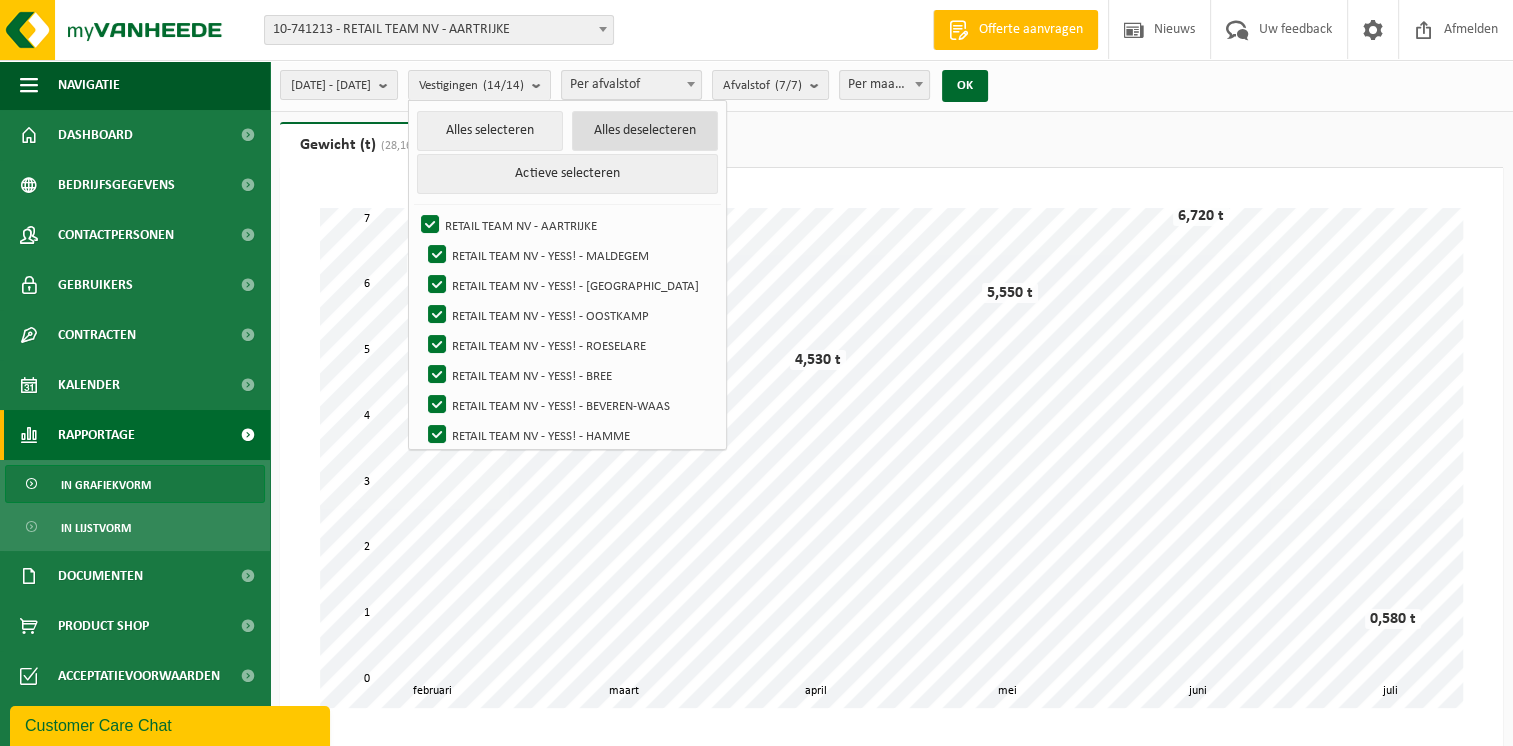 click on "Alles deselecteren" at bounding box center (645, 131) 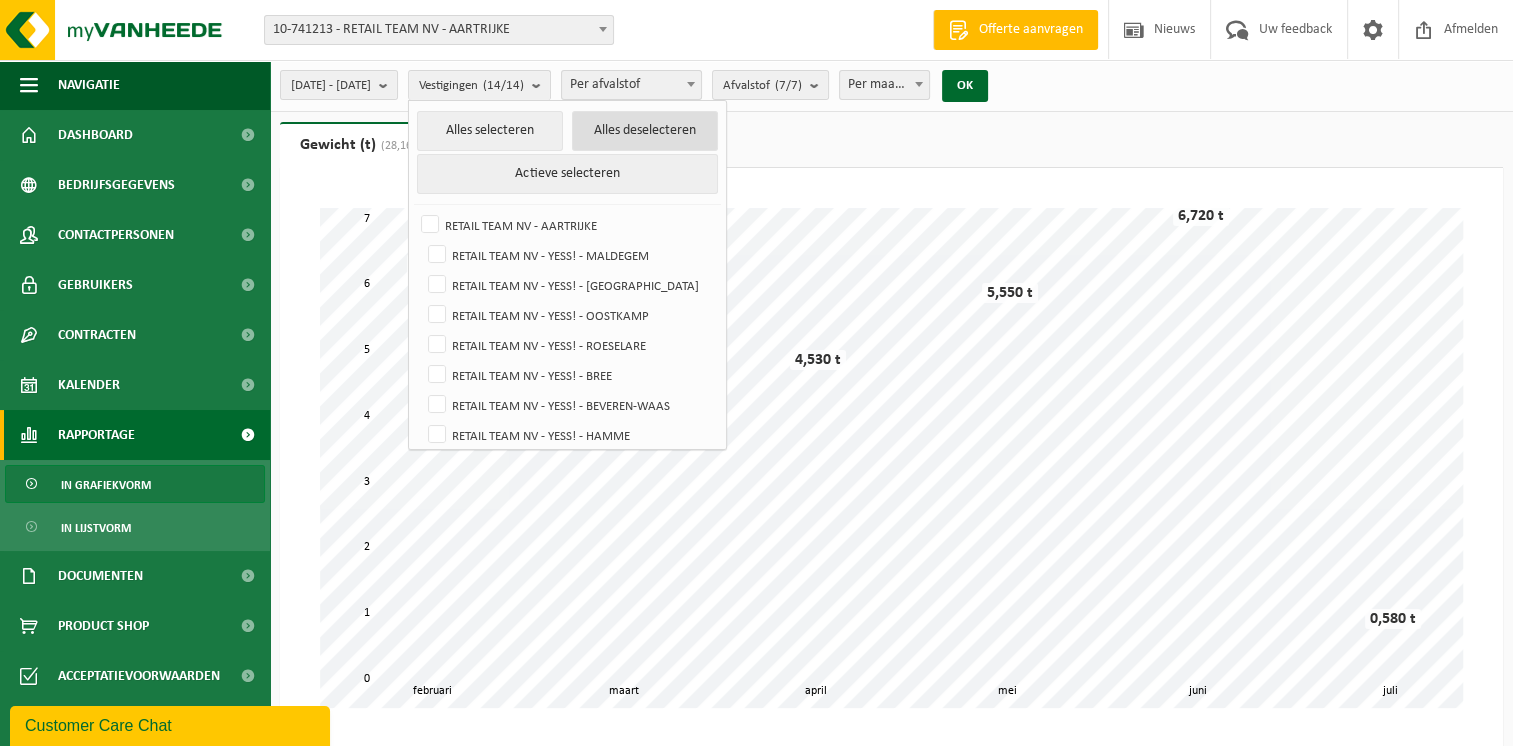 checkbox on "false" 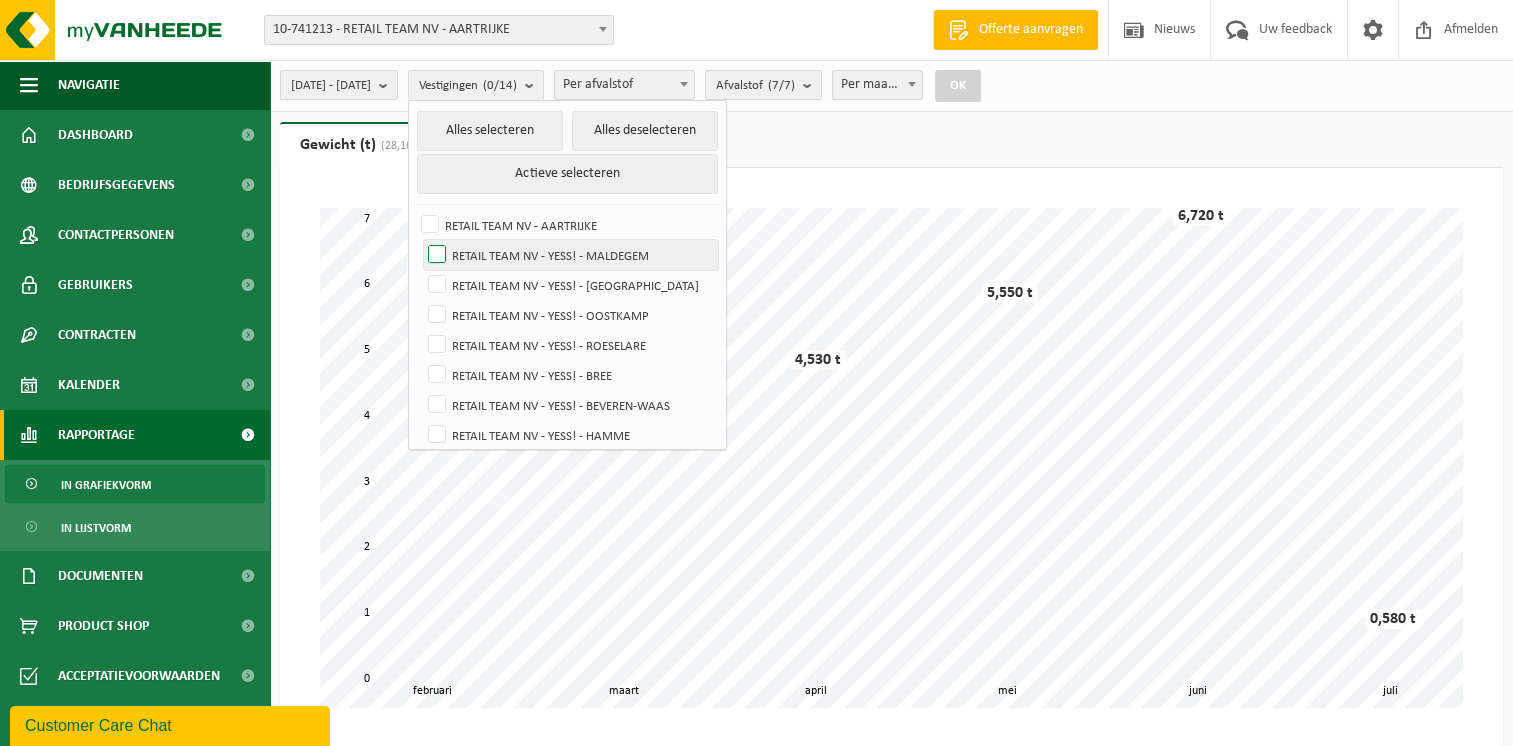 click on "RETAIL TEAM NV - YESS! - MALDEGEM" at bounding box center (571, 255) 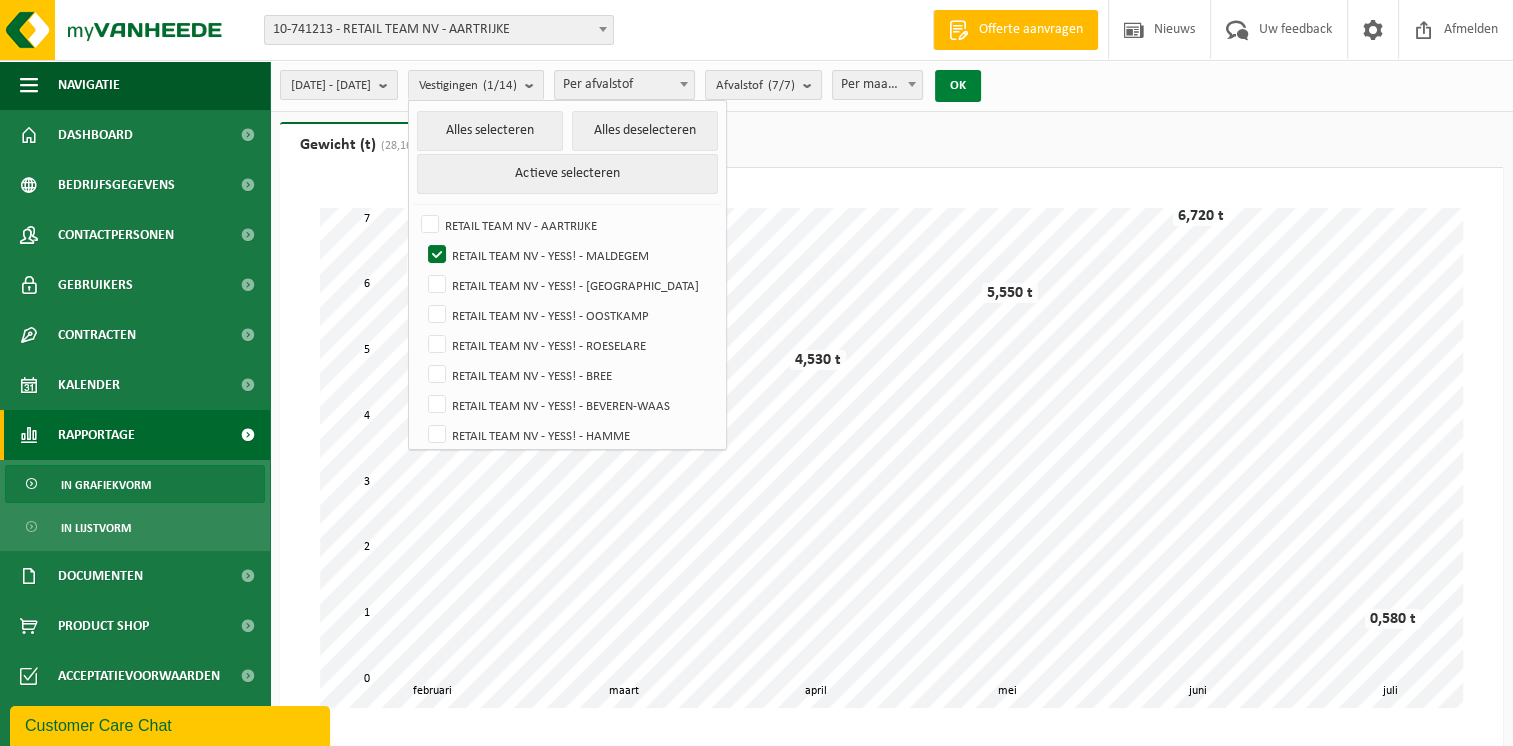 click on "OK" at bounding box center (958, 86) 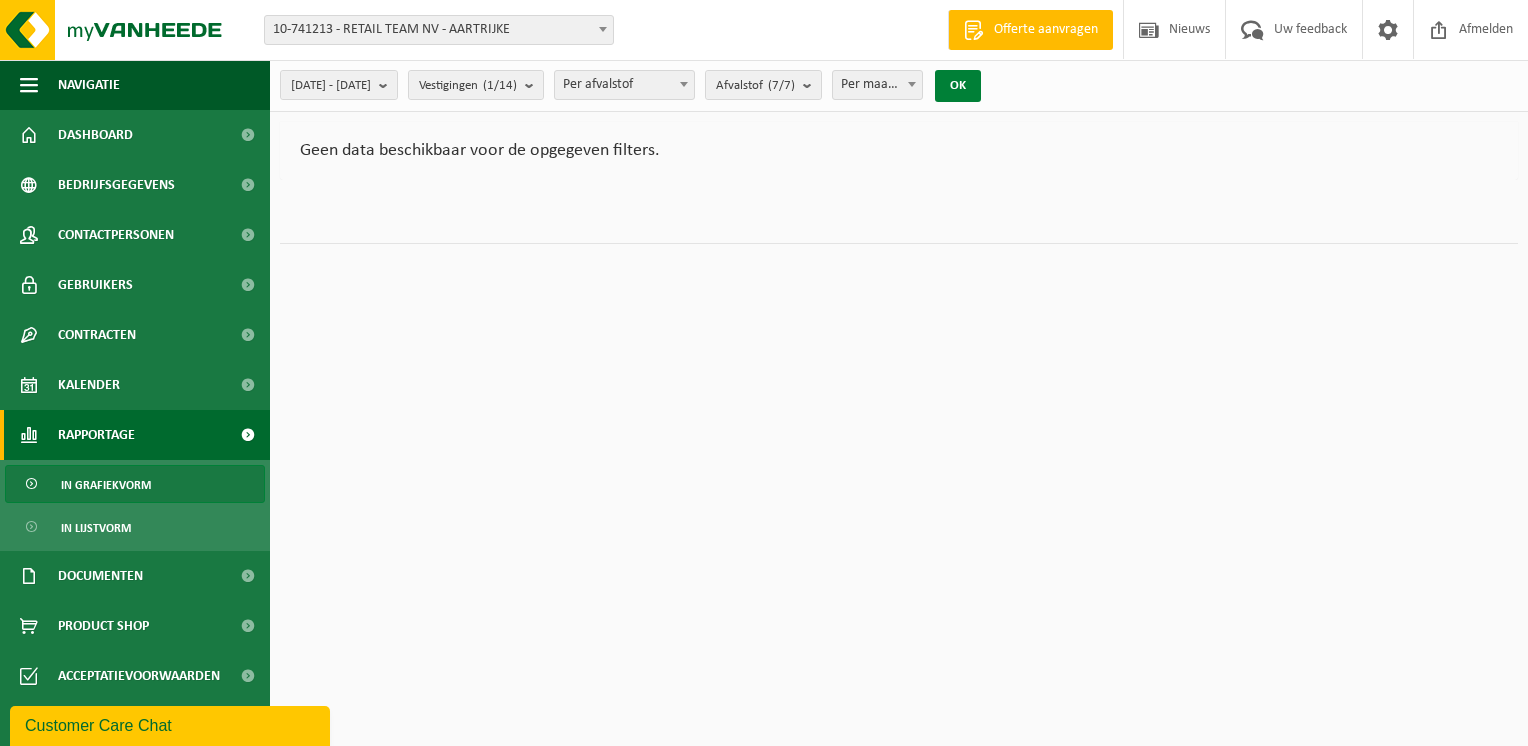 click on "OK" at bounding box center [958, 86] 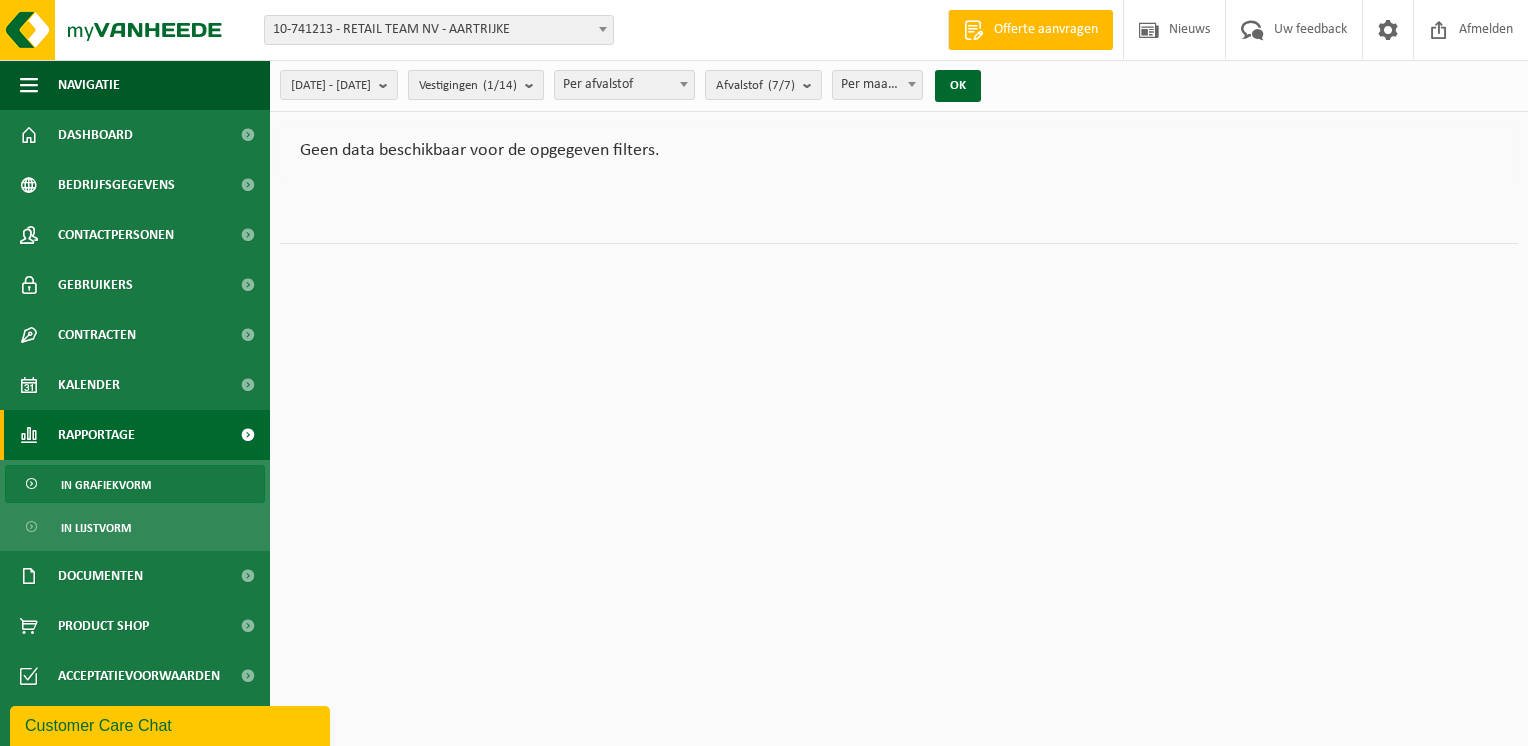 click at bounding box center [534, 85] 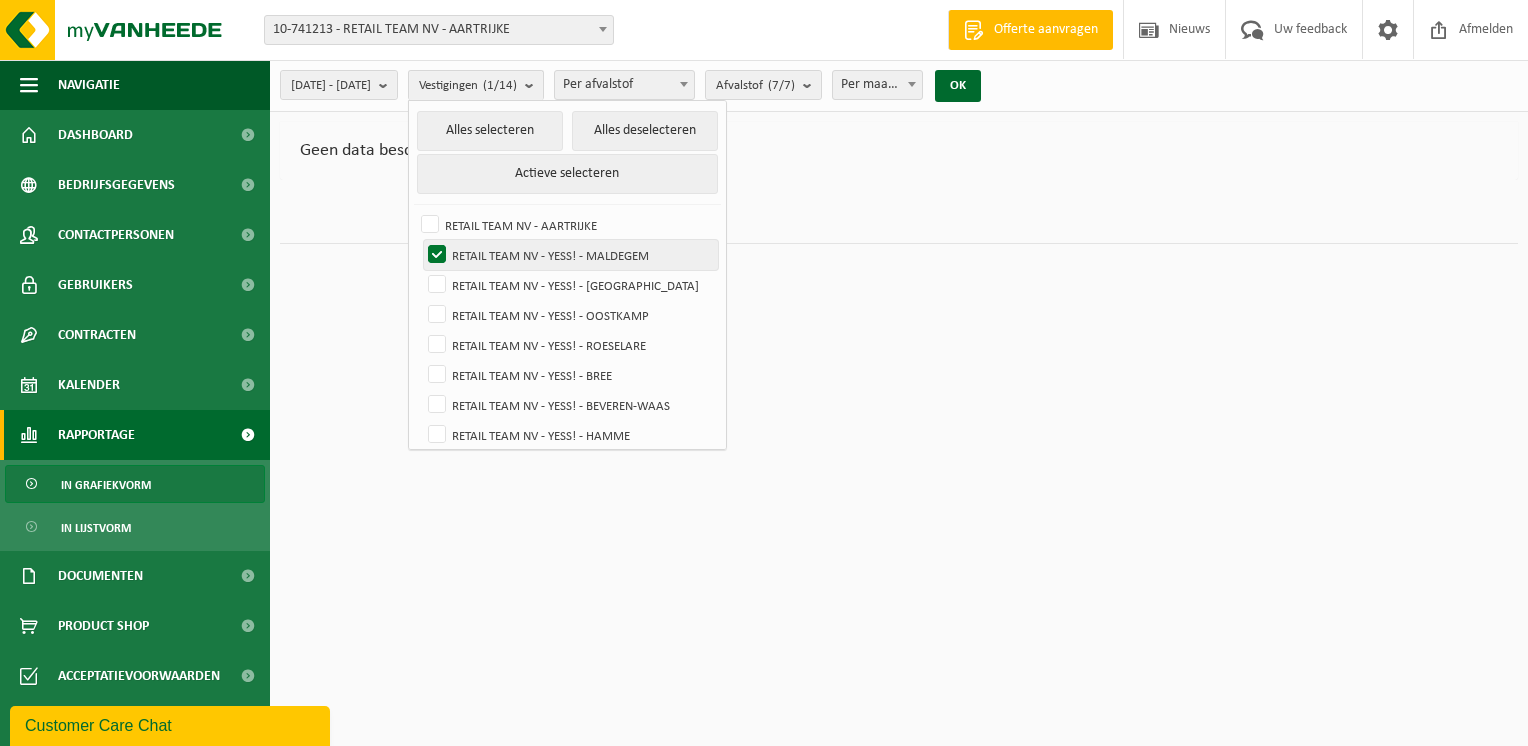 click on "RETAIL TEAM NV - YESS! - MALDEGEM" at bounding box center [571, 255] 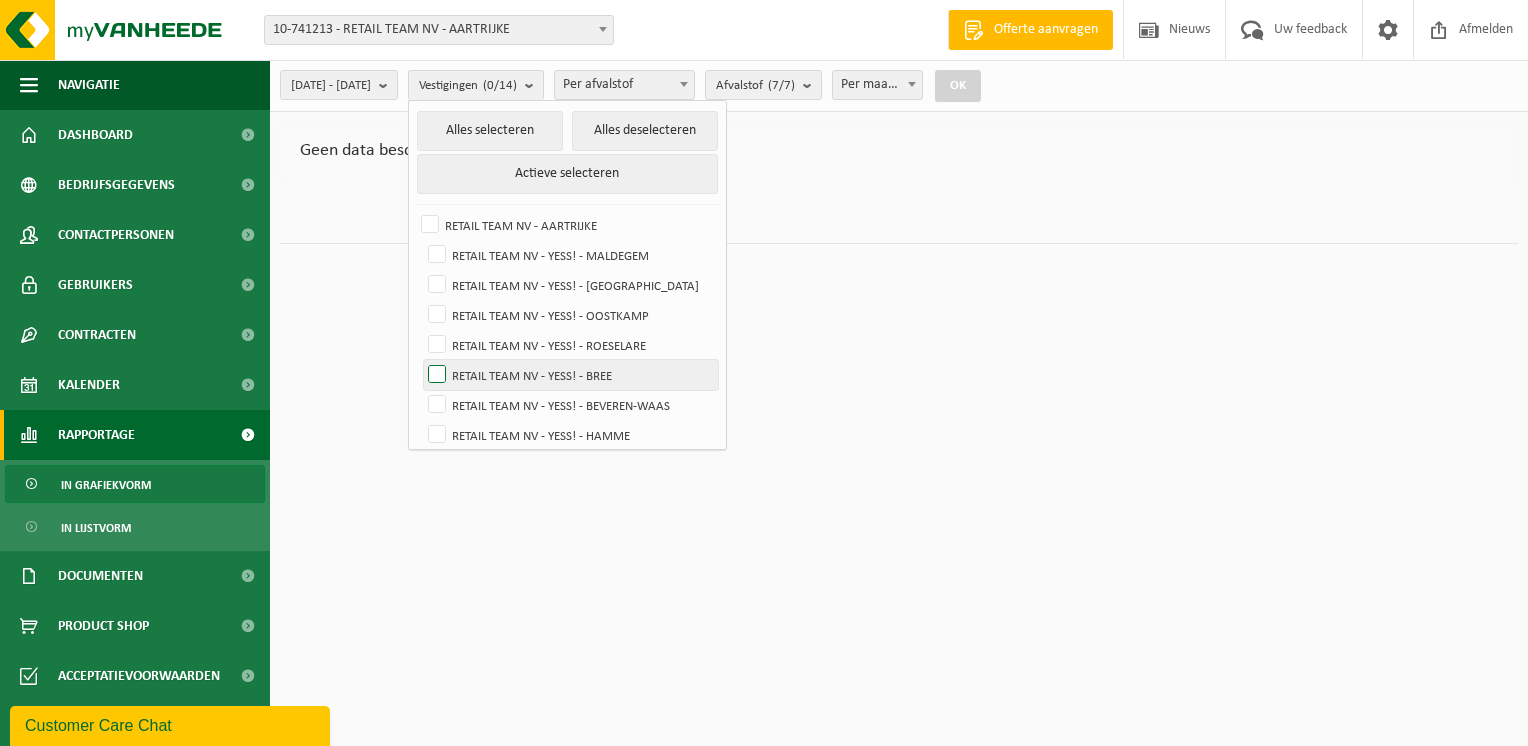 click on "RETAIL TEAM NV - YESS! - BREE" at bounding box center [571, 375] 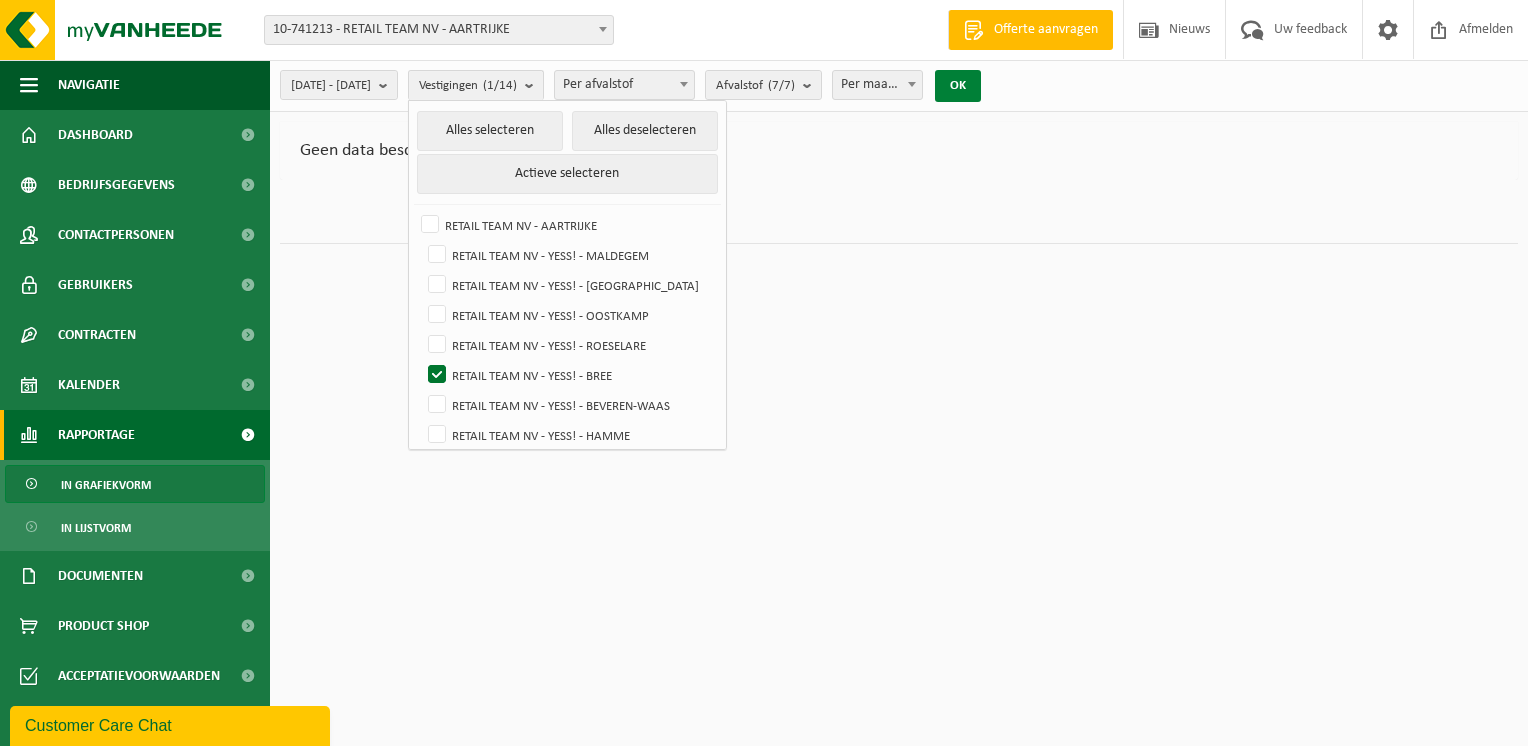 click on "OK" at bounding box center [958, 86] 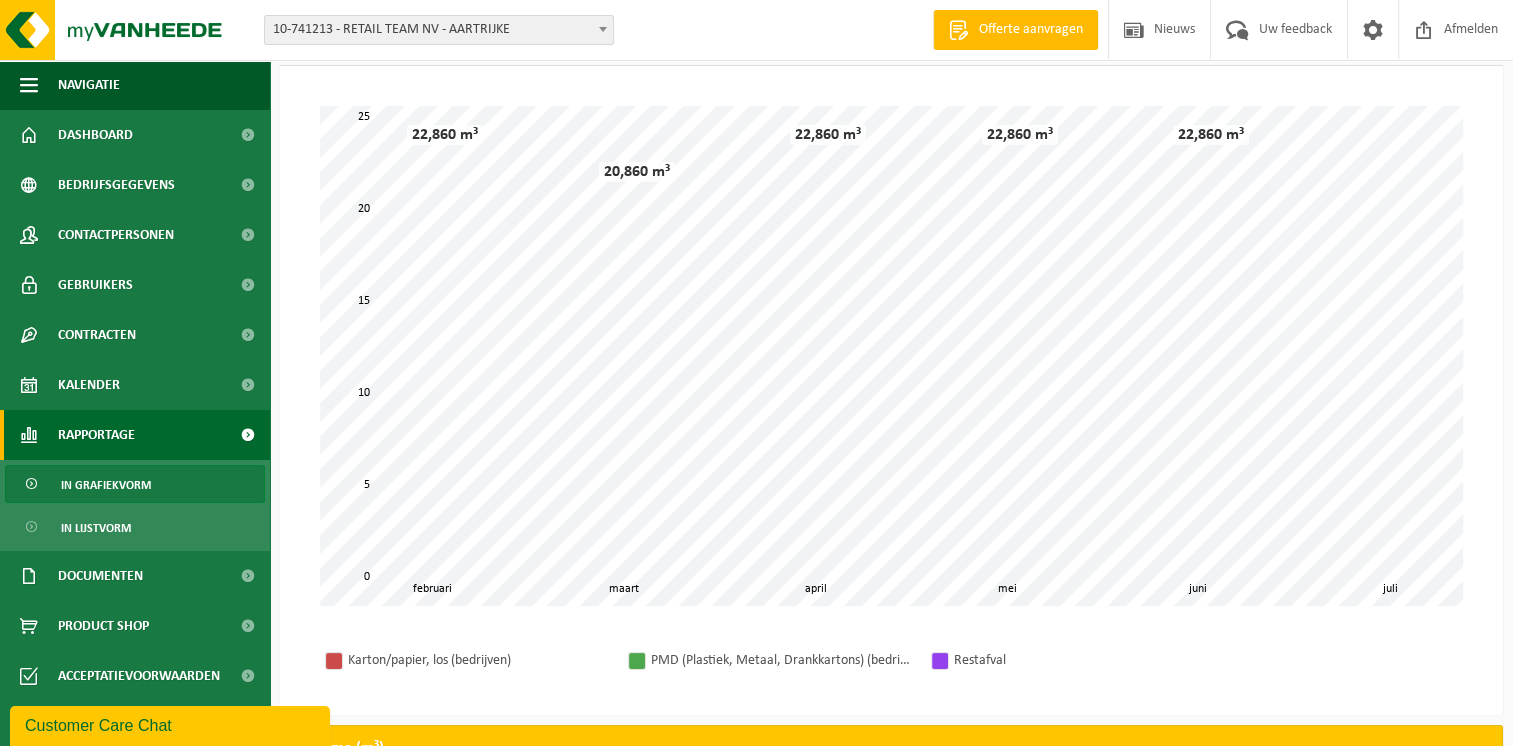 scroll, scrollTop: 0, scrollLeft: 0, axis: both 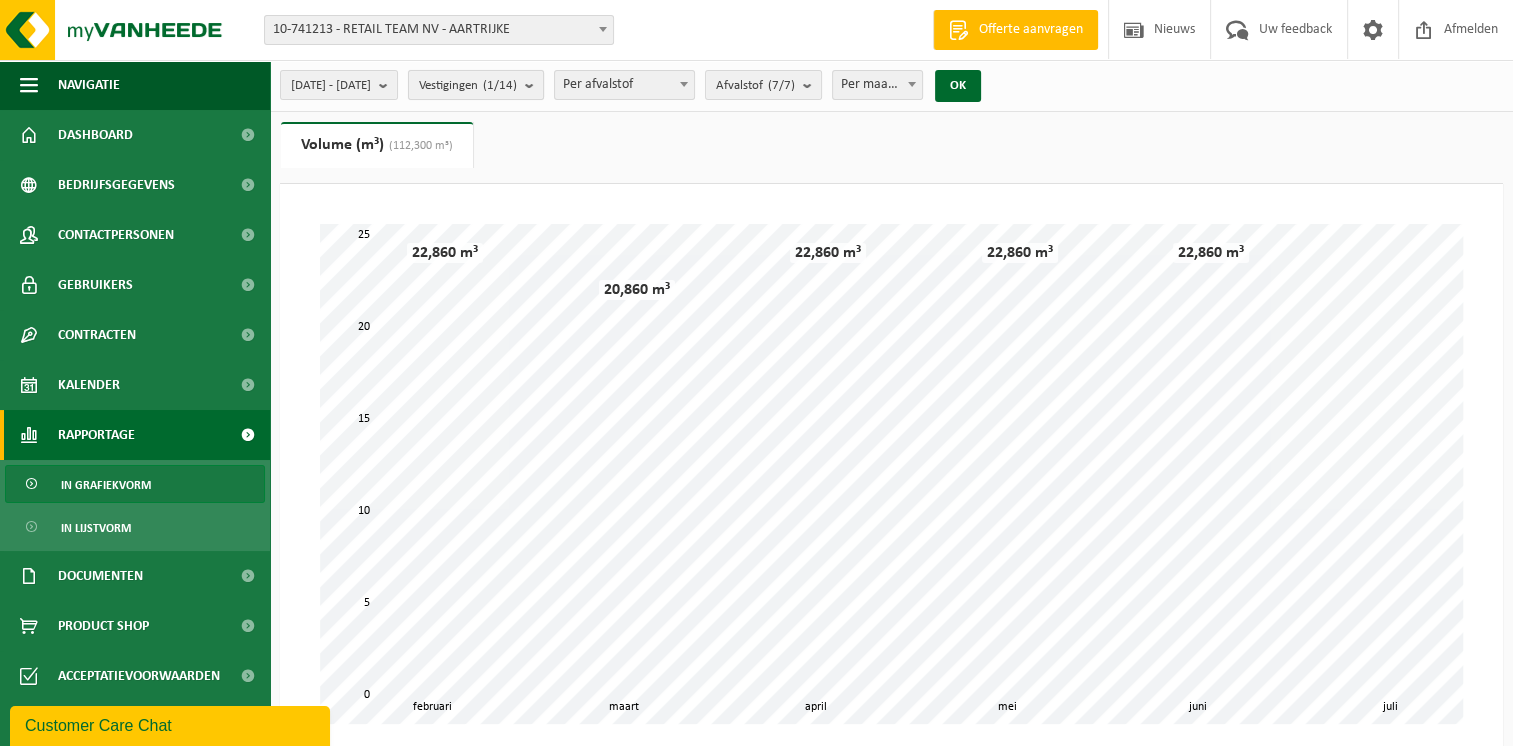 click at bounding box center (534, 85) 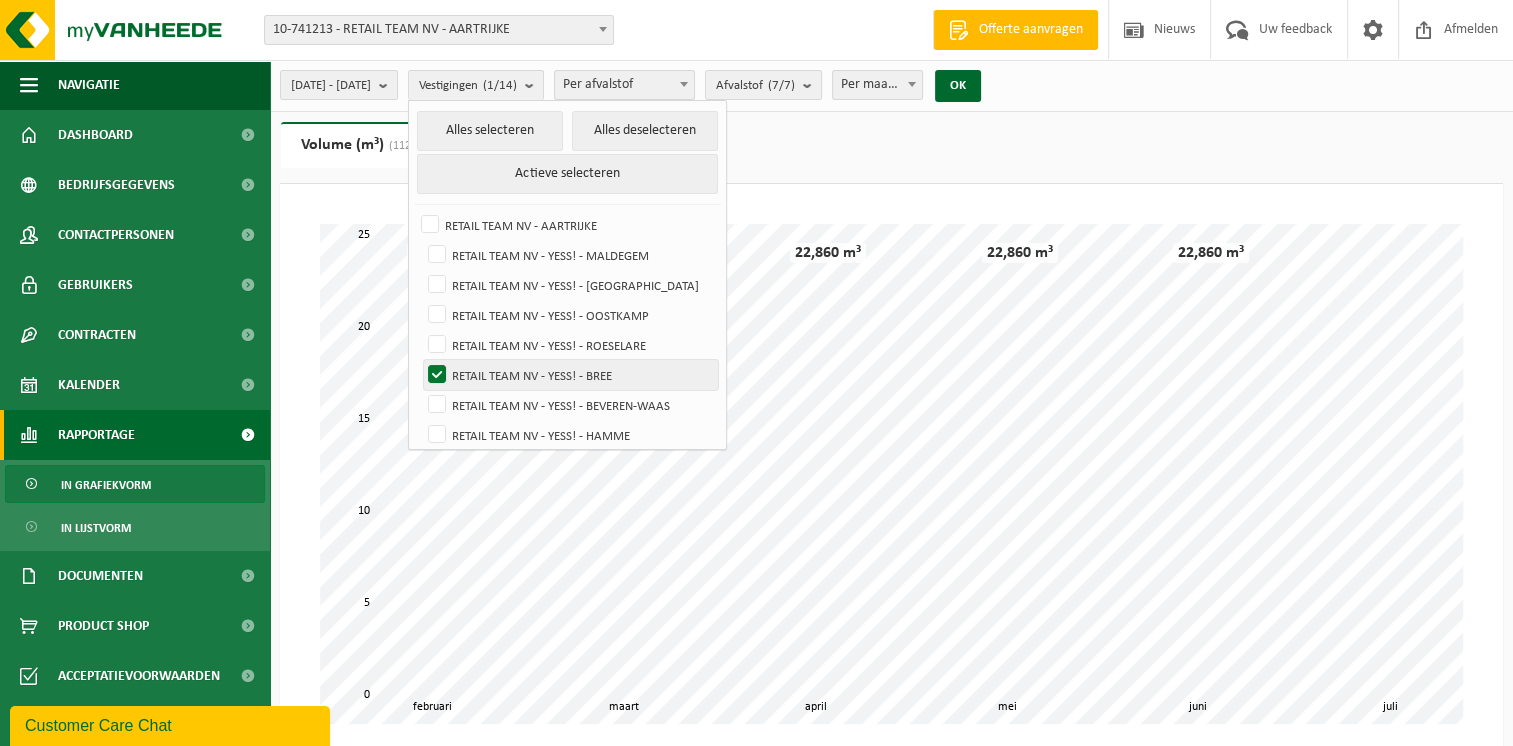 click on "RETAIL TEAM NV - YESS! - BREE" at bounding box center (571, 375) 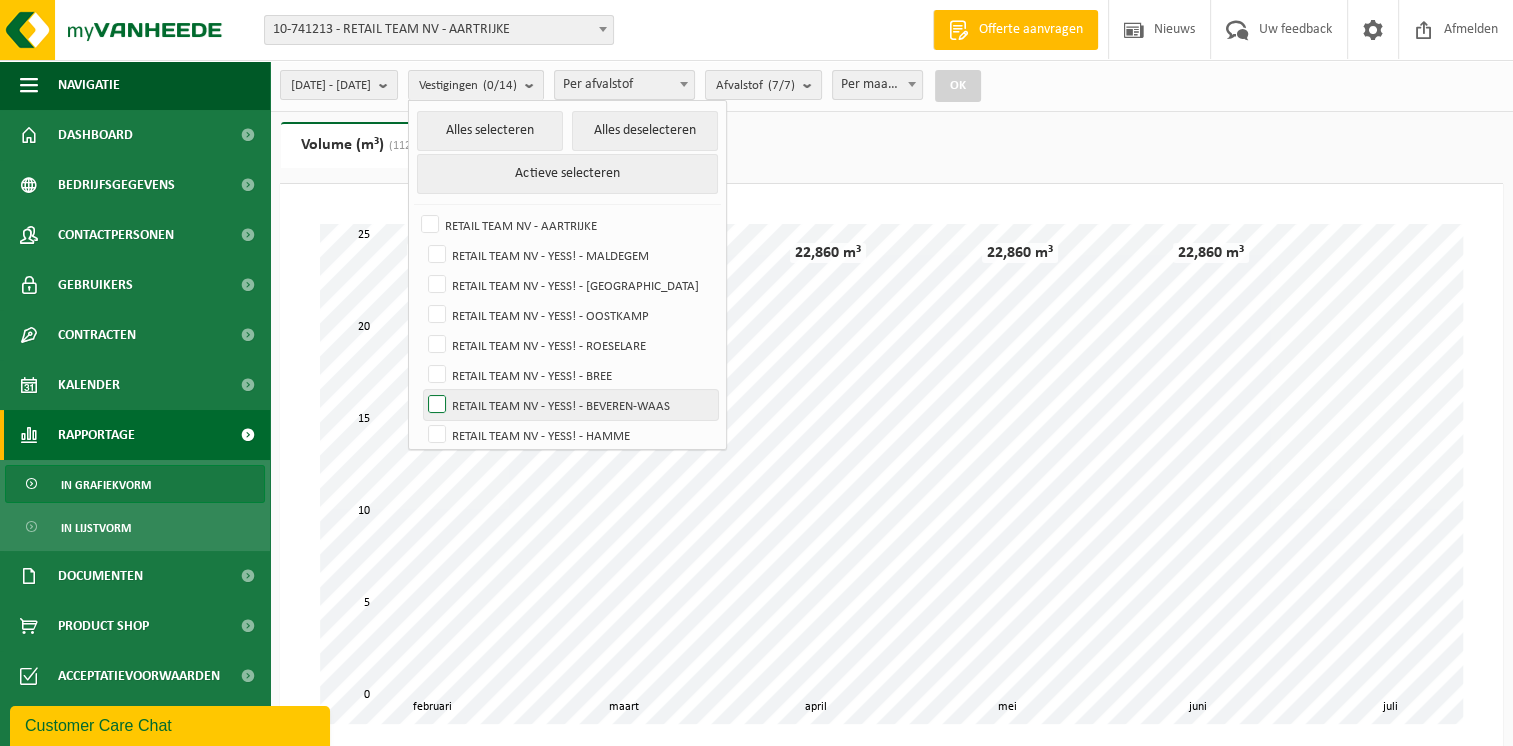 click on "RETAIL TEAM NV - YESS! - BEVEREN-WAAS" at bounding box center (571, 405) 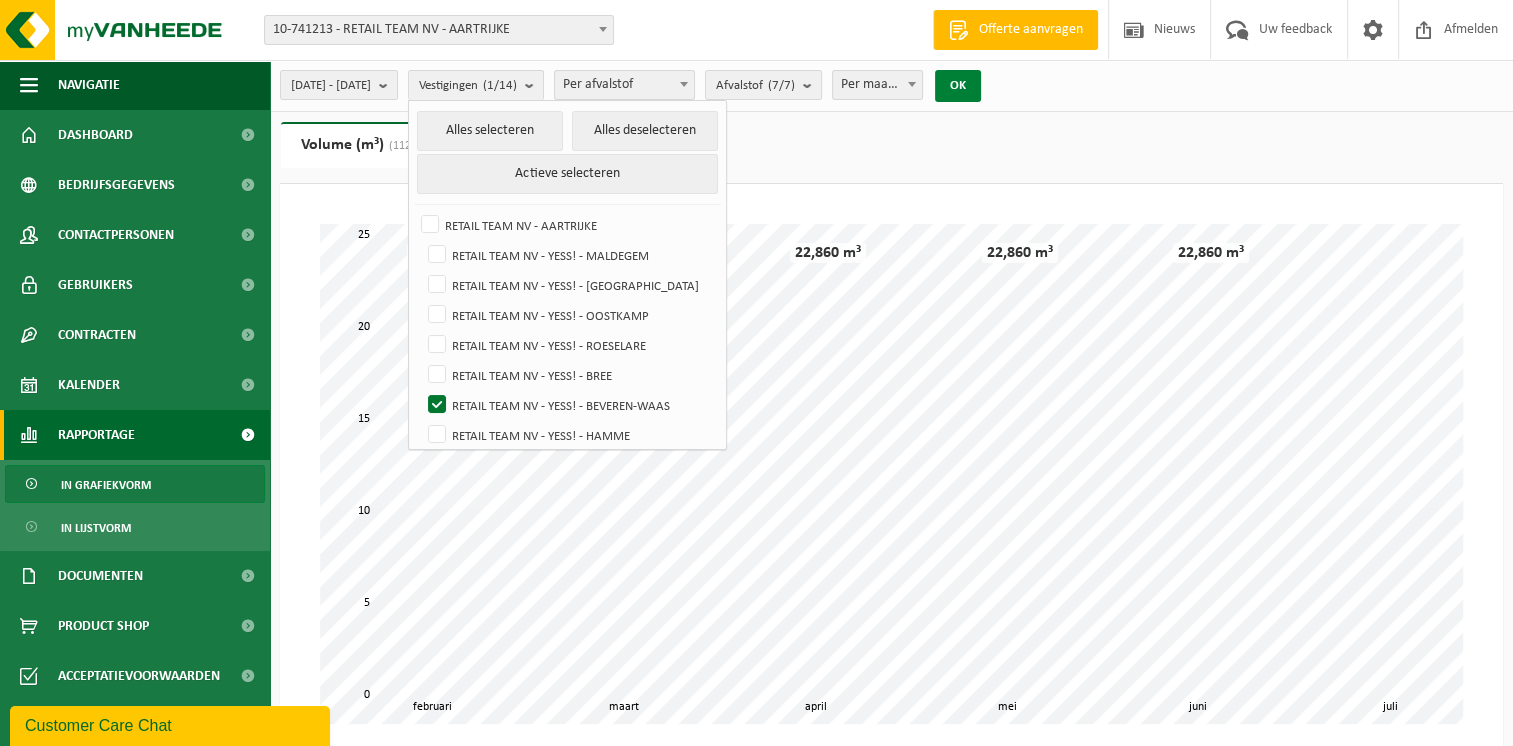 click on "OK" at bounding box center (958, 86) 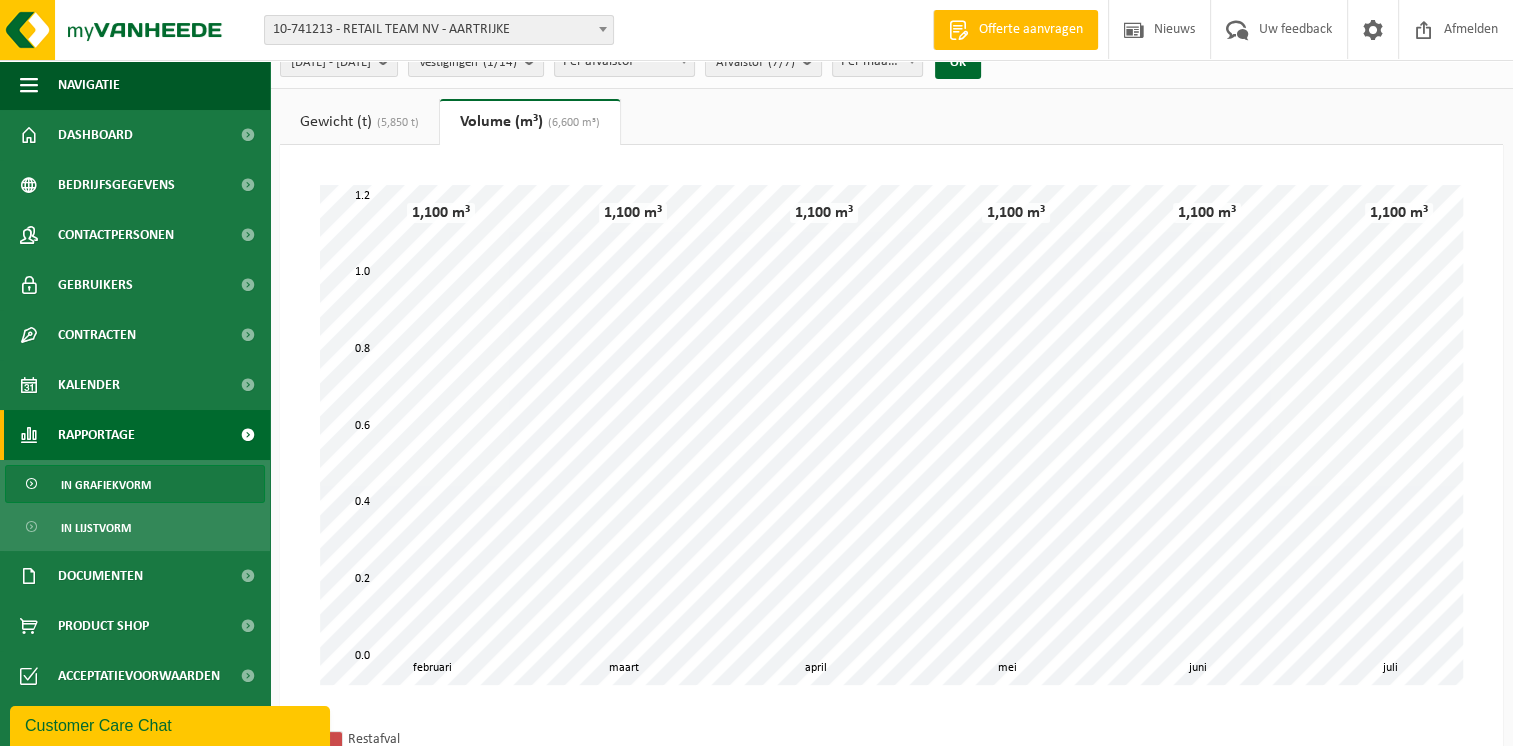 scroll, scrollTop: 0, scrollLeft: 0, axis: both 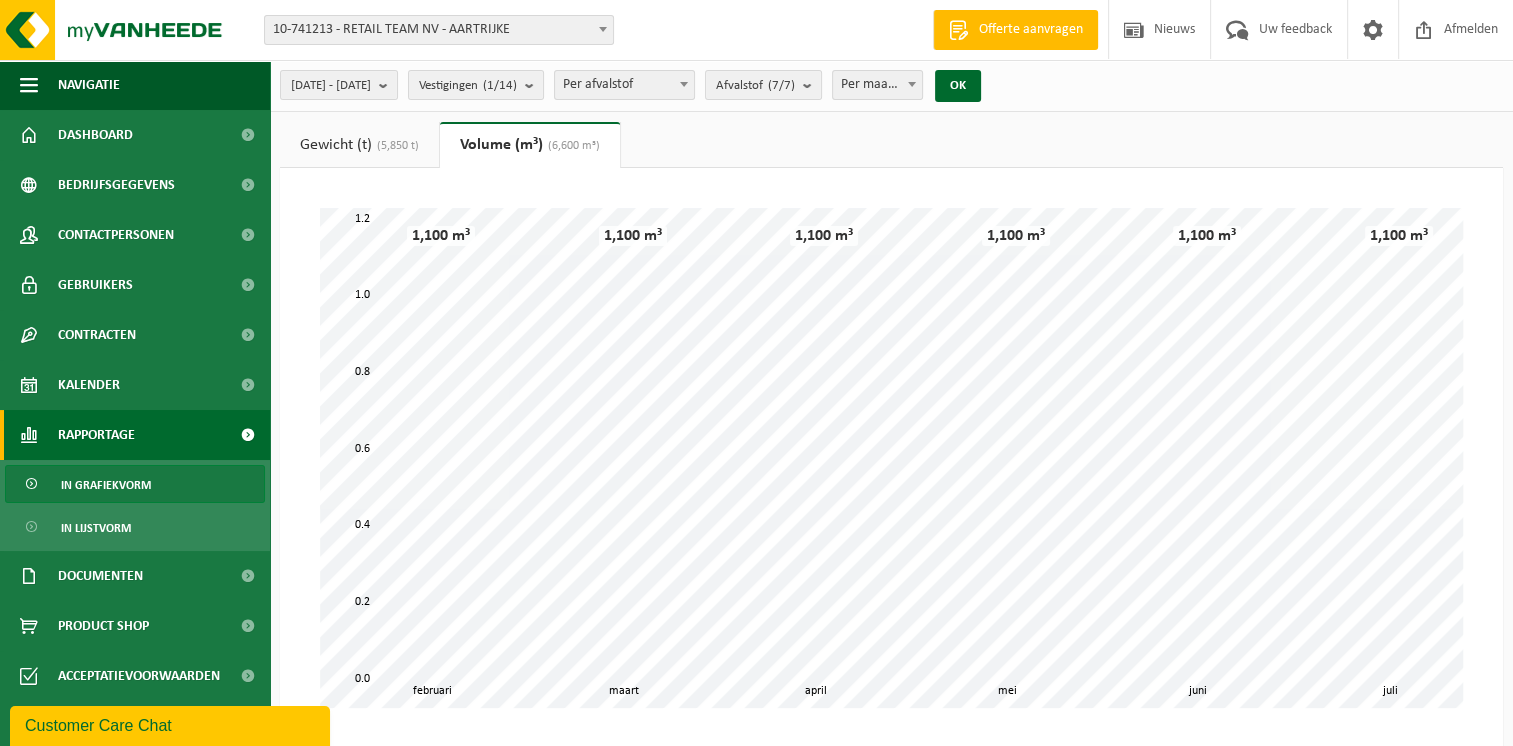 click at bounding box center [684, 84] 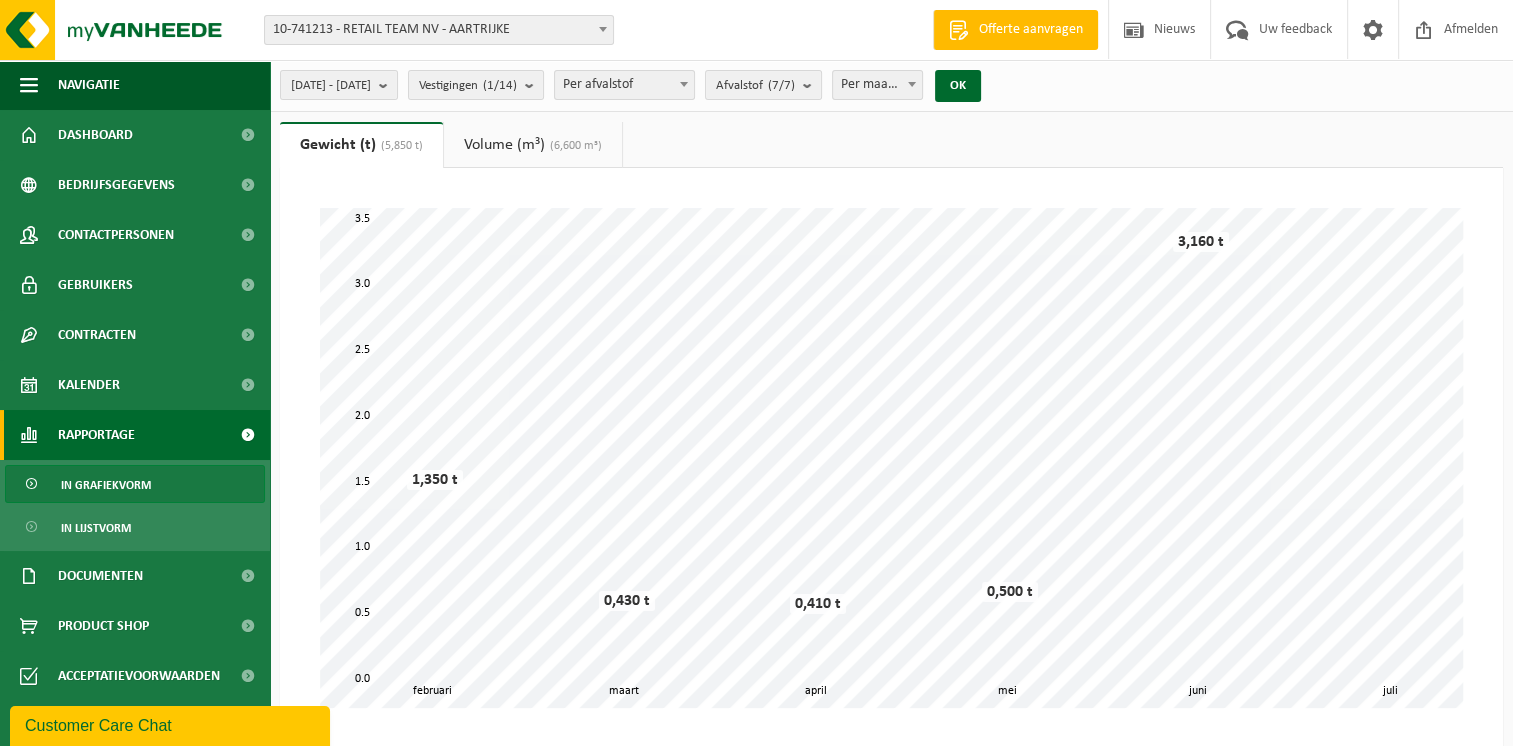 click on "Volume (m³)  (6,600  m³)" at bounding box center [533, 145] 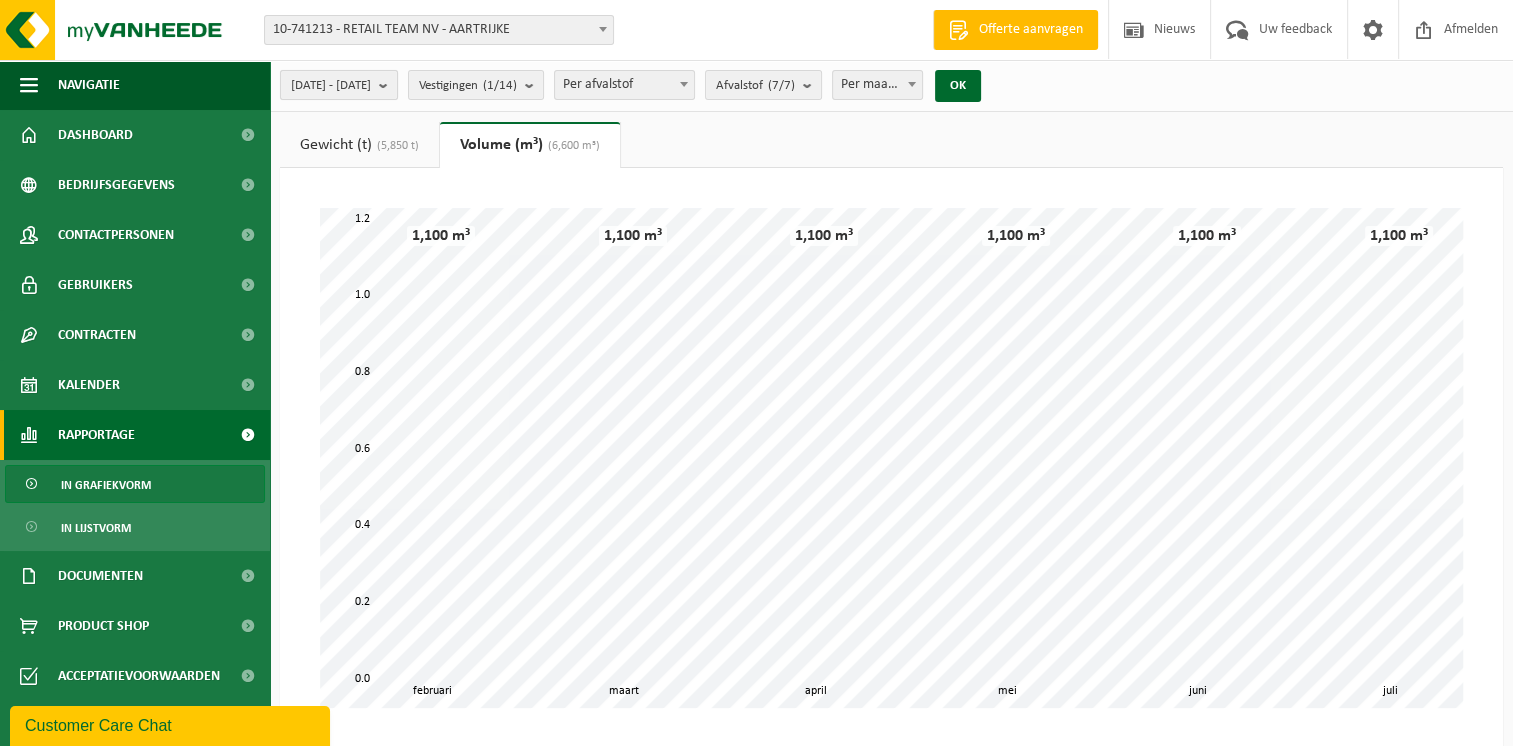 click at bounding box center (388, 85) 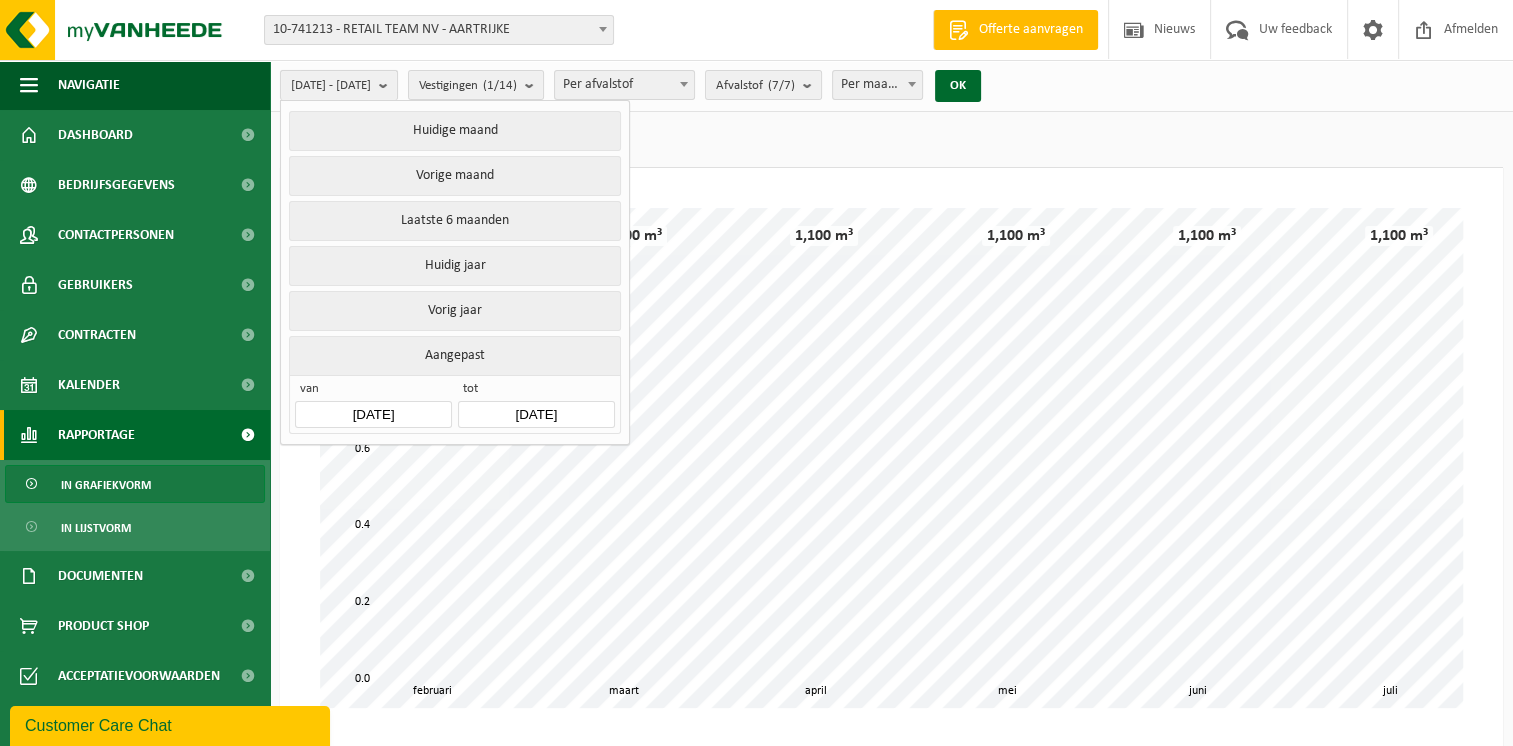 click at bounding box center [388, 85] 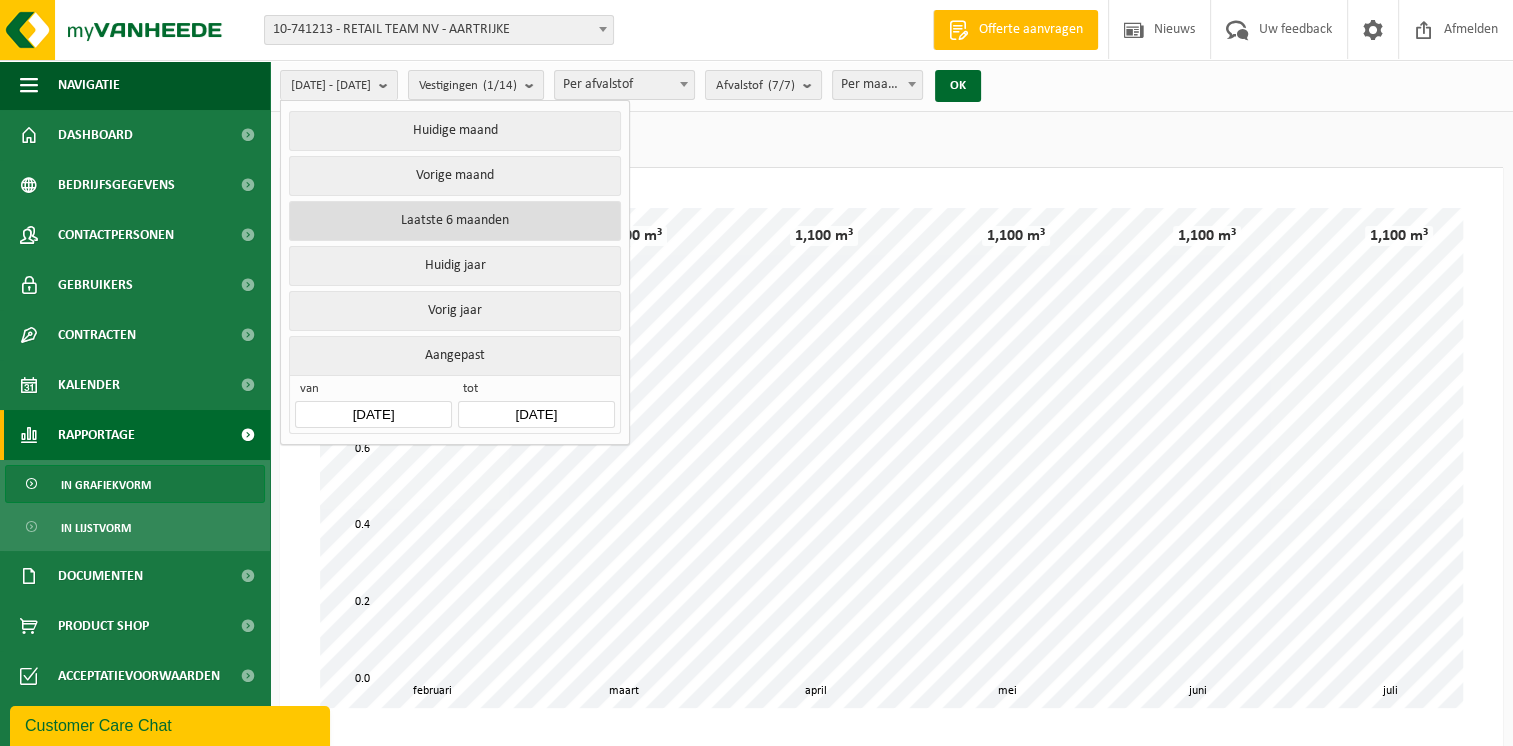 click on "Laatste 6 maanden" at bounding box center (454, 221) 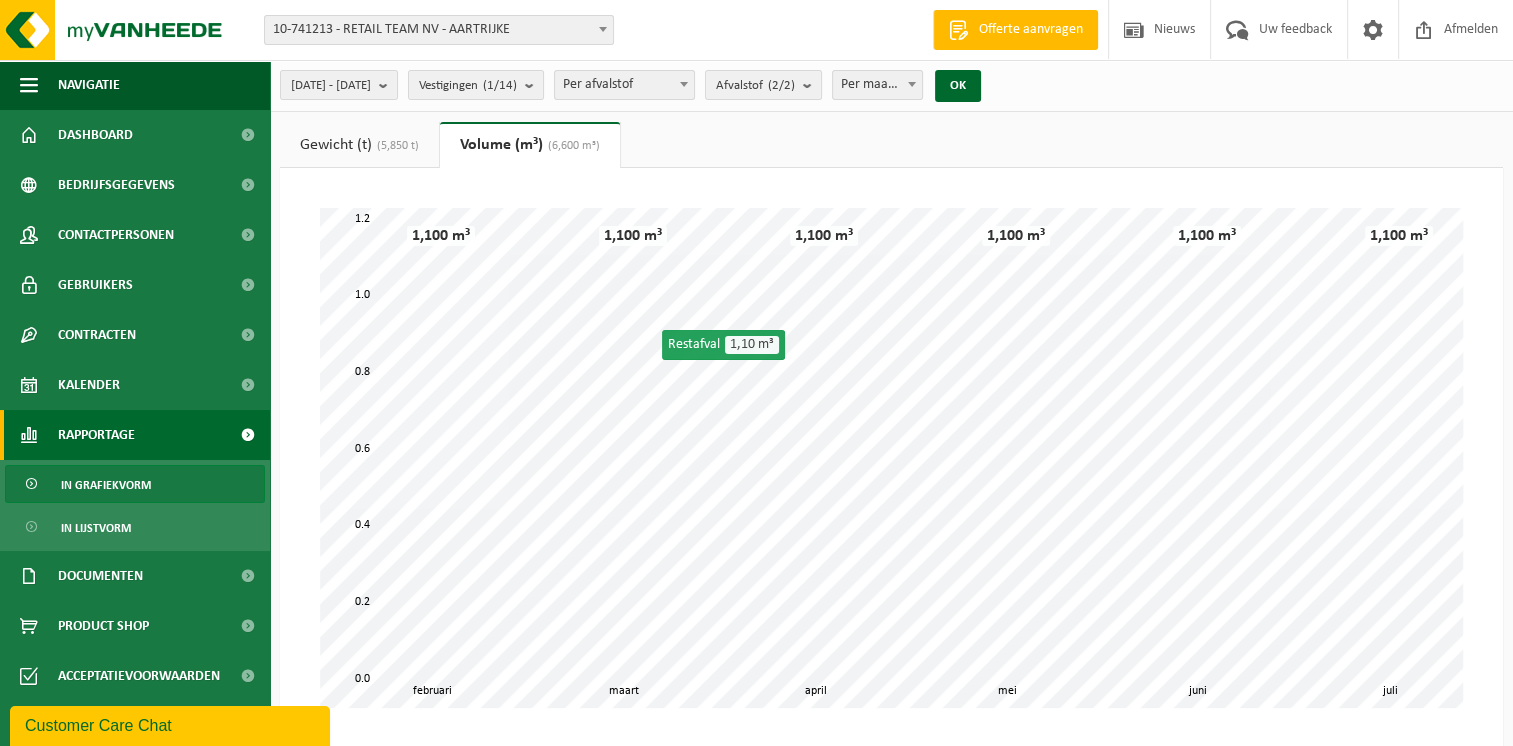 click on "In grafiekvorm" at bounding box center (106, 485) 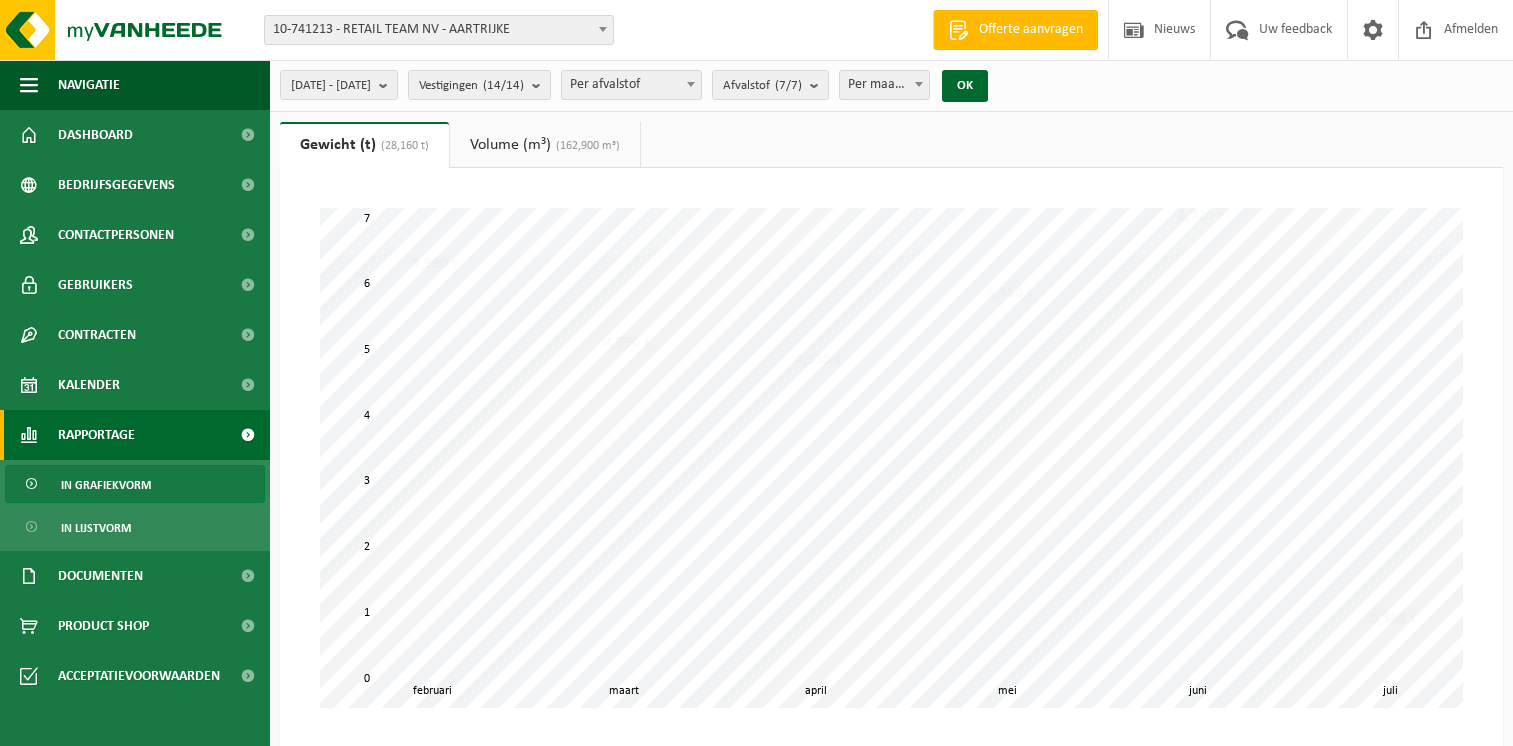 scroll, scrollTop: 0, scrollLeft: 0, axis: both 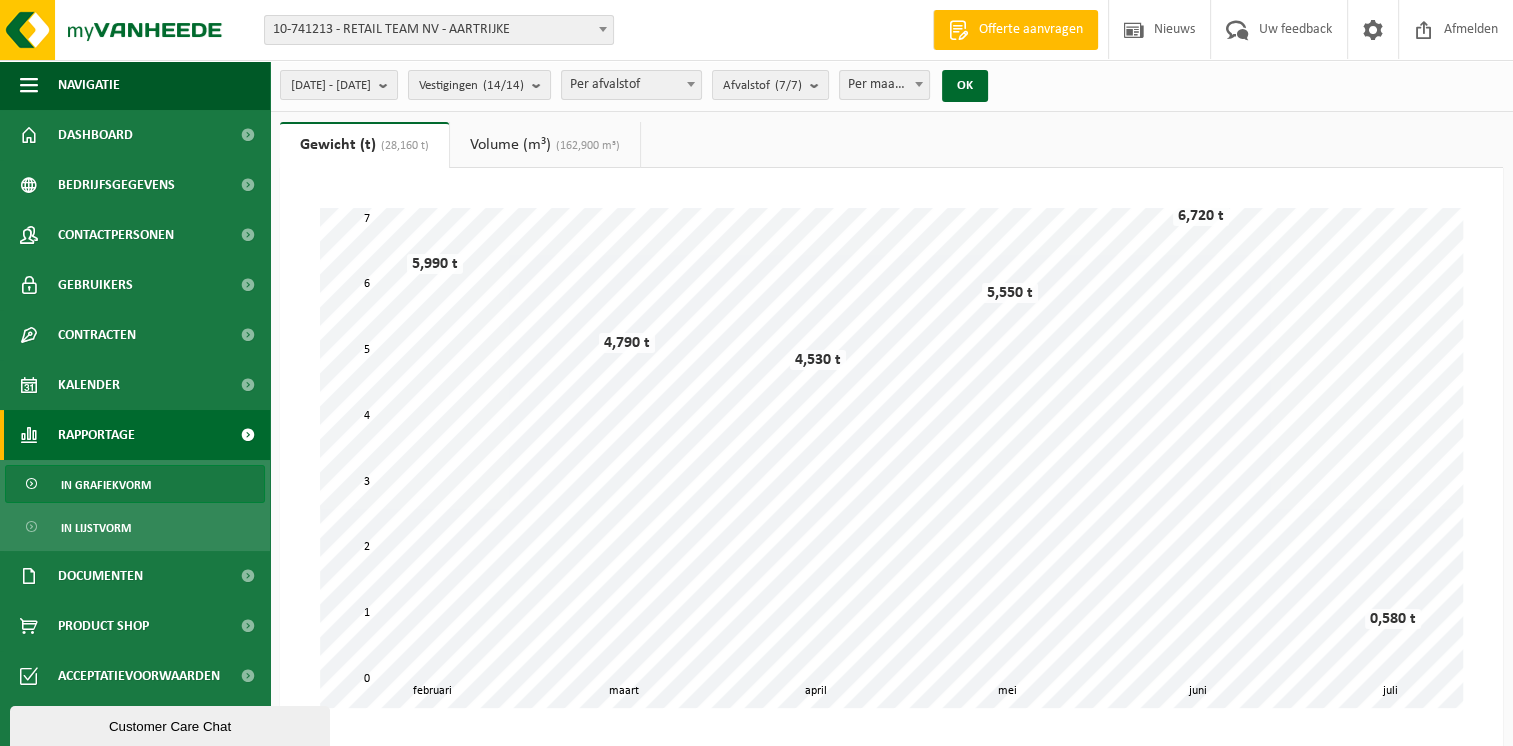 click at bounding box center [691, 84] 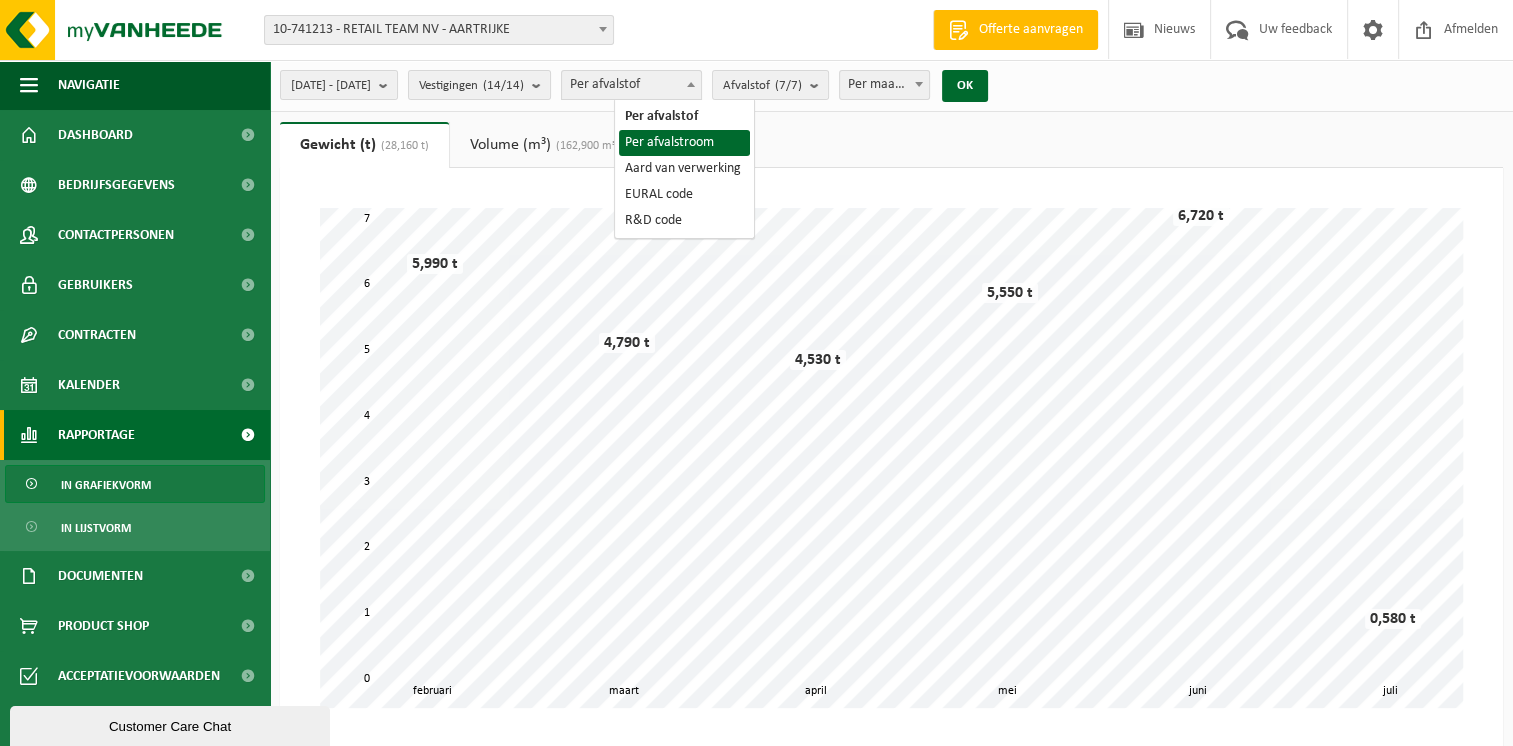 select on "2" 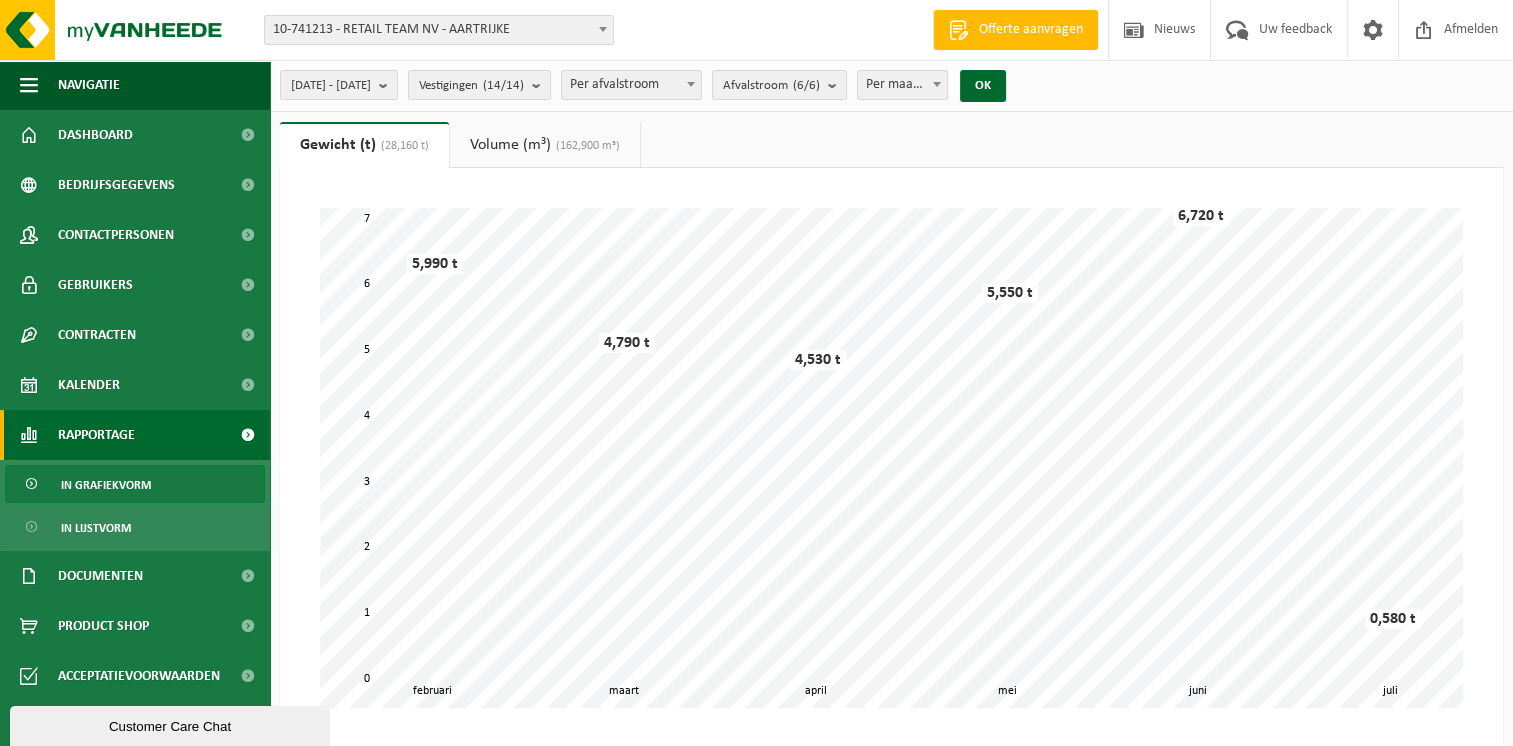 click at bounding box center [691, 84] 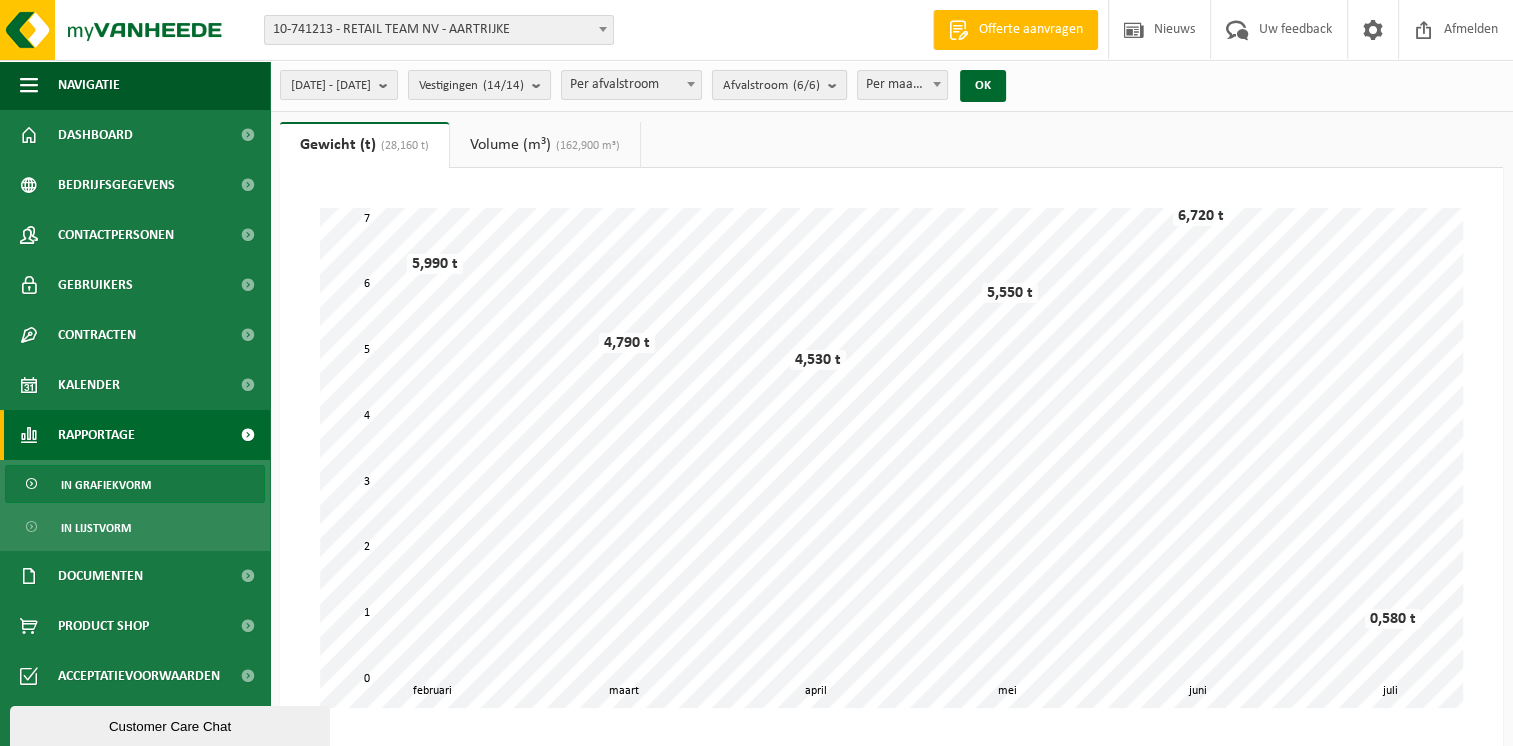 click at bounding box center (837, 85) 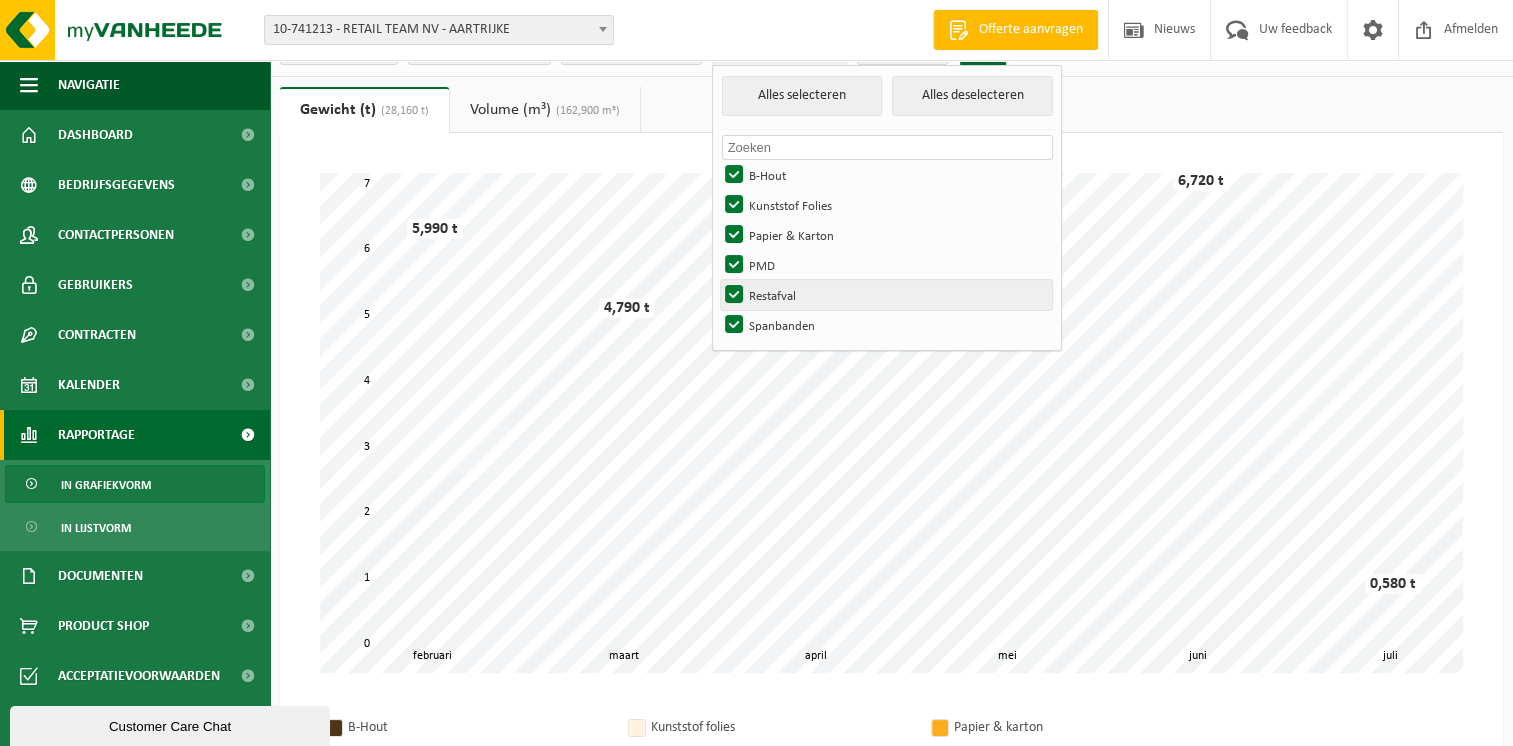 scroll, scrollTop: 0, scrollLeft: 0, axis: both 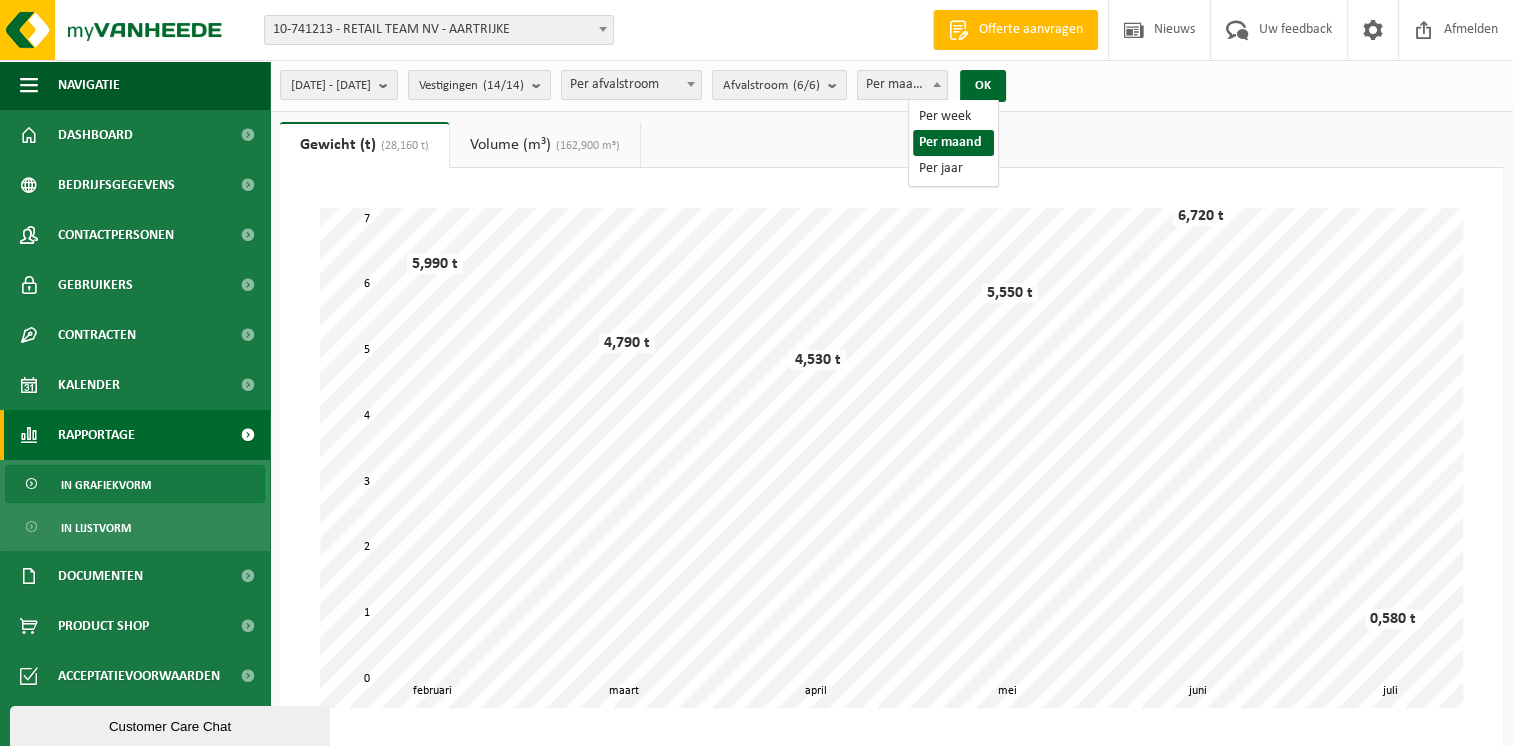 click at bounding box center (937, 84) 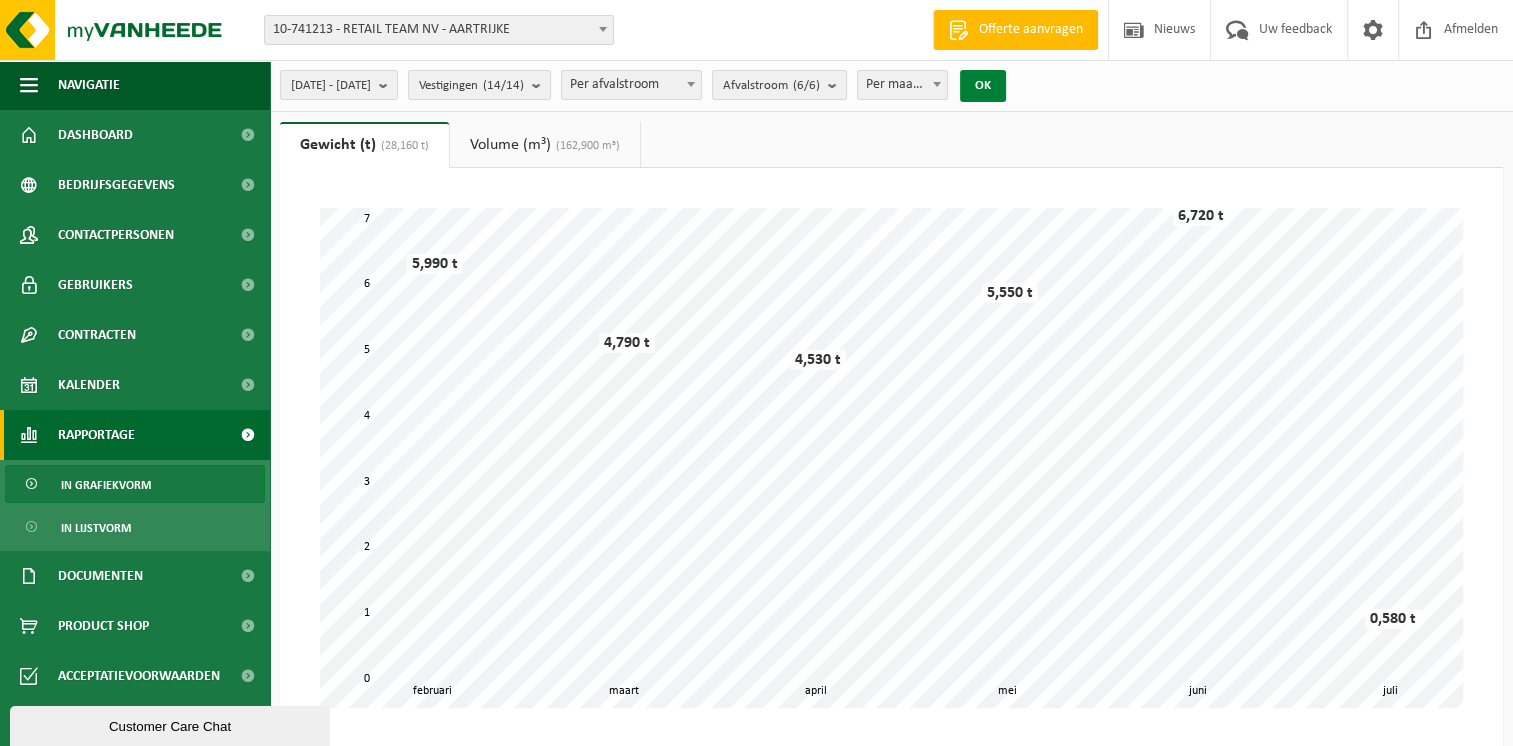 click on "OK" at bounding box center (983, 86) 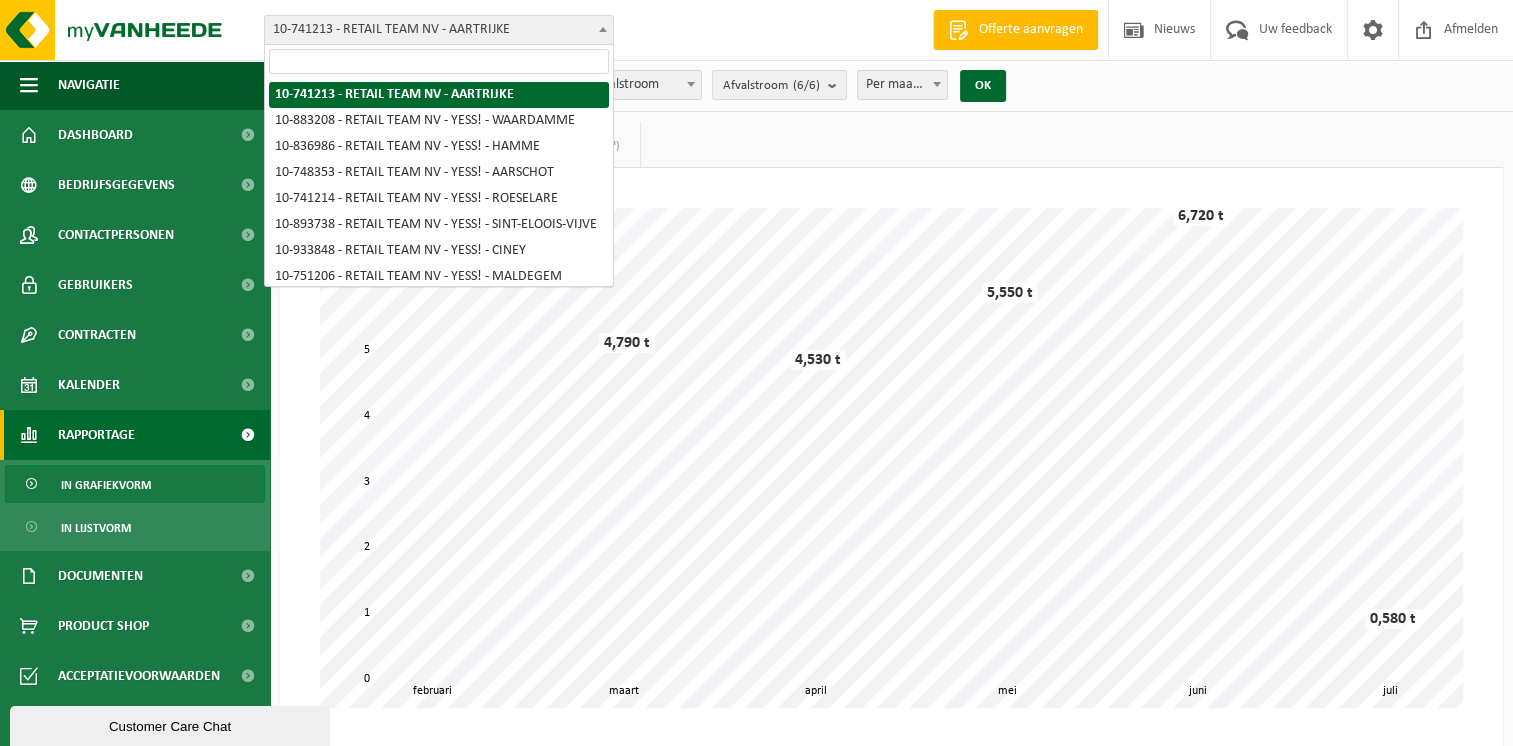 click at bounding box center (603, 29) 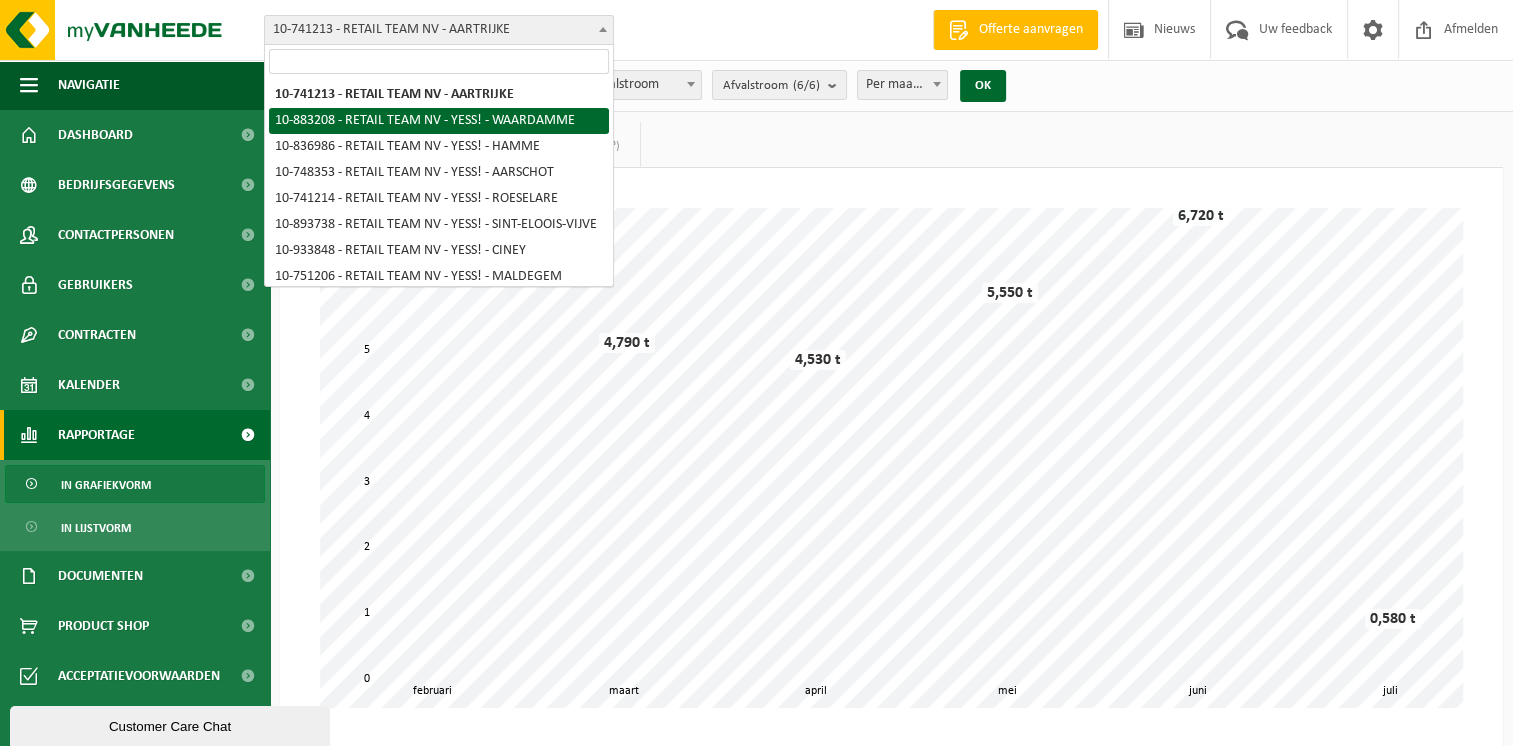 select on "111323" 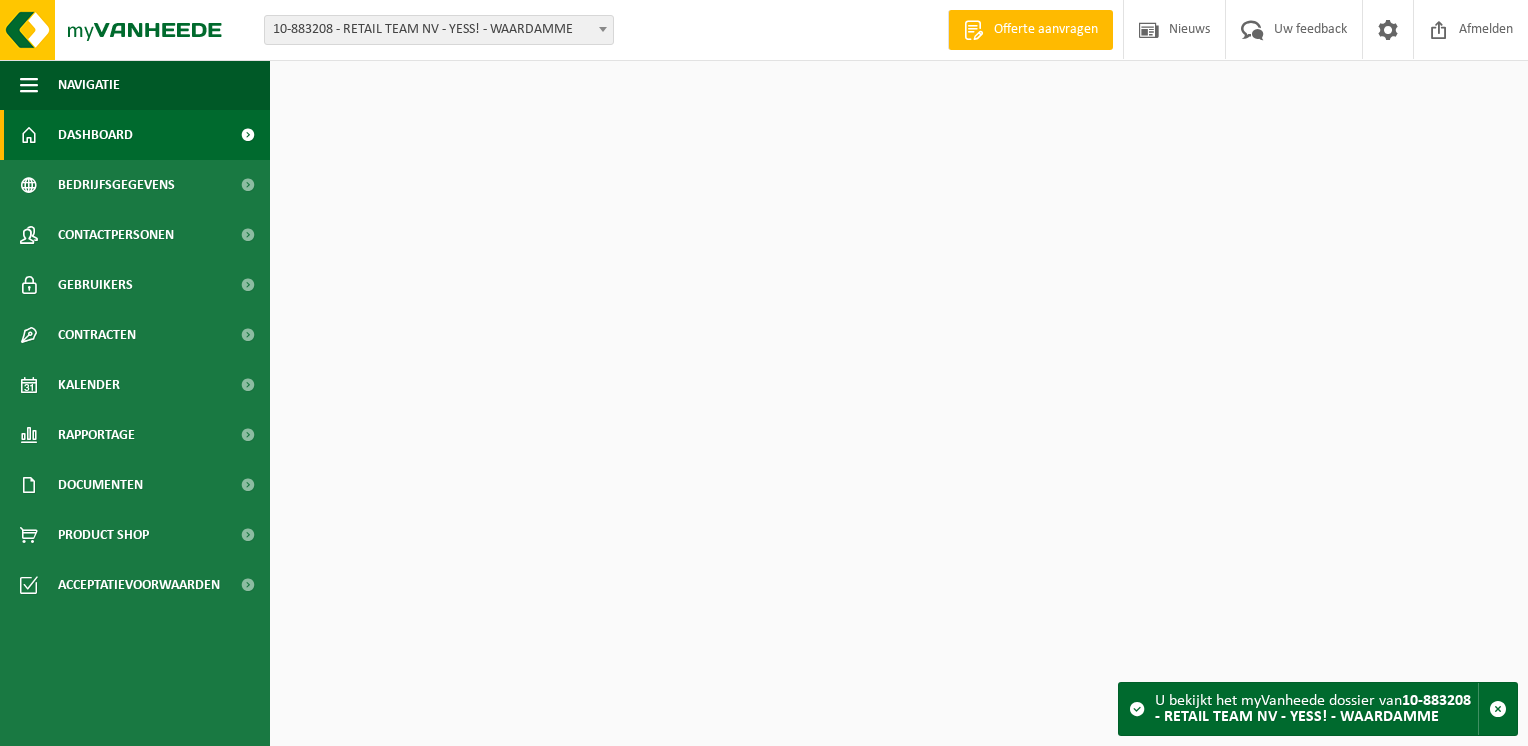 scroll, scrollTop: 0, scrollLeft: 0, axis: both 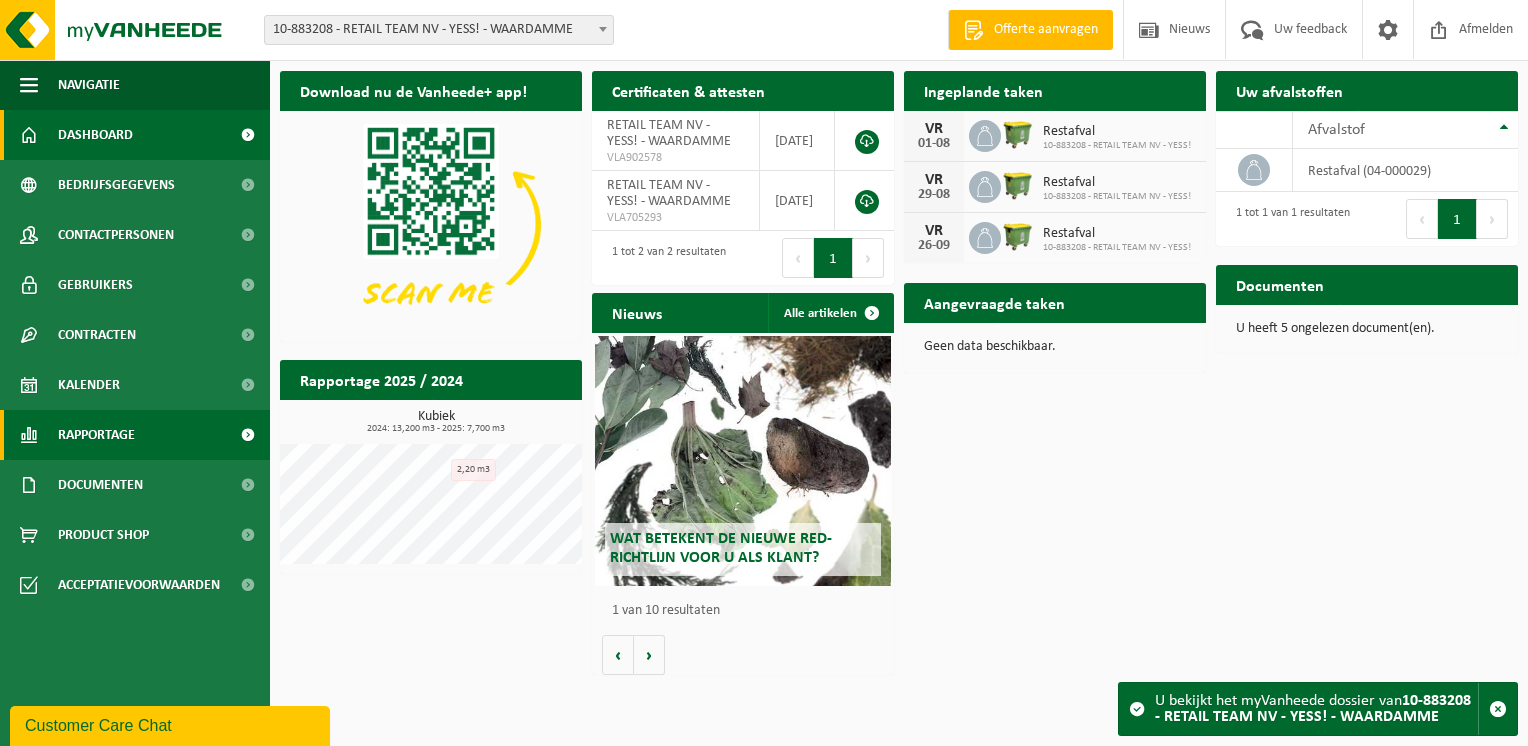 click on "Rapportage" at bounding box center [135, 435] 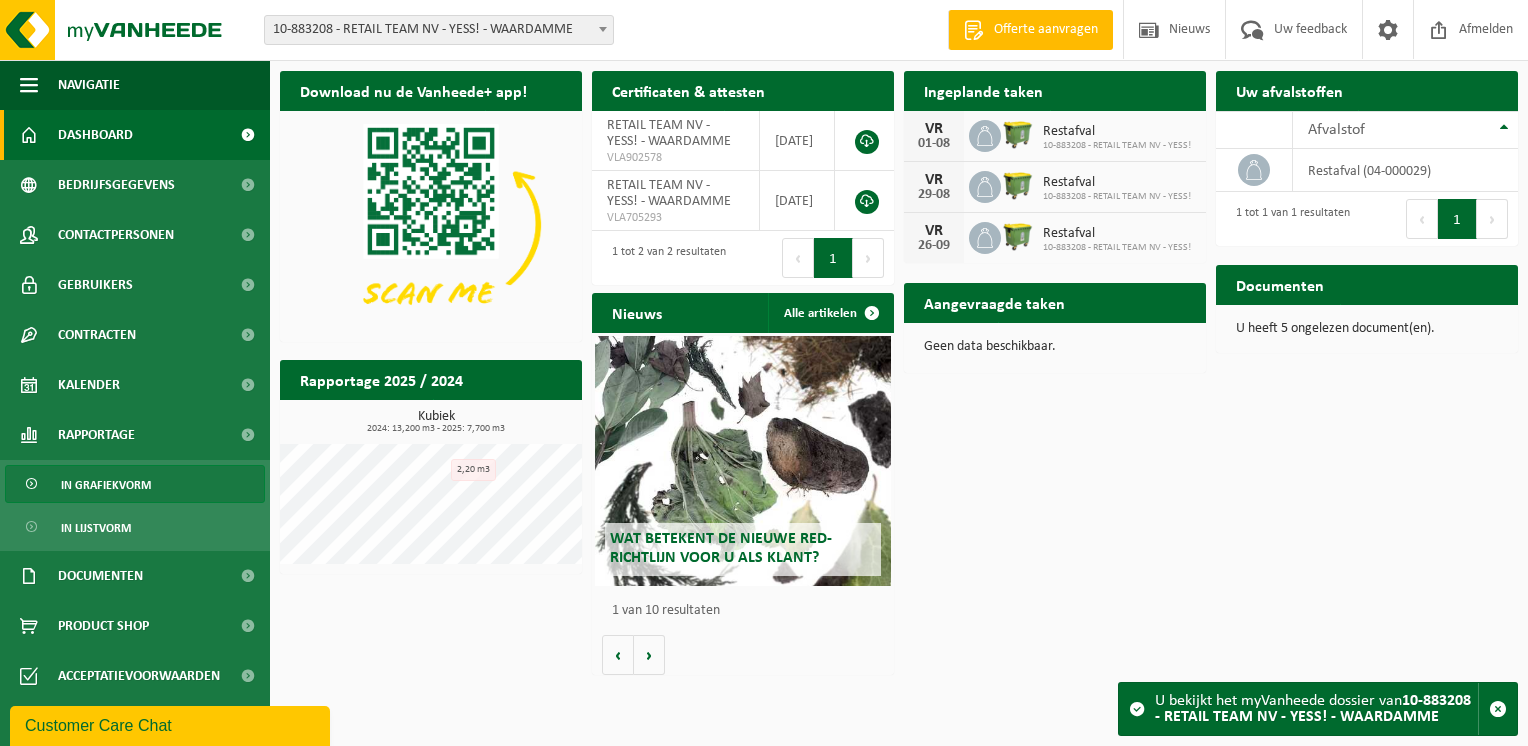 click on "In grafiekvorm" at bounding box center [106, 485] 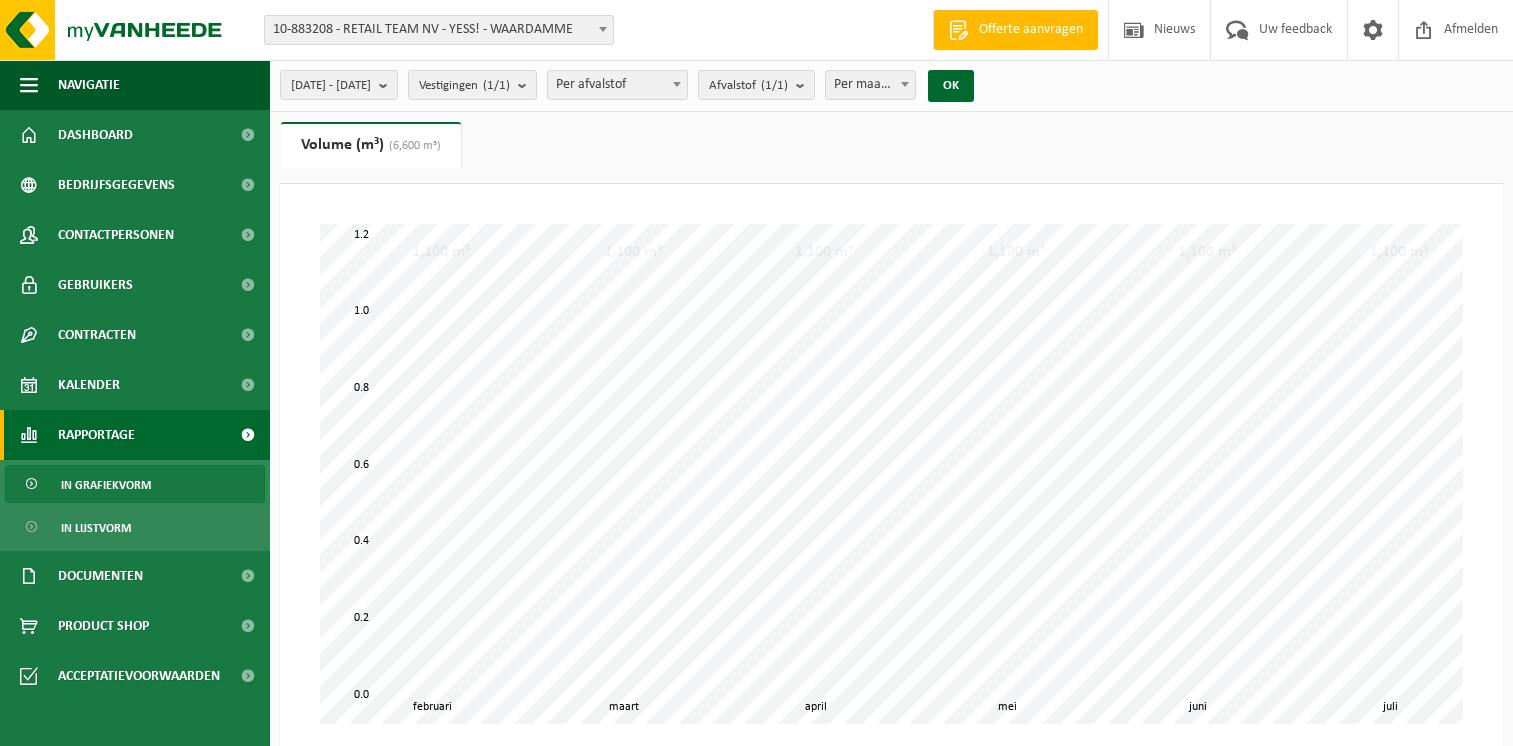 scroll, scrollTop: 0, scrollLeft: 0, axis: both 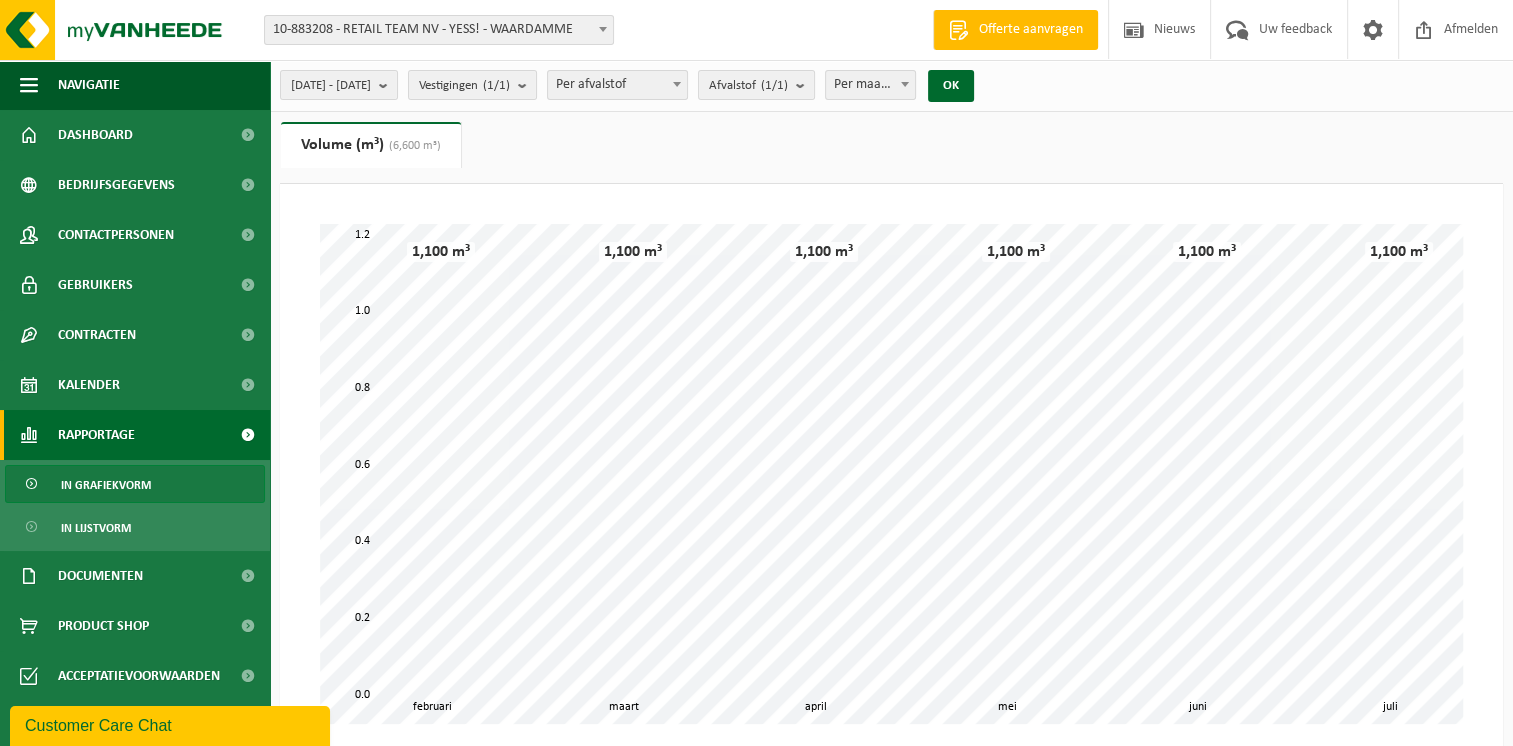 click on "(6,600  m³)" at bounding box center [412, 146] 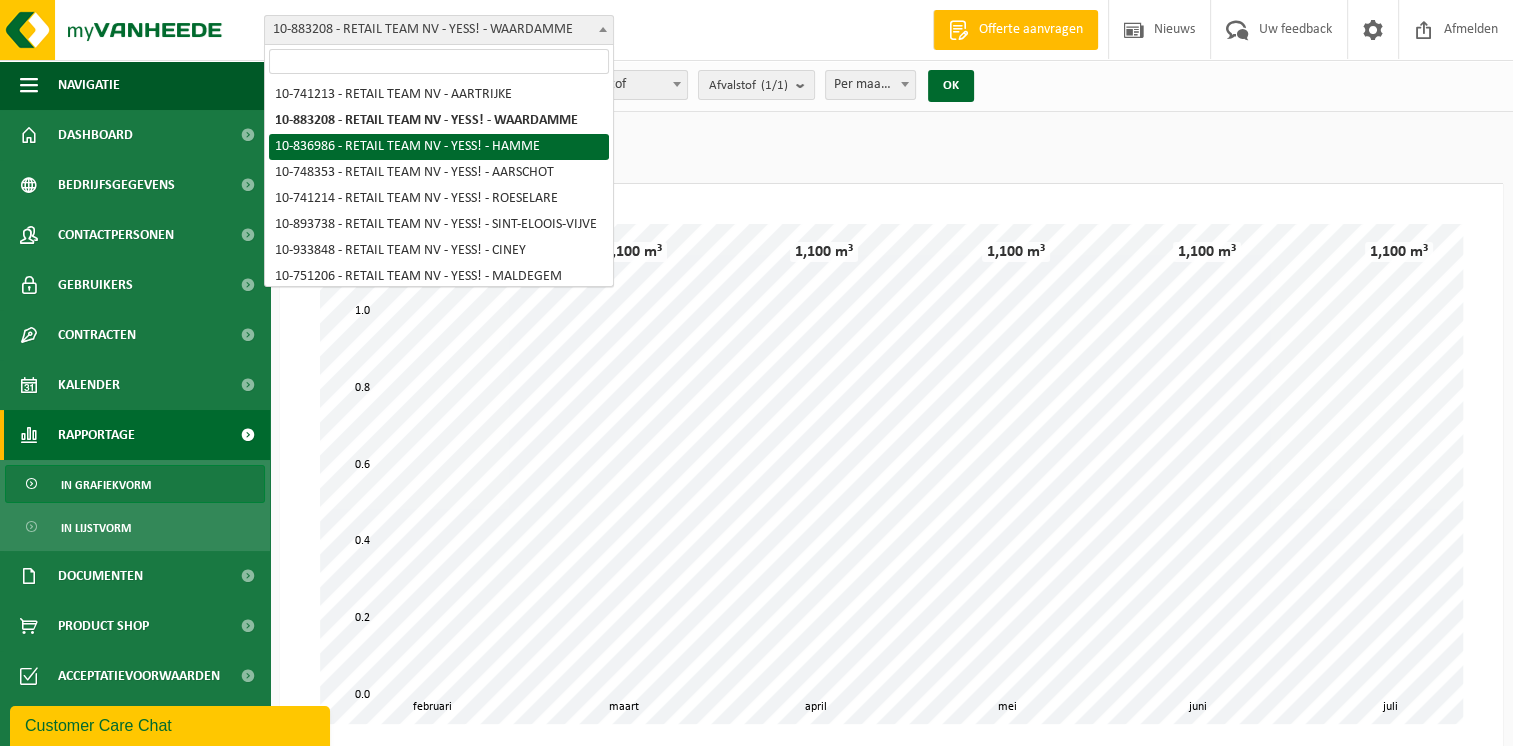 select on "90888" 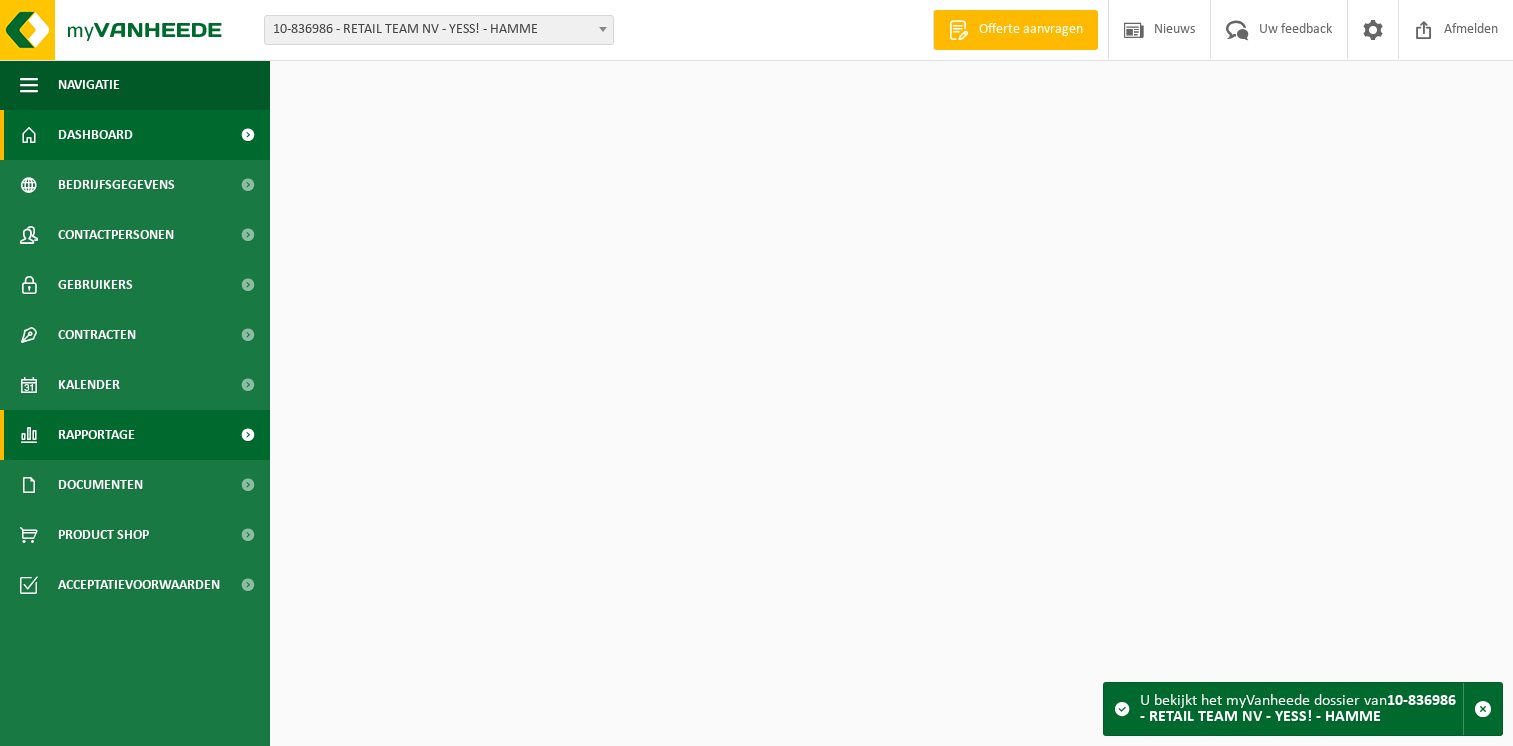 scroll, scrollTop: 0, scrollLeft: 0, axis: both 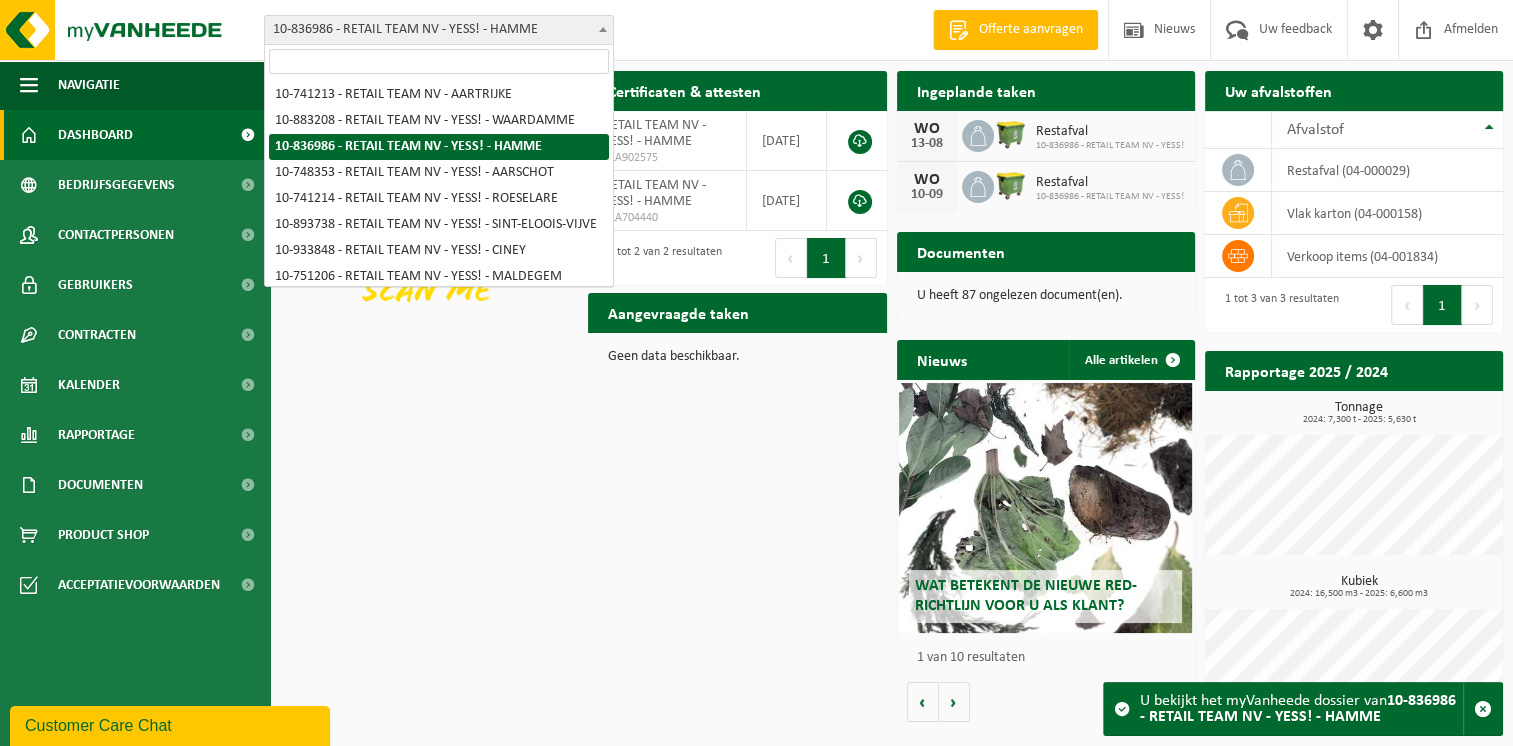 click at bounding box center [603, 29] 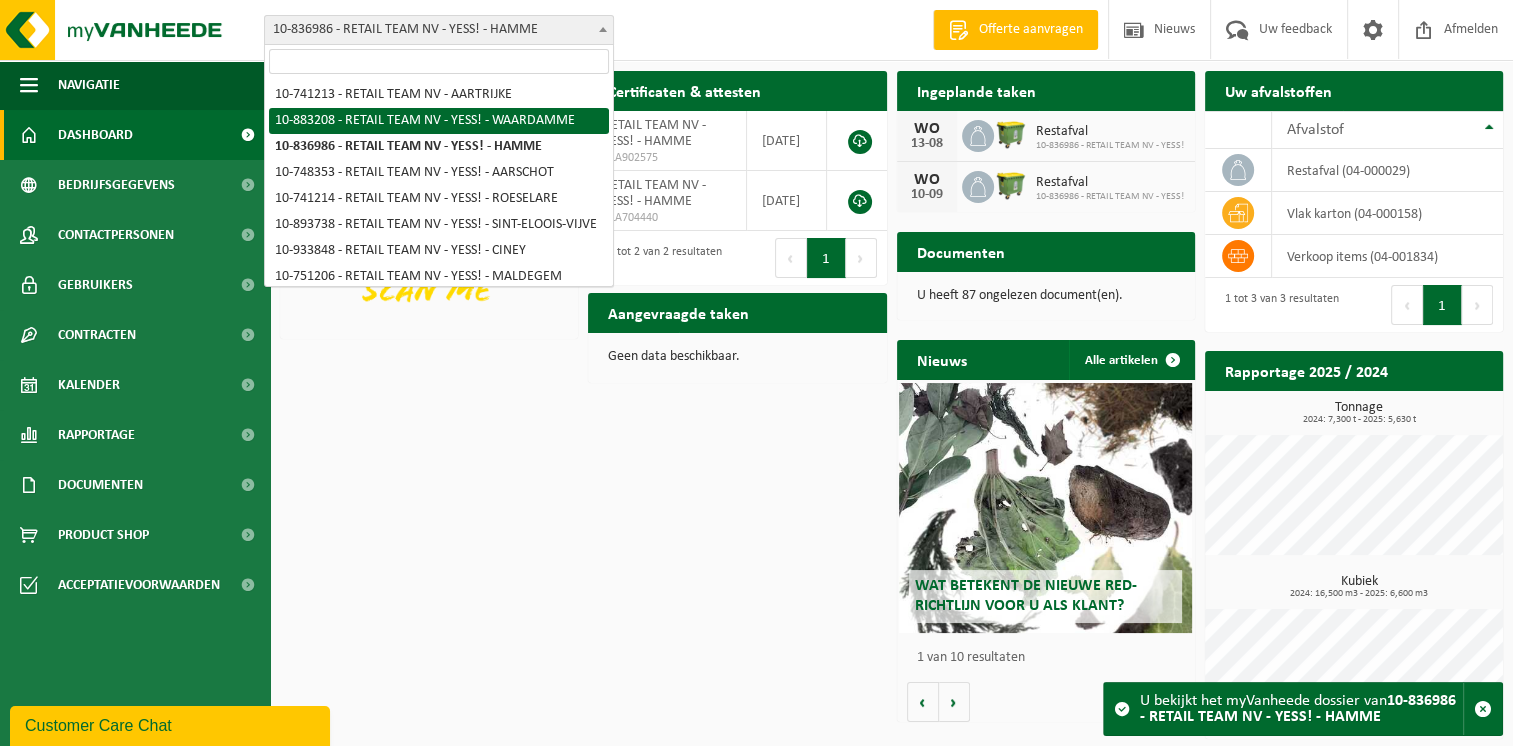 select on "111323" 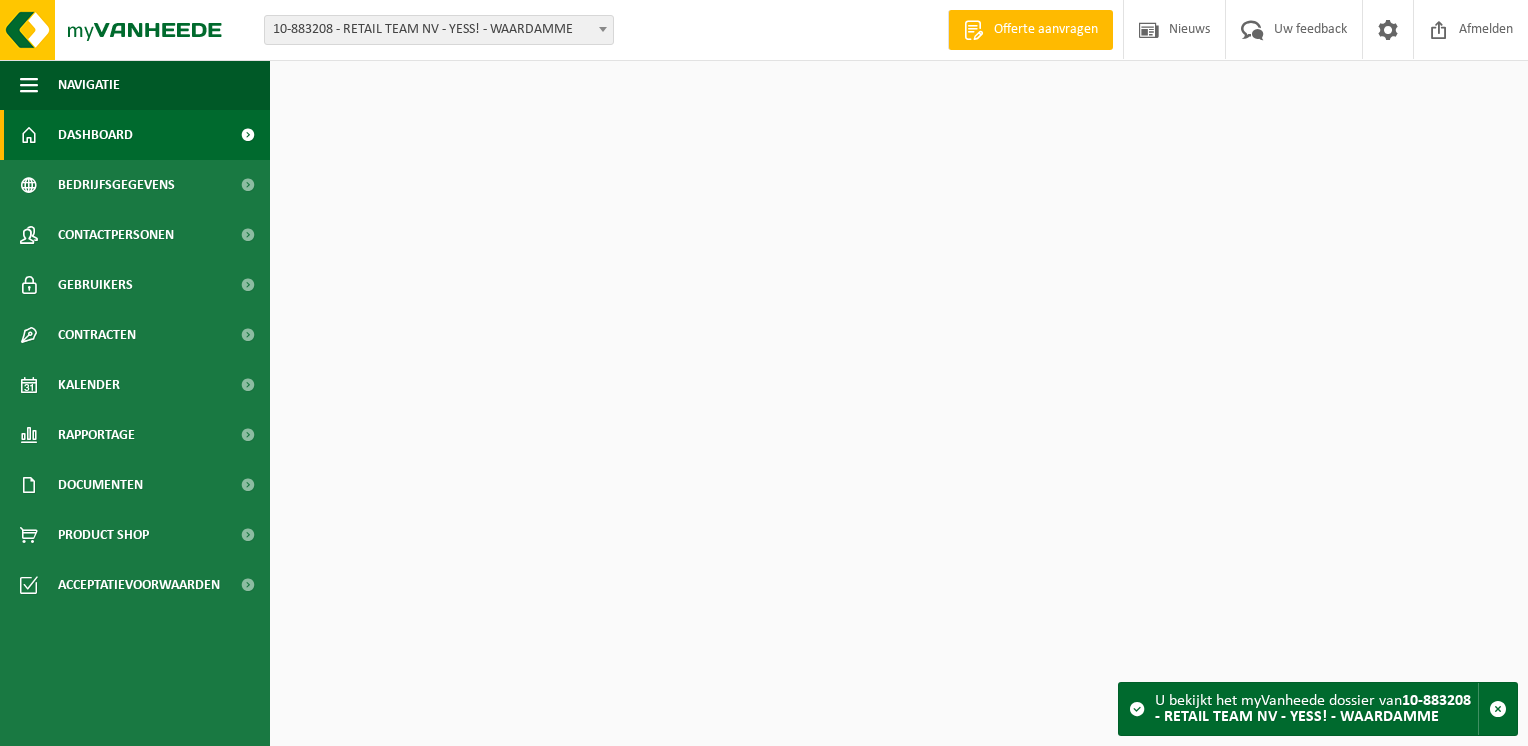 scroll, scrollTop: 0, scrollLeft: 0, axis: both 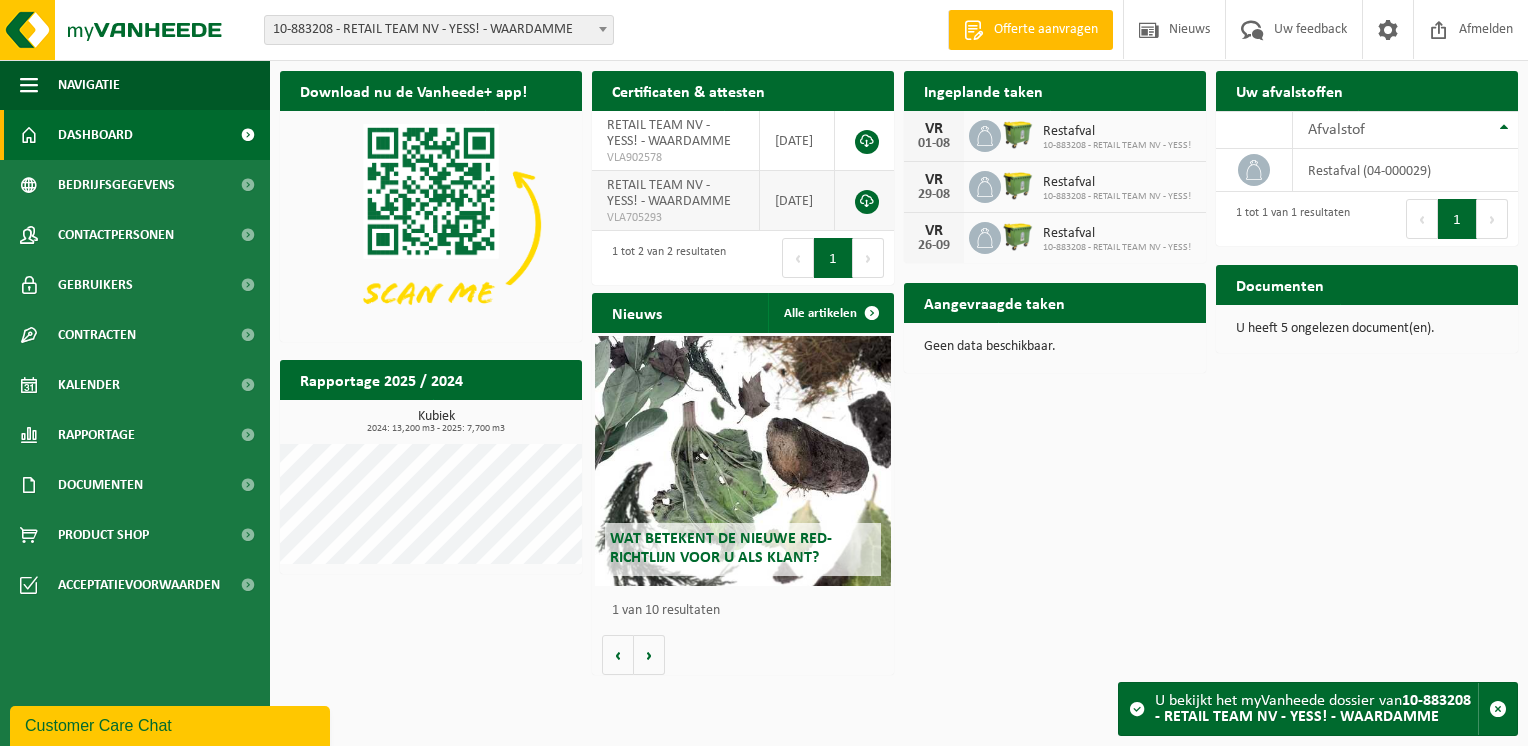click at bounding box center [867, 202] 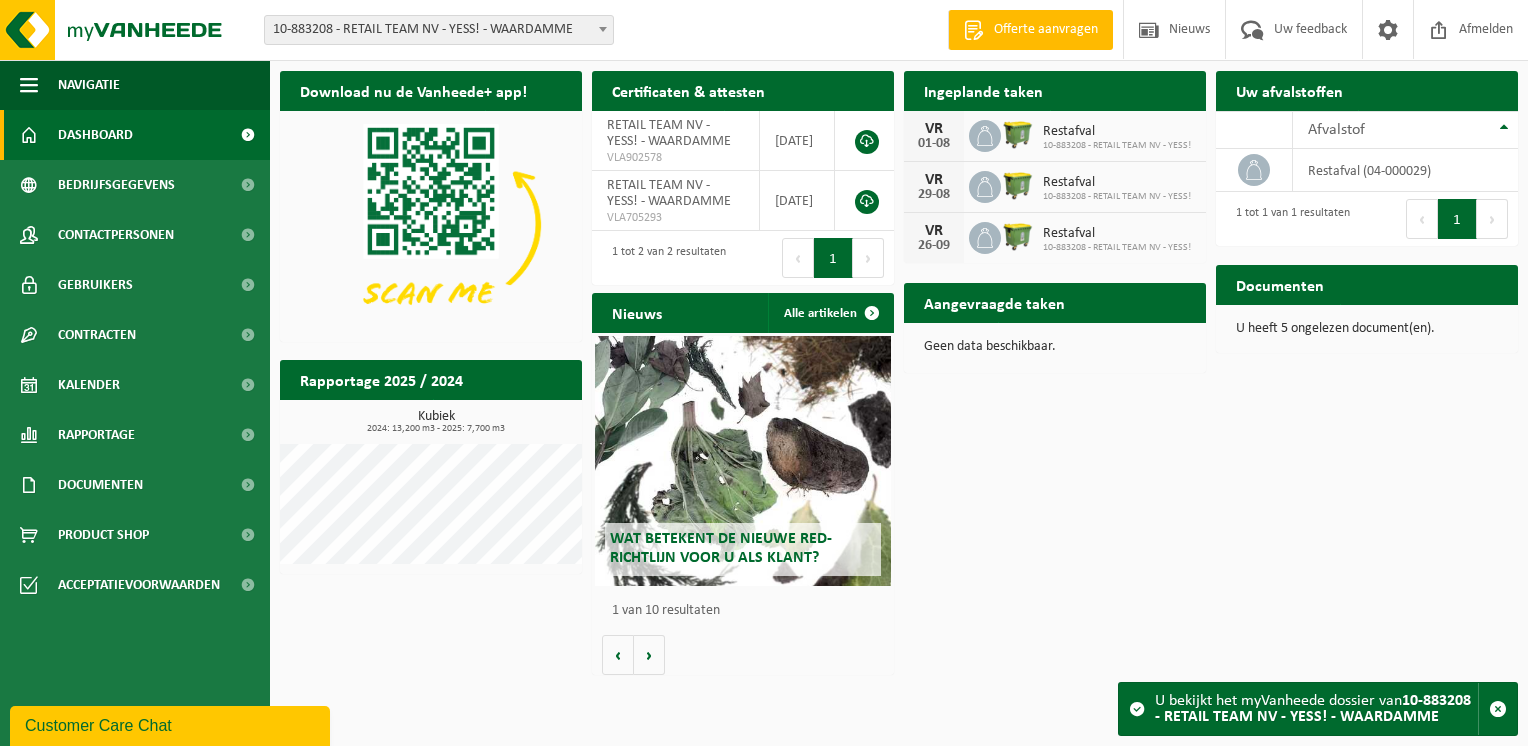 click on "Download nu de Vanheede+ app!       Verberg                           Certificaten & attesten       Bekijk uw certificaten             RETAIL TEAM NV - YESS! - WAARDAMME VLA902578 2025-07-17 RETAIL TEAM NV - YESS! - WAARDAMME VLA705293 2022-03-24 1 tot 2 van 2 resultaten Eerste Vorige 1 Volgende Laatste           Ingeplande taken       Bekijk uw kalender                                        VR     01-08                                Restafval   10-883208 - RETAIL TEAM NV - YESS!              VR     29-08                                Restafval   10-883208 - RETAIL TEAM NV - YESS!              VR     26-09                                Restafval   10-883208 - RETAIL TEAM NV - YESS!                     Uw afvalstoffen       Ophaling aanvragen             10 25 50 100 10  resultaten weergeven     Afvalstof               restafval (04-000029)   1 tot 1 van 1 resultaten Eerste Vorige 1 Volgende Laatste           Documenten       Bekijk uw documenten               U heeft 5 ongelezen document(en)." at bounding box center [899, 373] 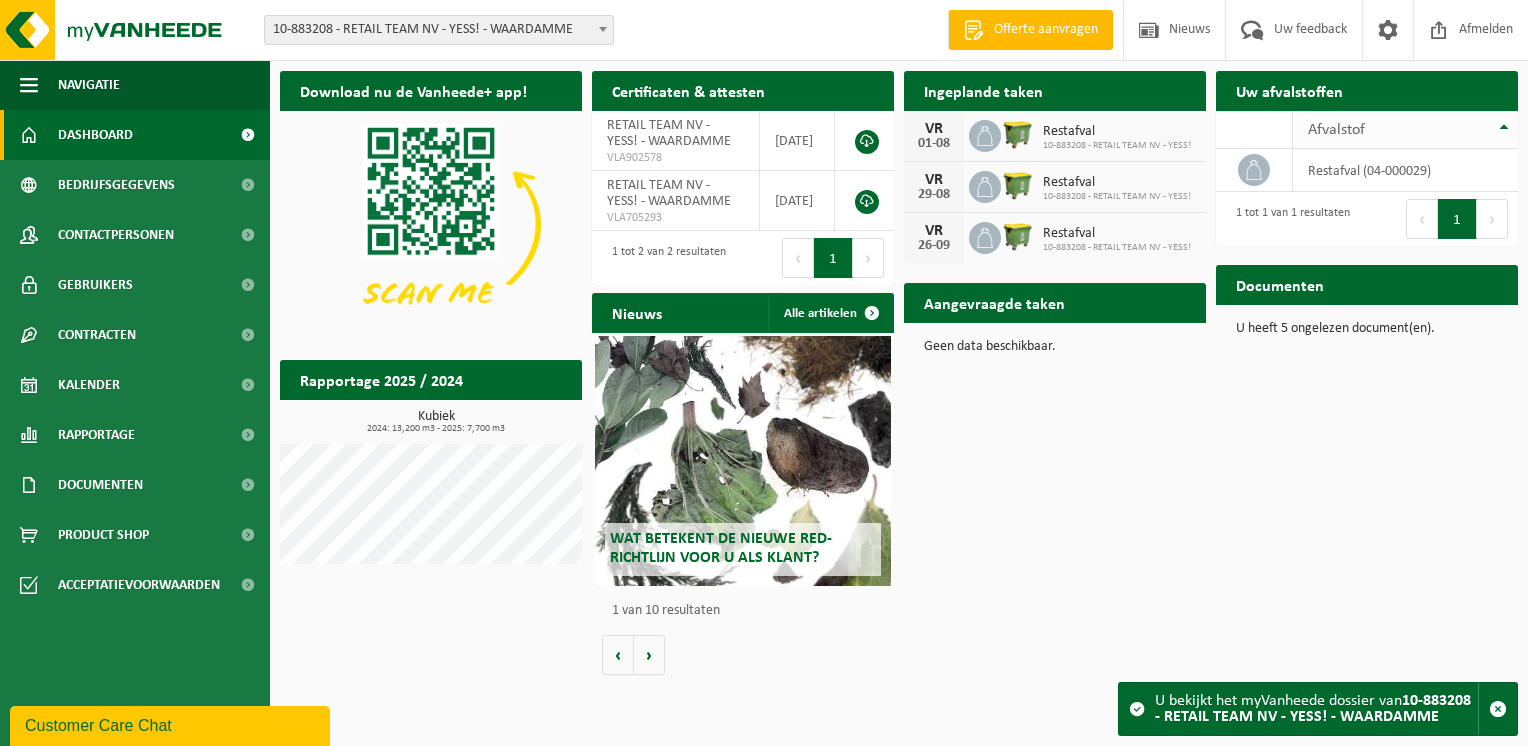 click on "Afvalstof" at bounding box center (1405, 130) 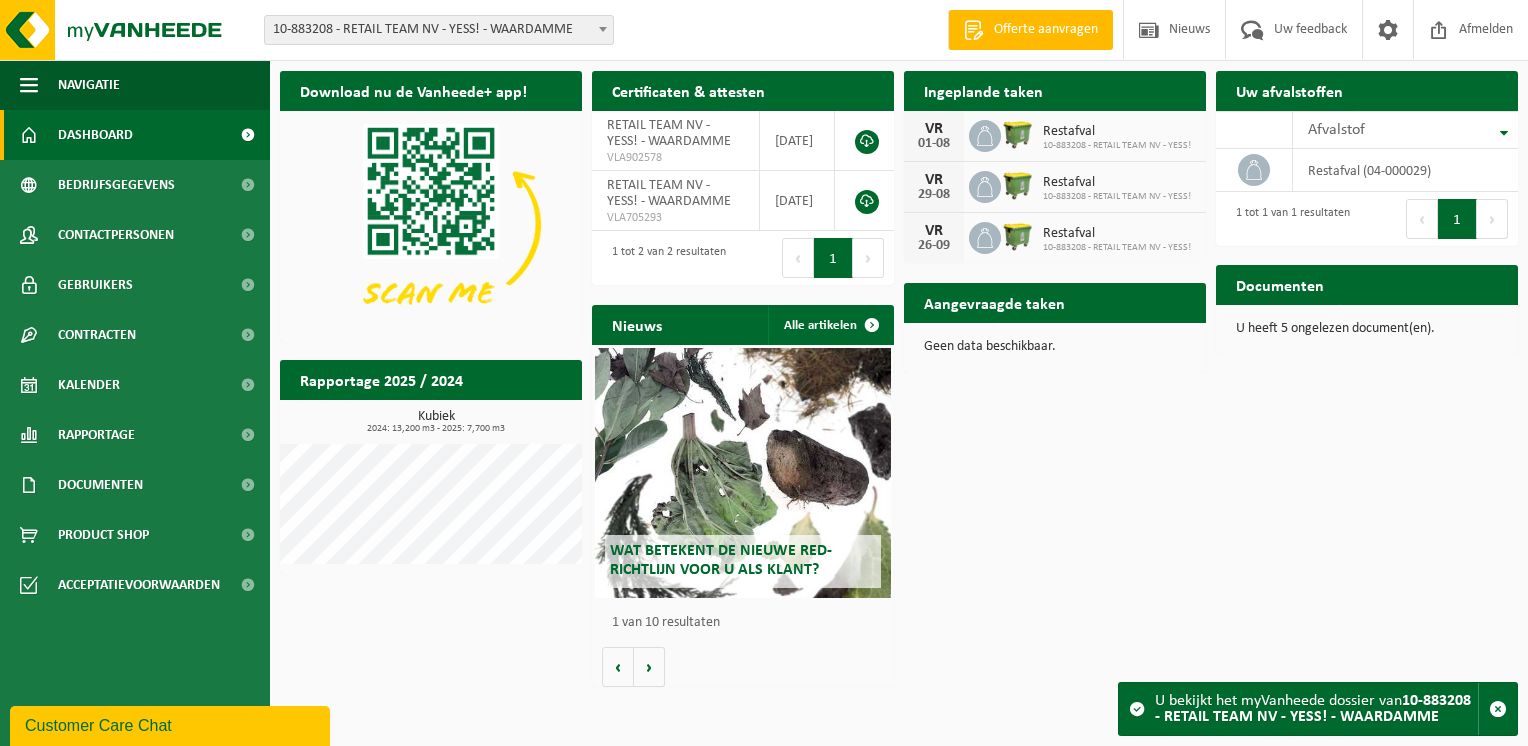 click on "Volgende" at bounding box center [1492, 219] 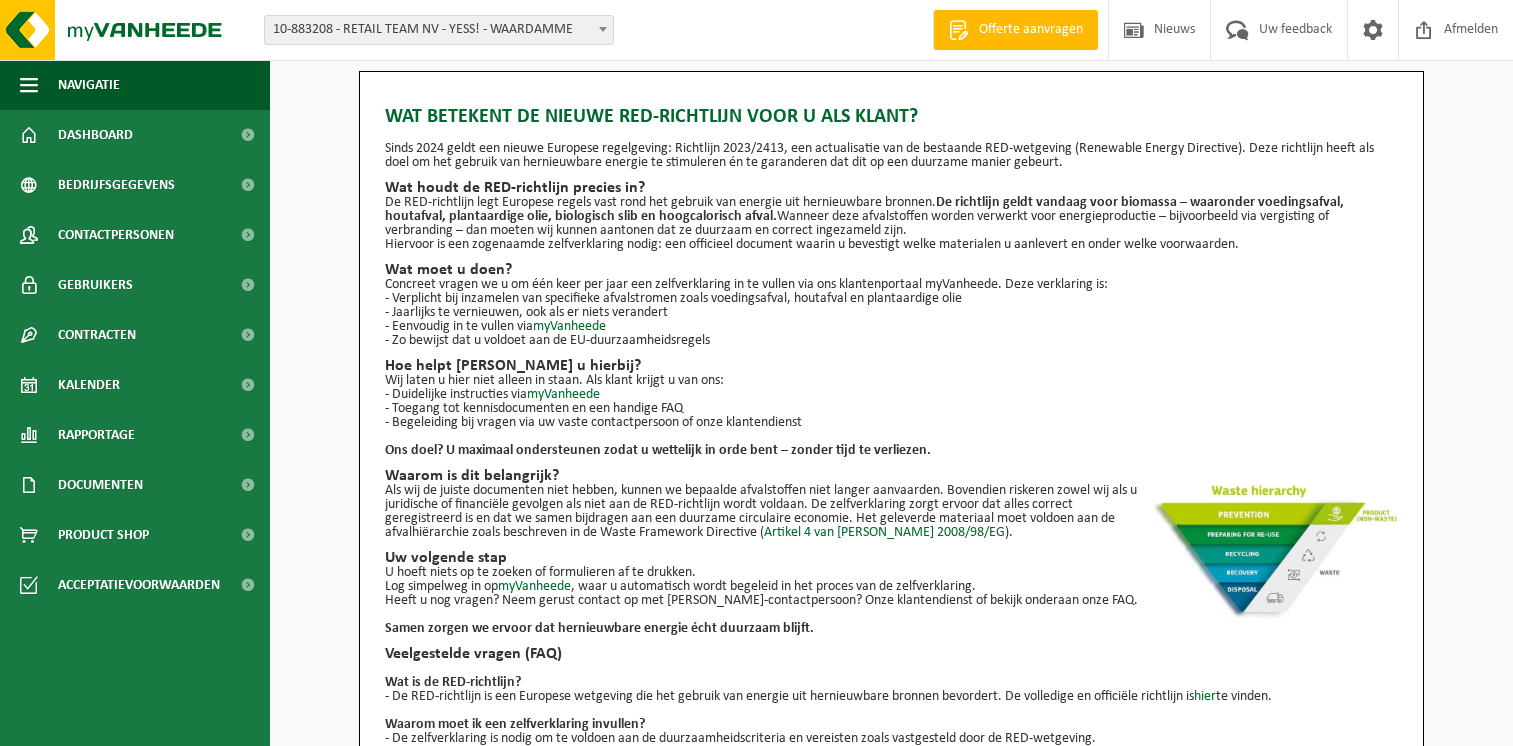 scroll, scrollTop: 0, scrollLeft: 0, axis: both 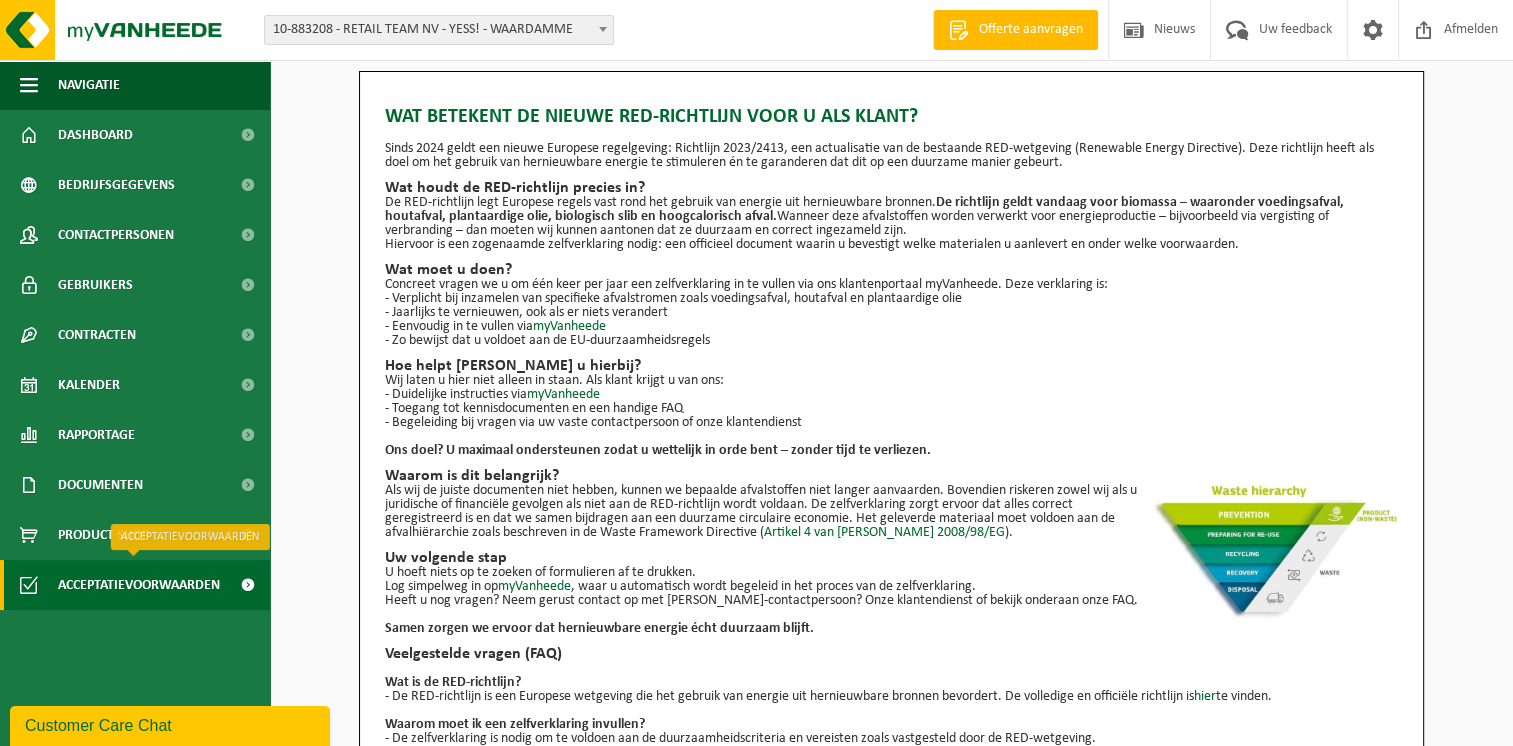 click on "Acceptatievoorwaarden" at bounding box center (139, 585) 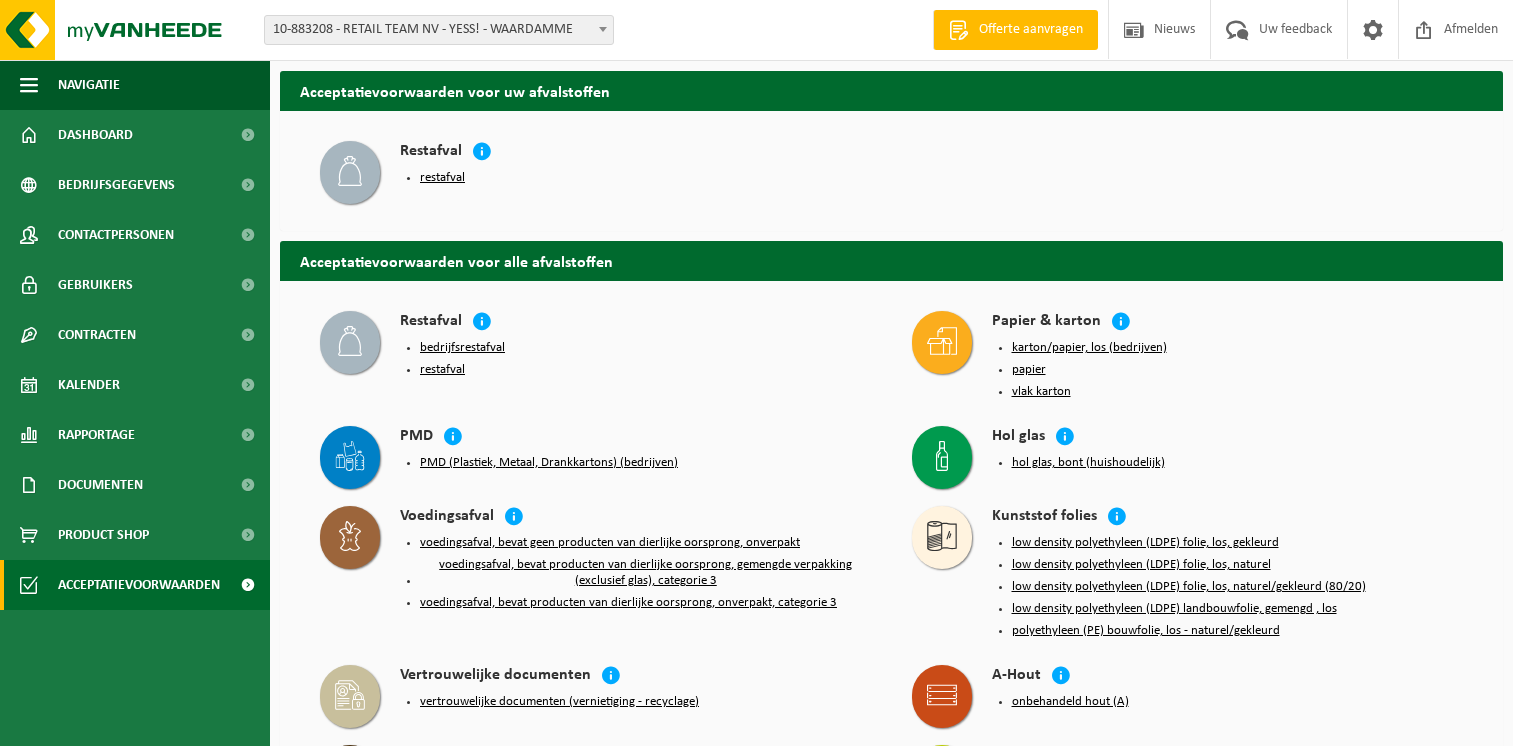 scroll, scrollTop: 0, scrollLeft: 0, axis: both 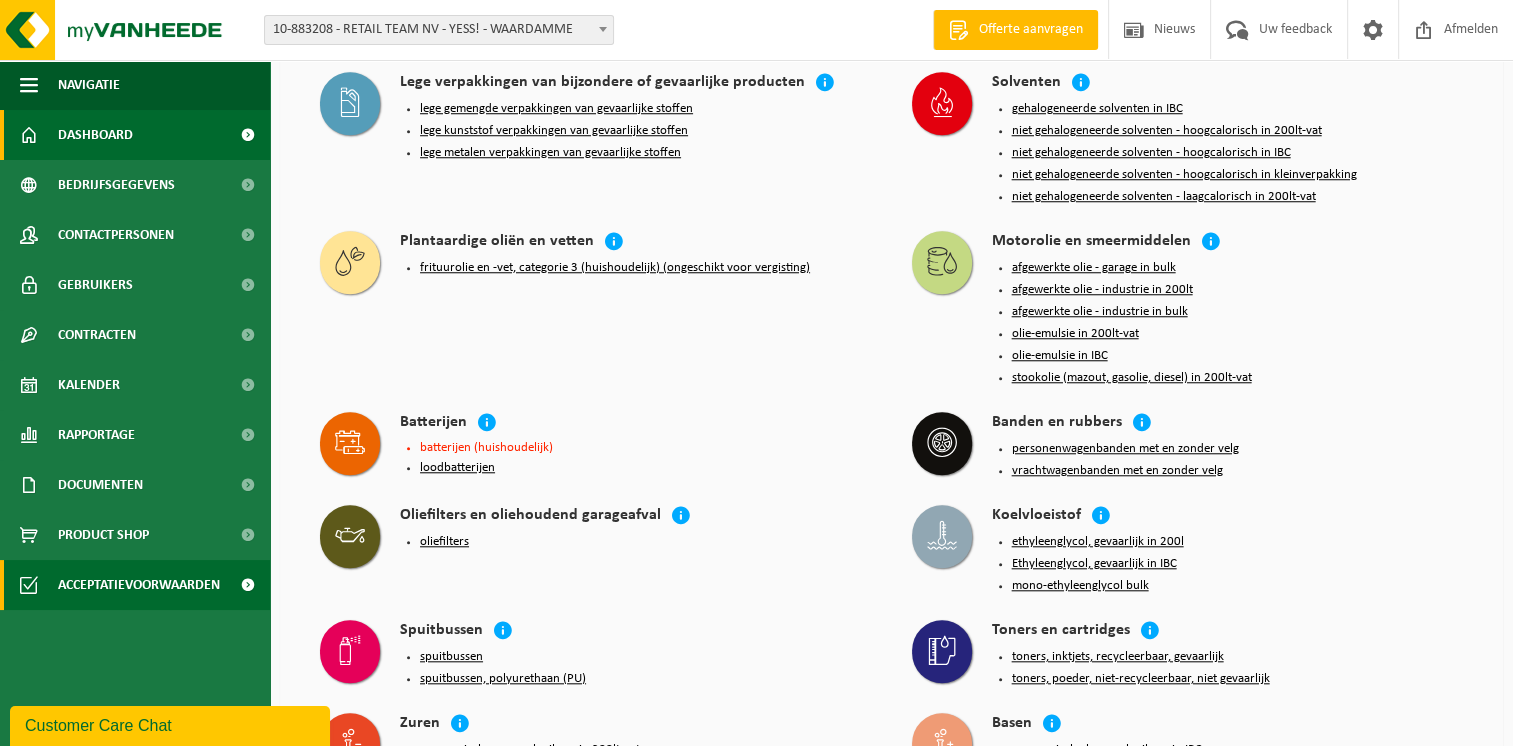 click on "Dashboard" at bounding box center [95, 135] 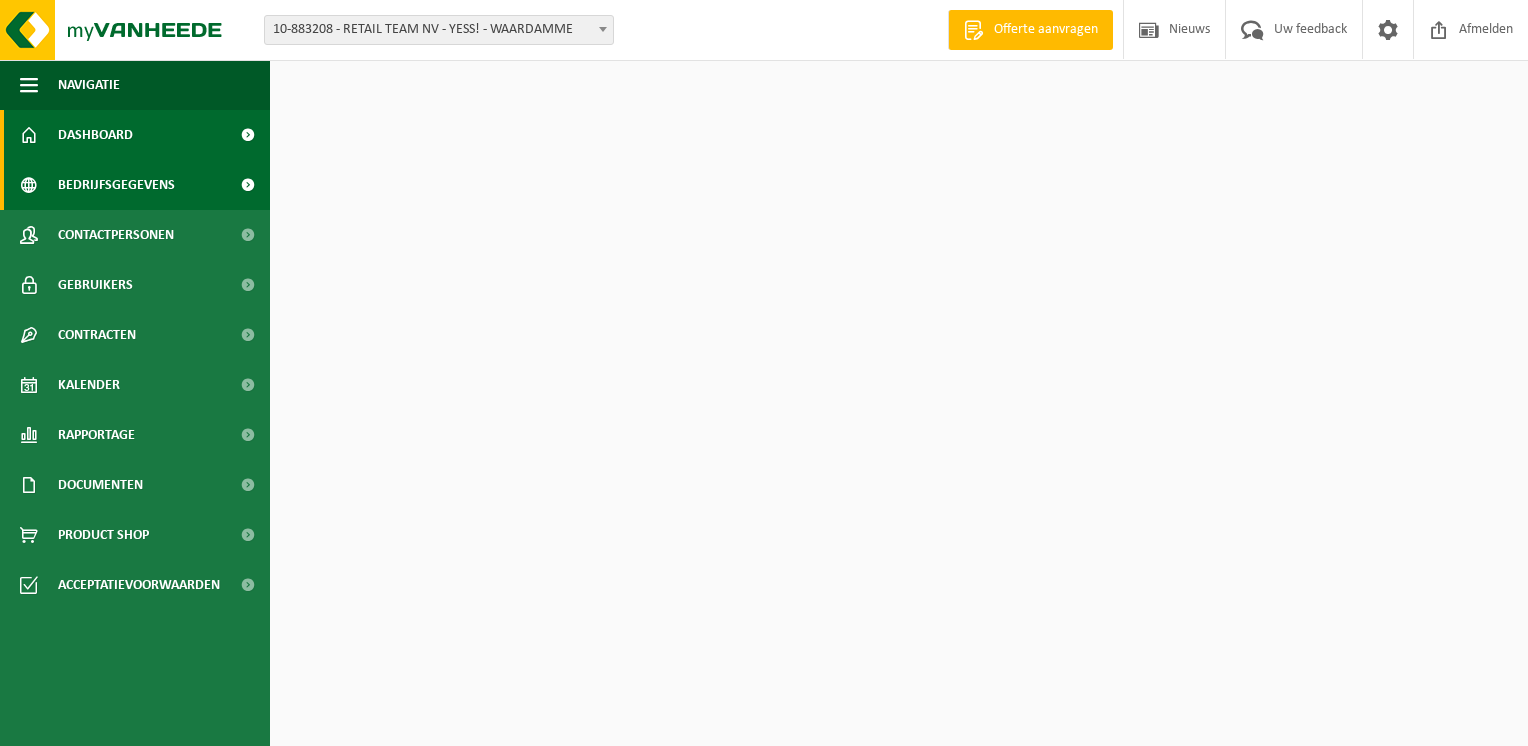 scroll, scrollTop: 0, scrollLeft: 0, axis: both 